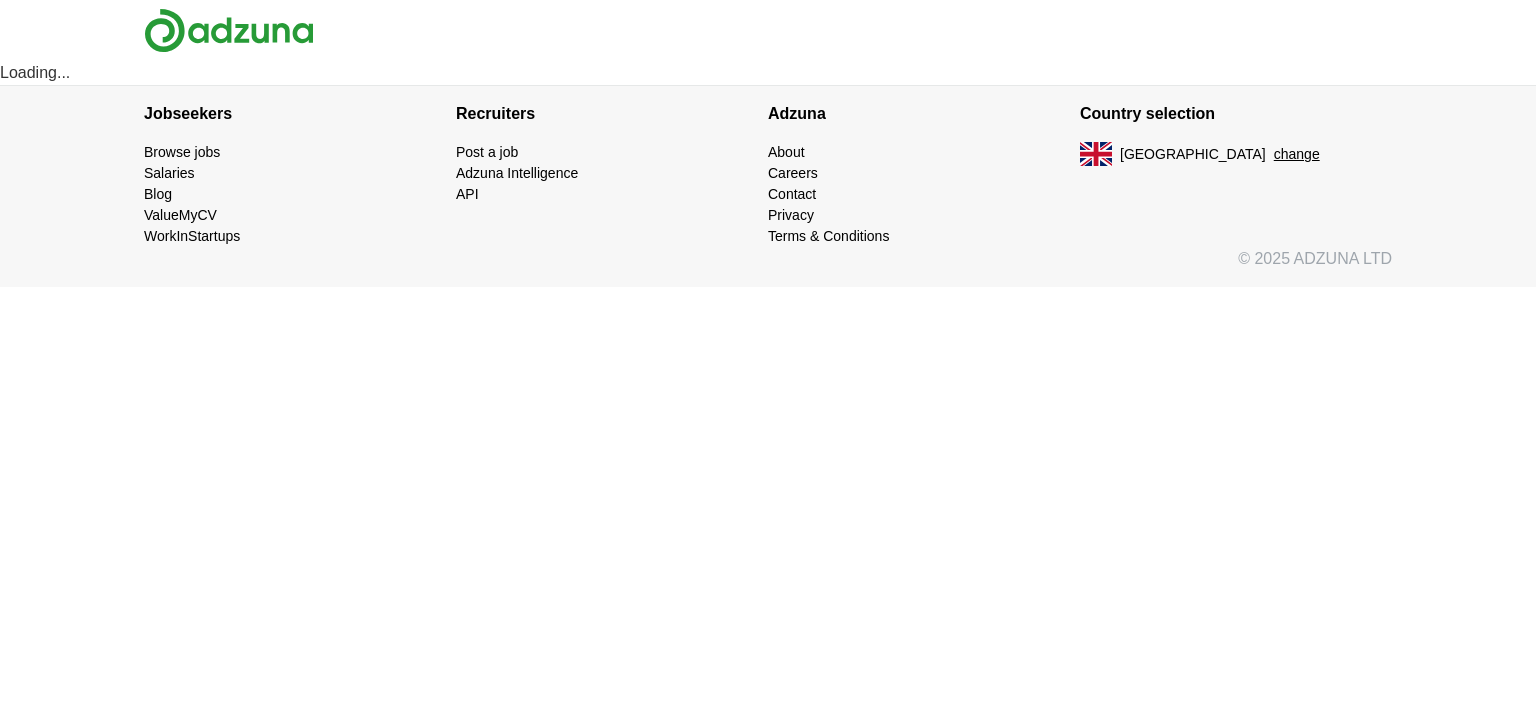scroll, scrollTop: 0, scrollLeft: 0, axis: both 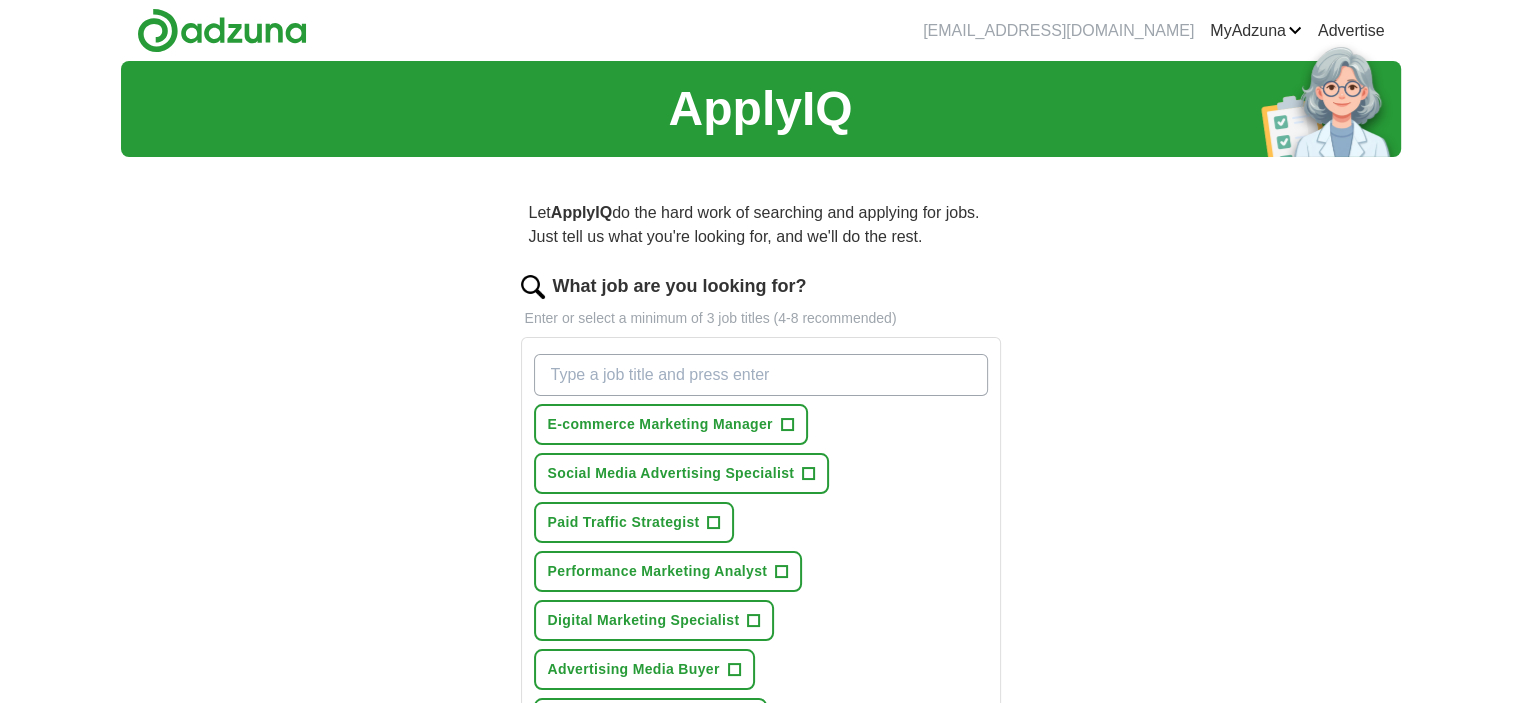 click on "What job are you looking for?" at bounding box center (761, 375) 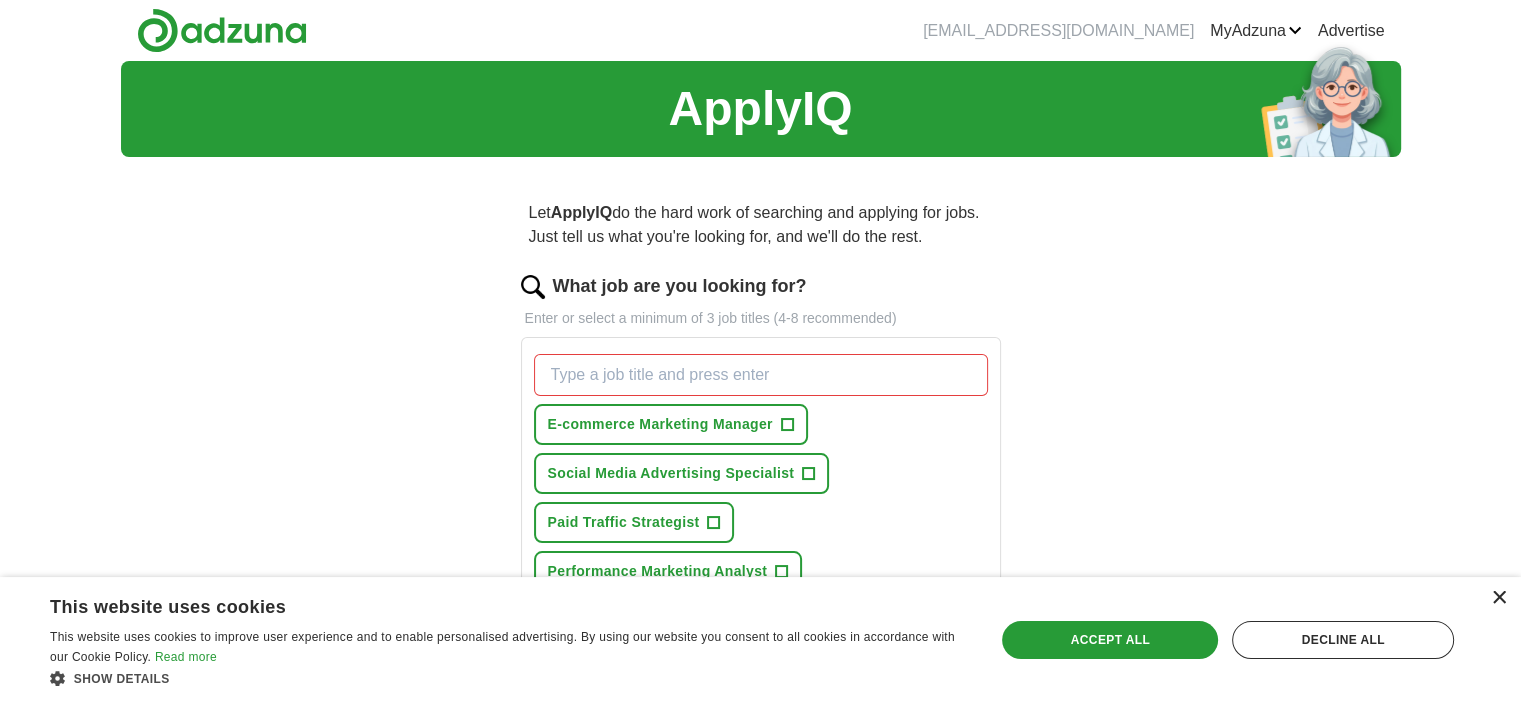 click on "×" at bounding box center (1498, 598) 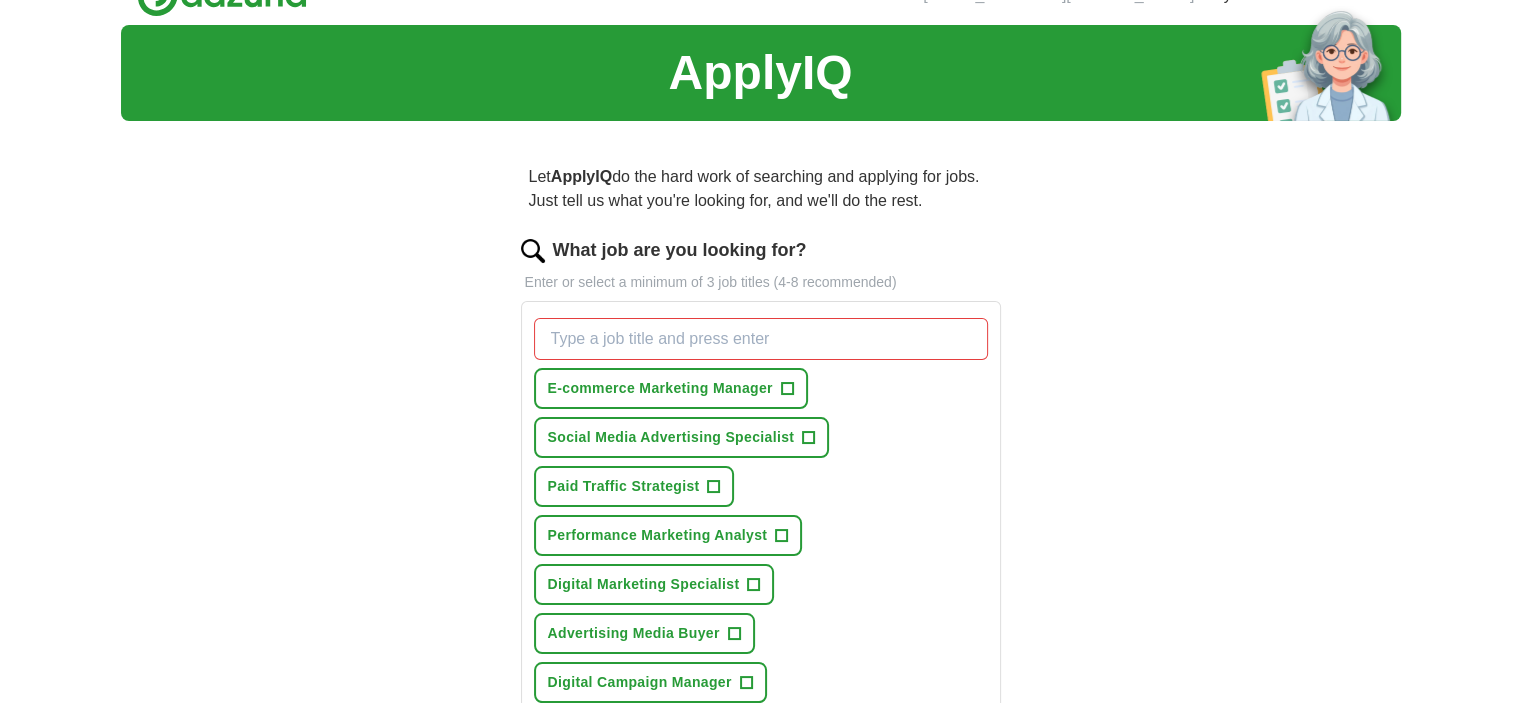 scroll, scrollTop: 100, scrollLeft: 0, axis: vertical 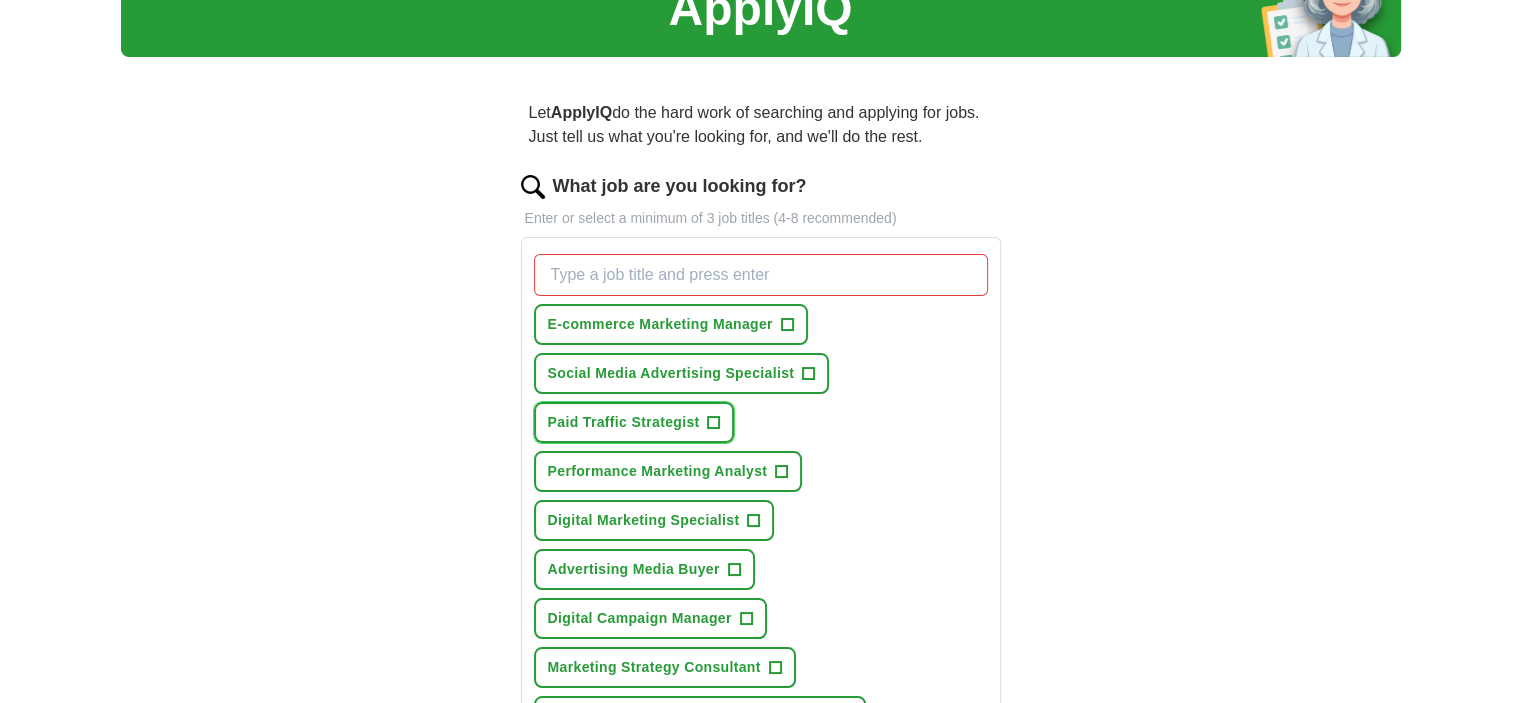 click on "+" at bounding box center (714, 423) 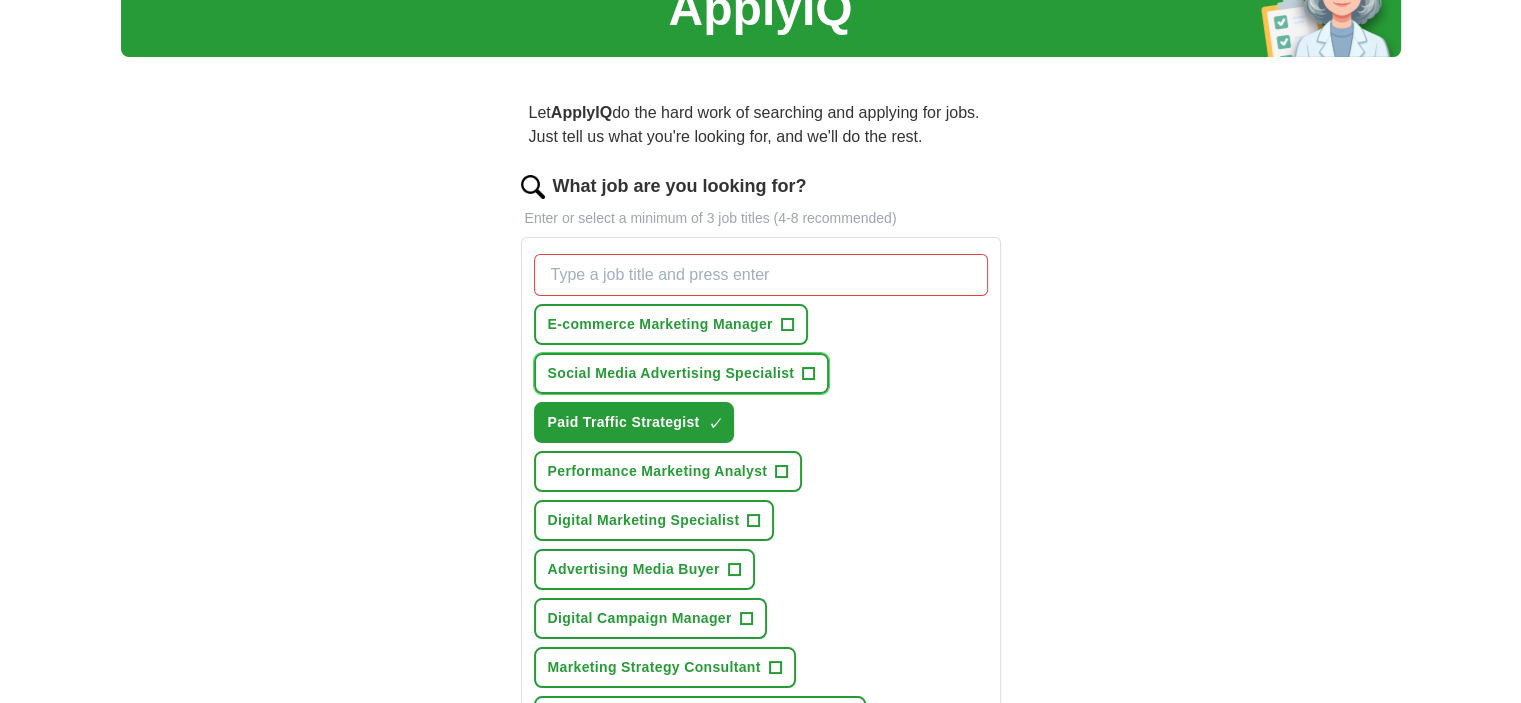 click on "+" at bounding box center (809, 374) 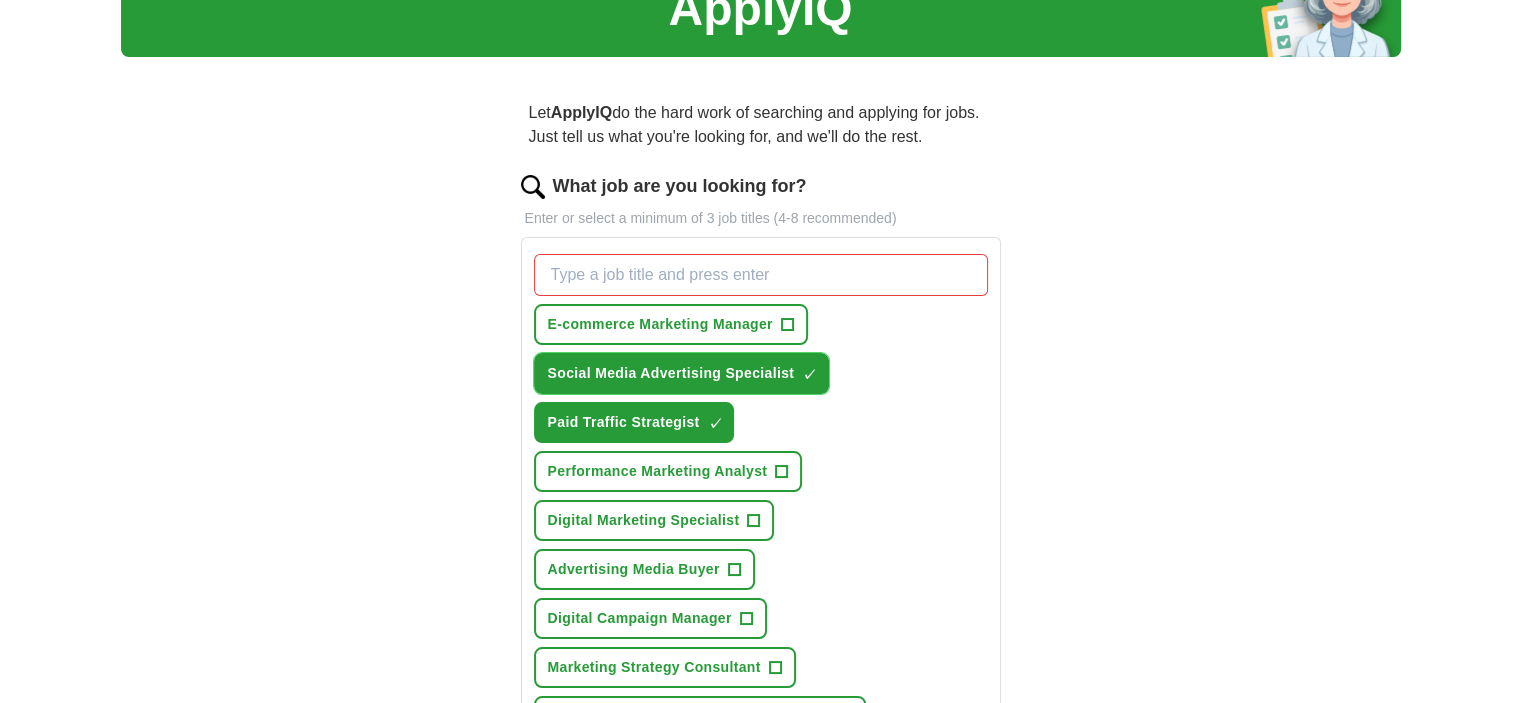 scroll, scrollTop: 200, scrollLeft: 0, axis: vertical 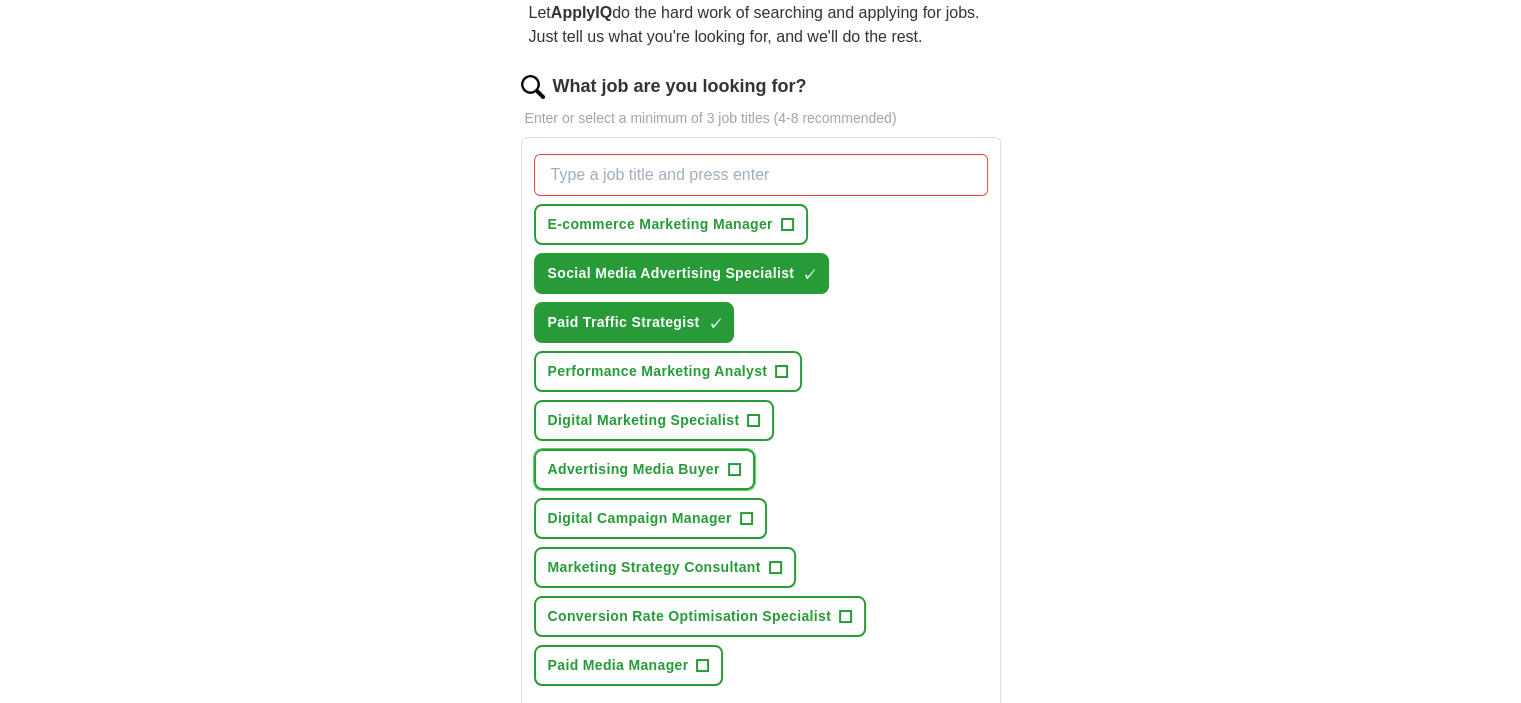 click on "+" at bounding box center (734, 470) 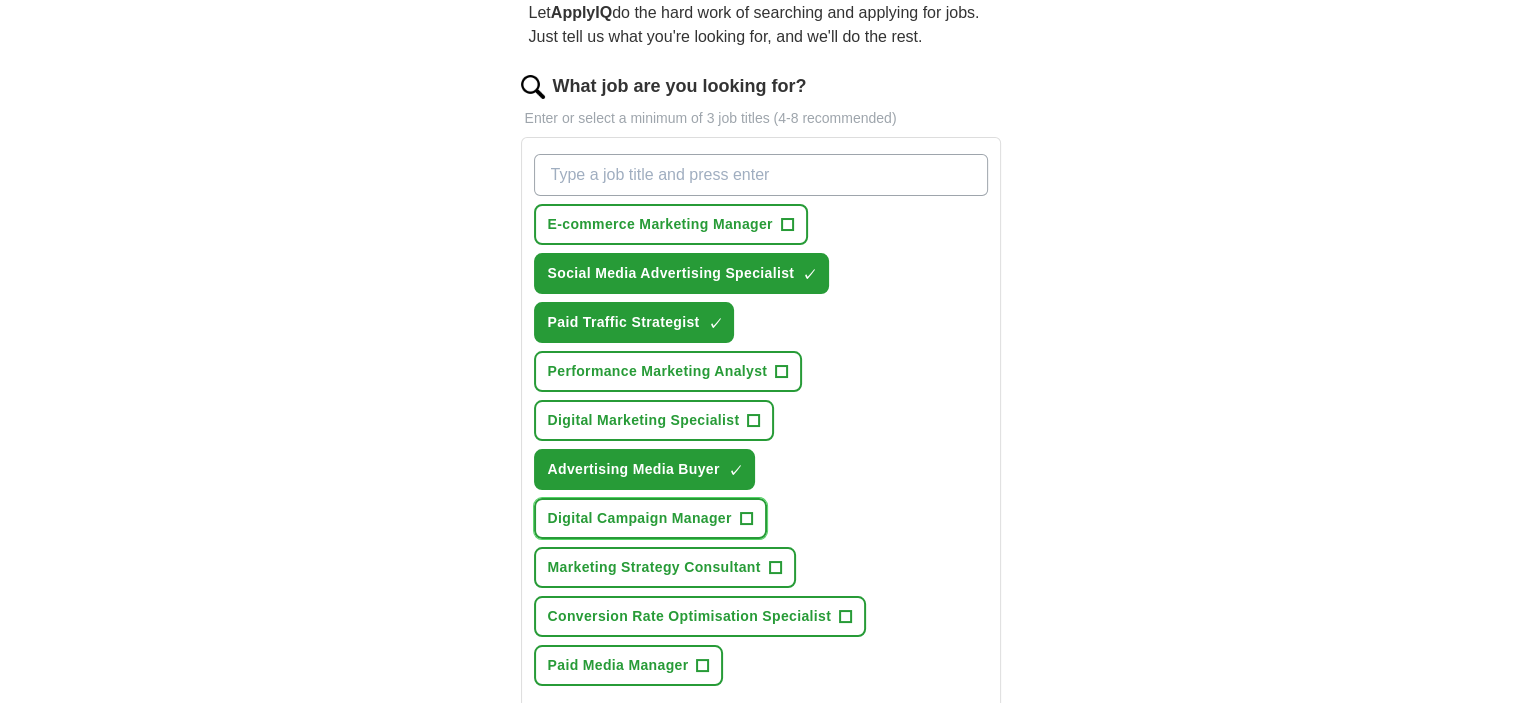 click on "+" at bounding box center [746, 519] 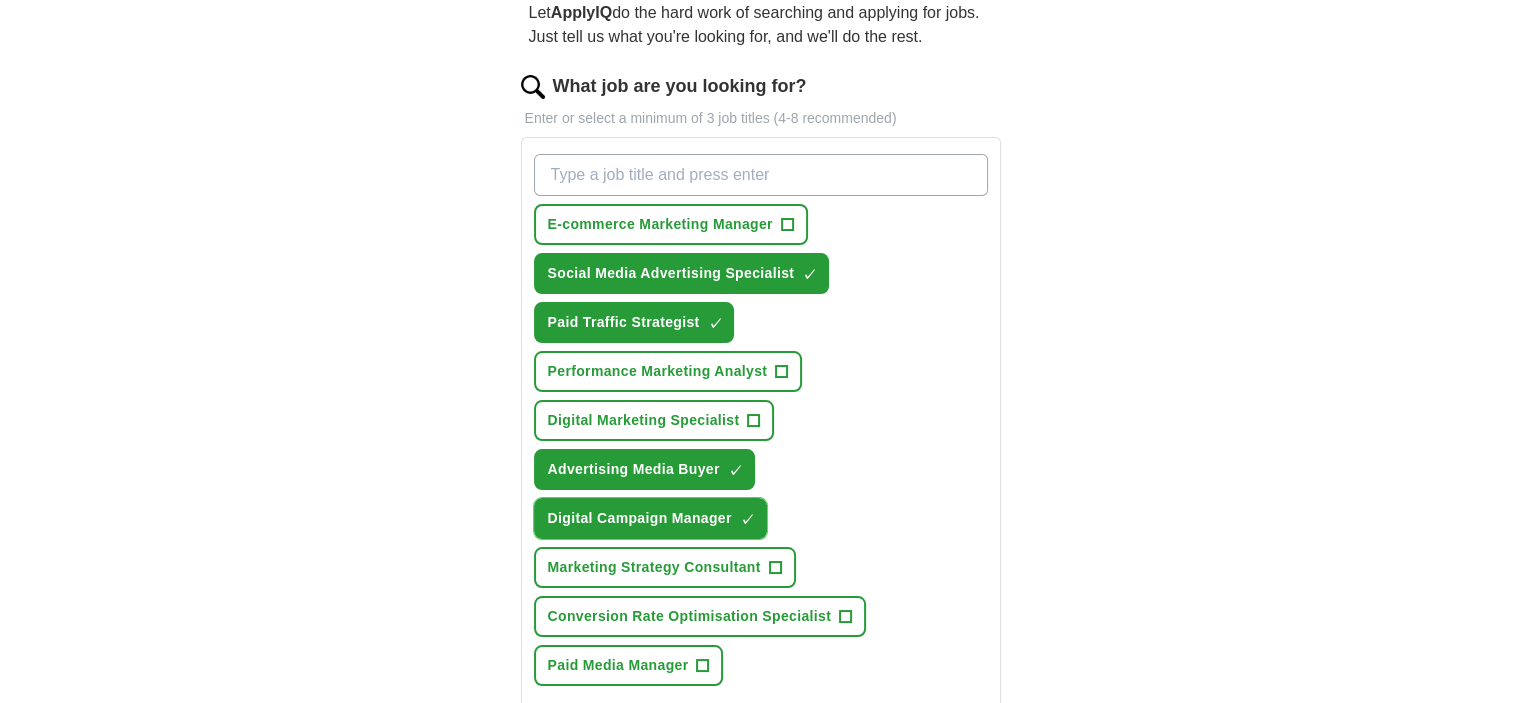 scroll, scrollTop: 300, scrollLeft: 0, axis: vertical 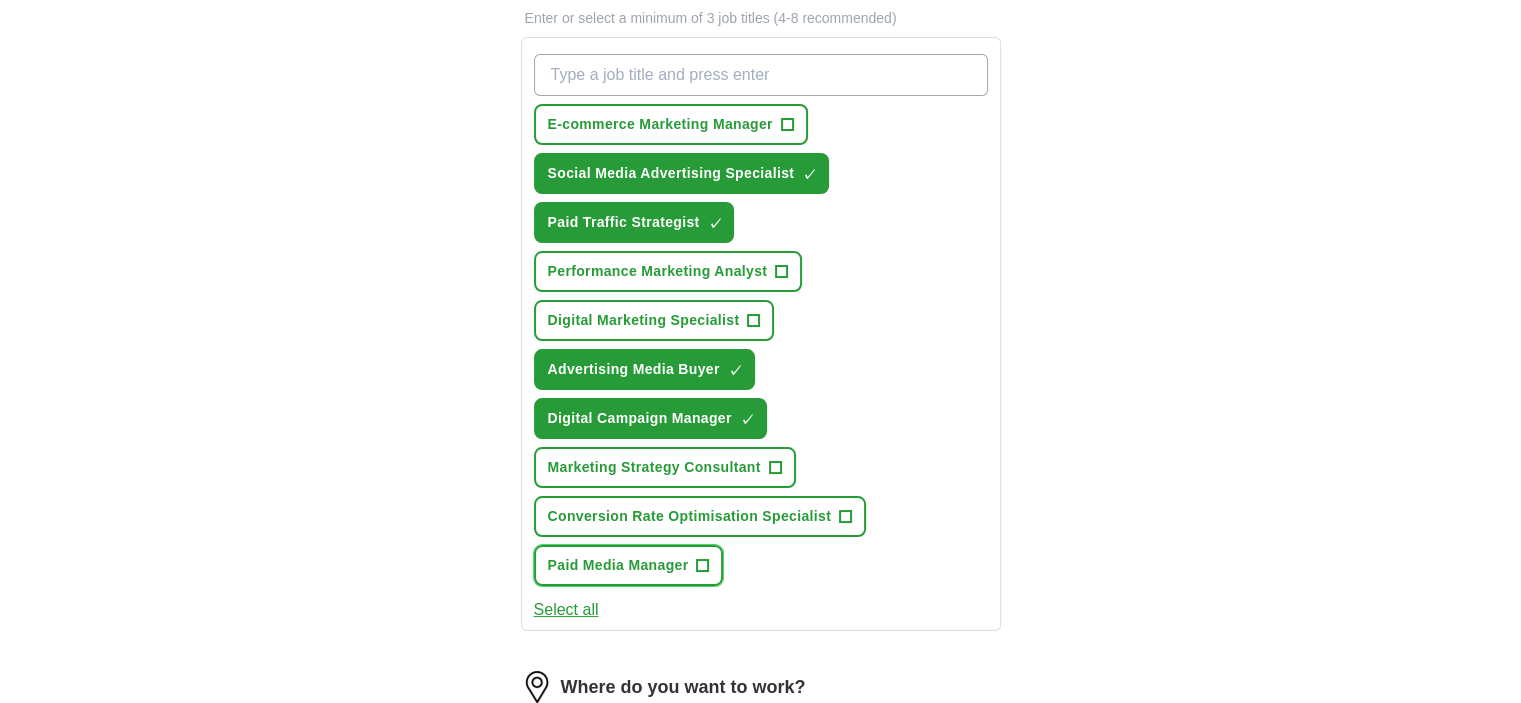 click on "+" at bounding box center [703, 566] 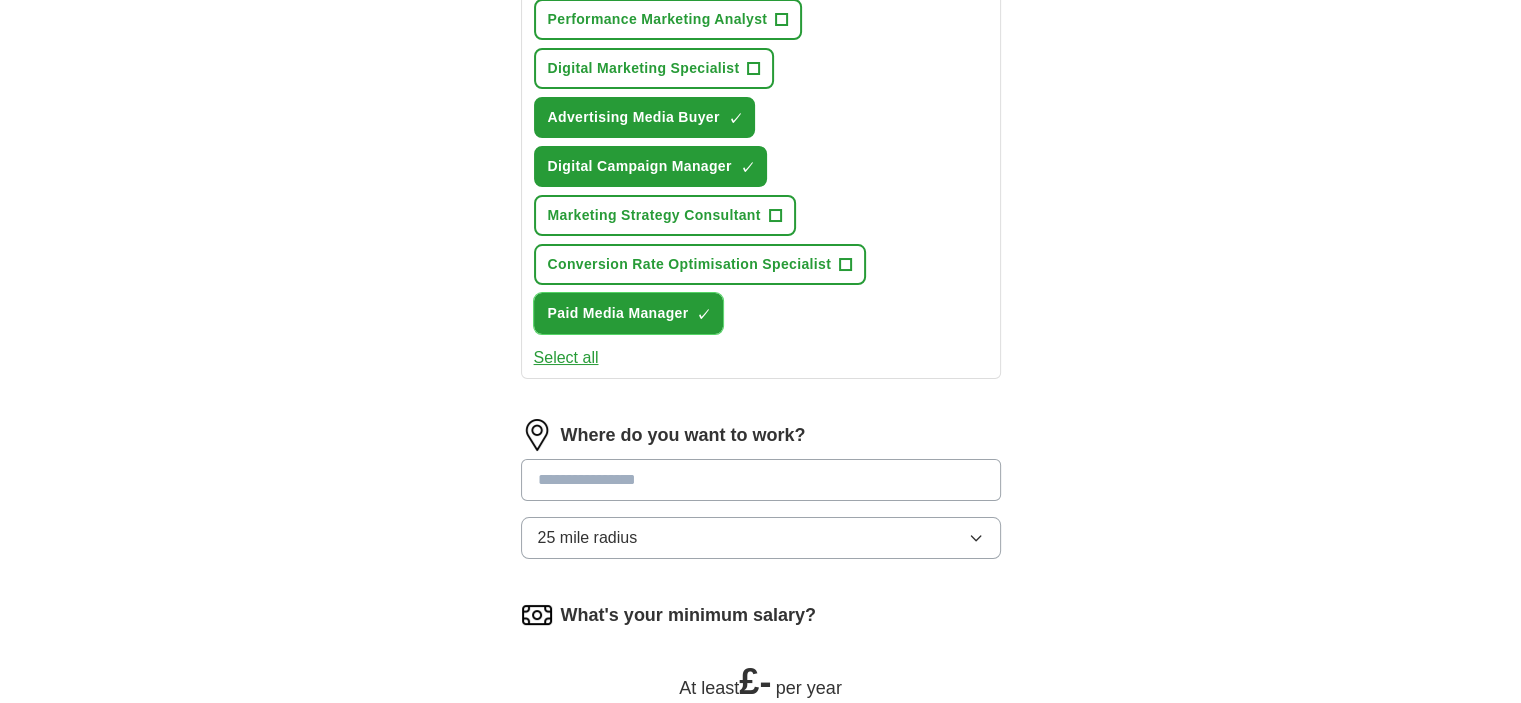 scroll, scrollTop: 600, scrollLeft: 0, axis: vertical 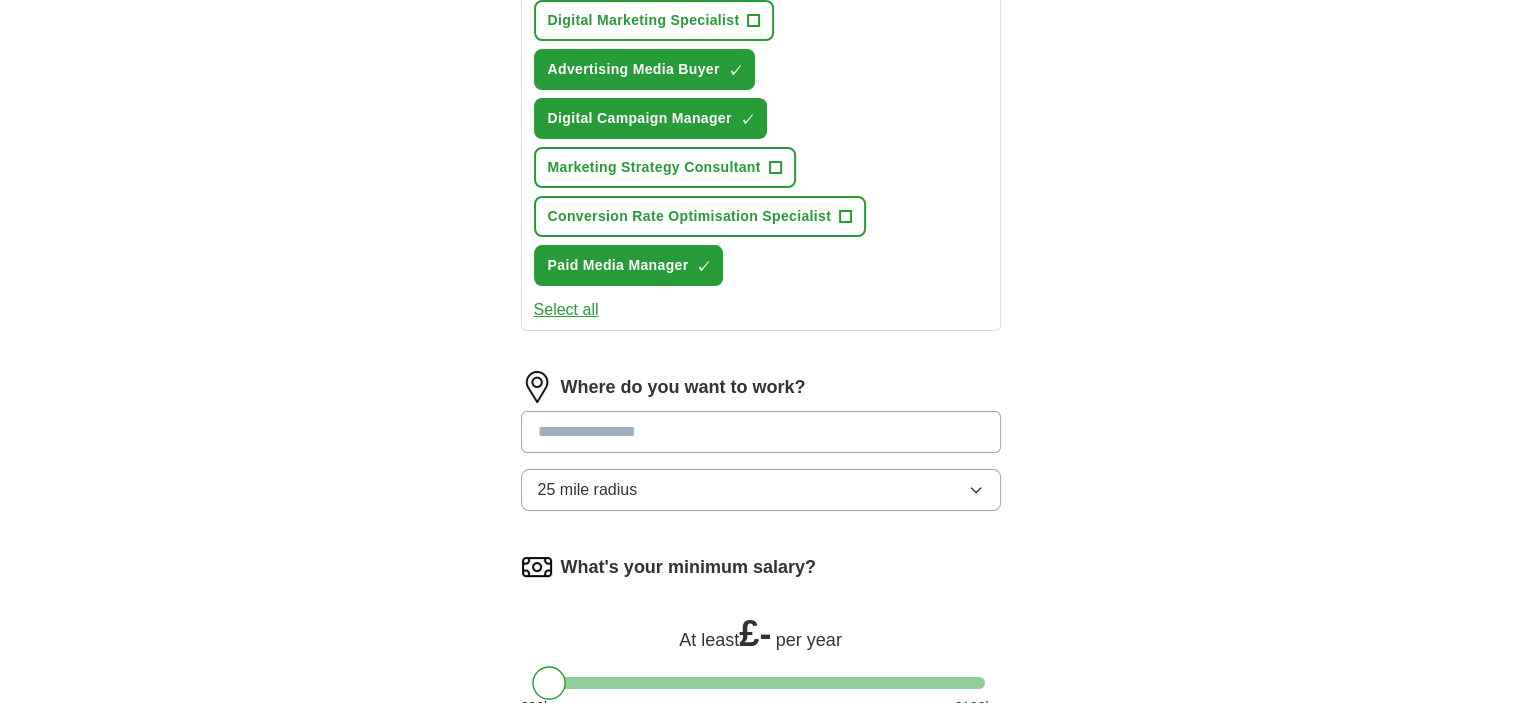 click at bounding box center [761, 432] 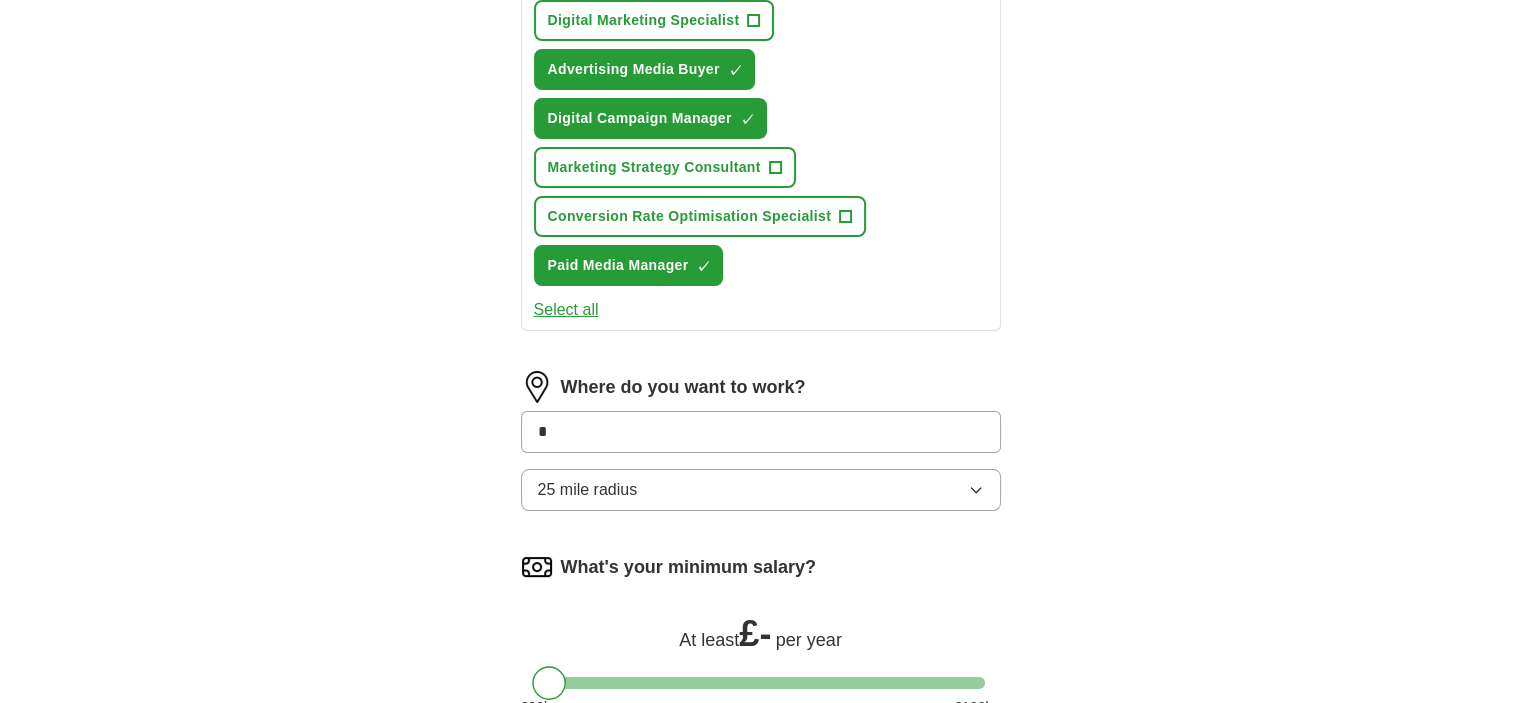 type on "*" 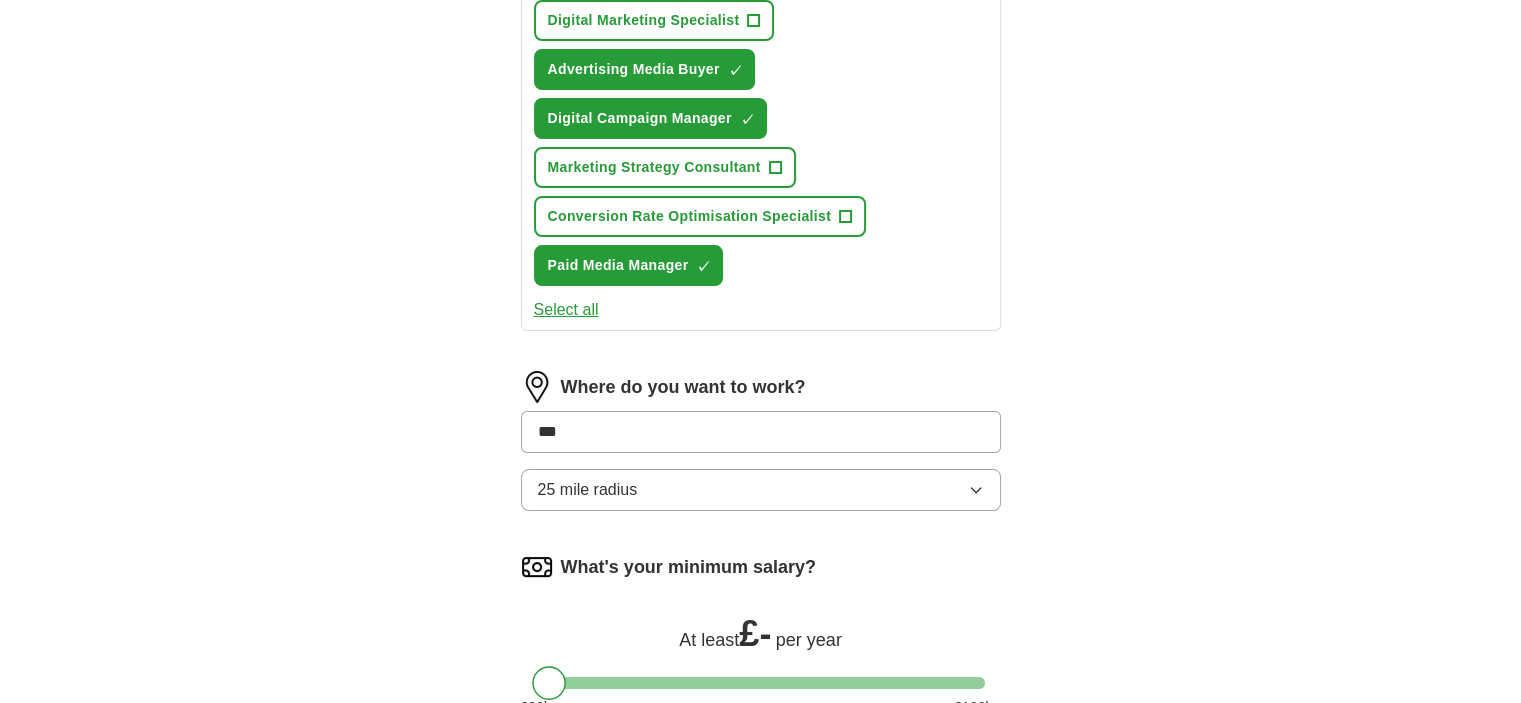 type on "****" 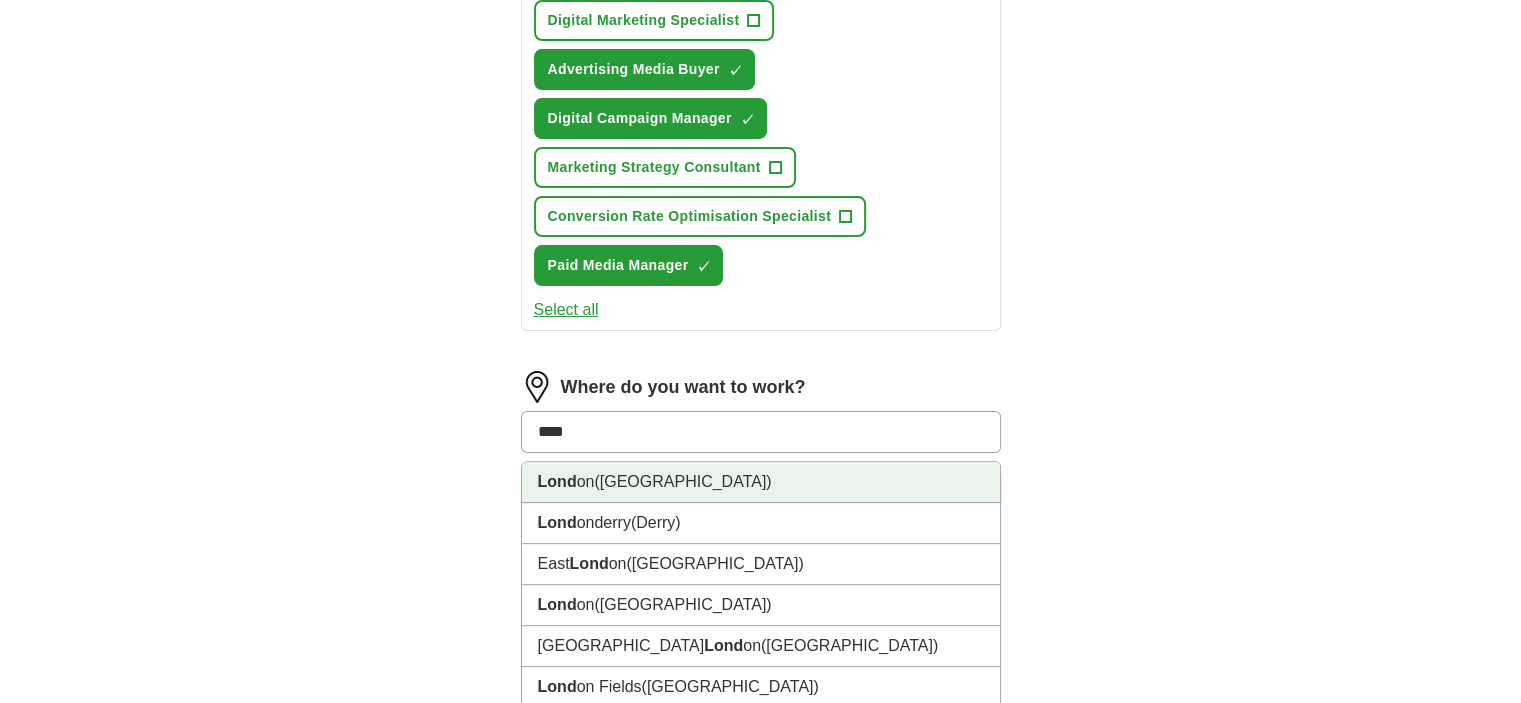 click on "Lond on  ([GEOGRAPHIC_DATA])" at bounding box center (761, 482) 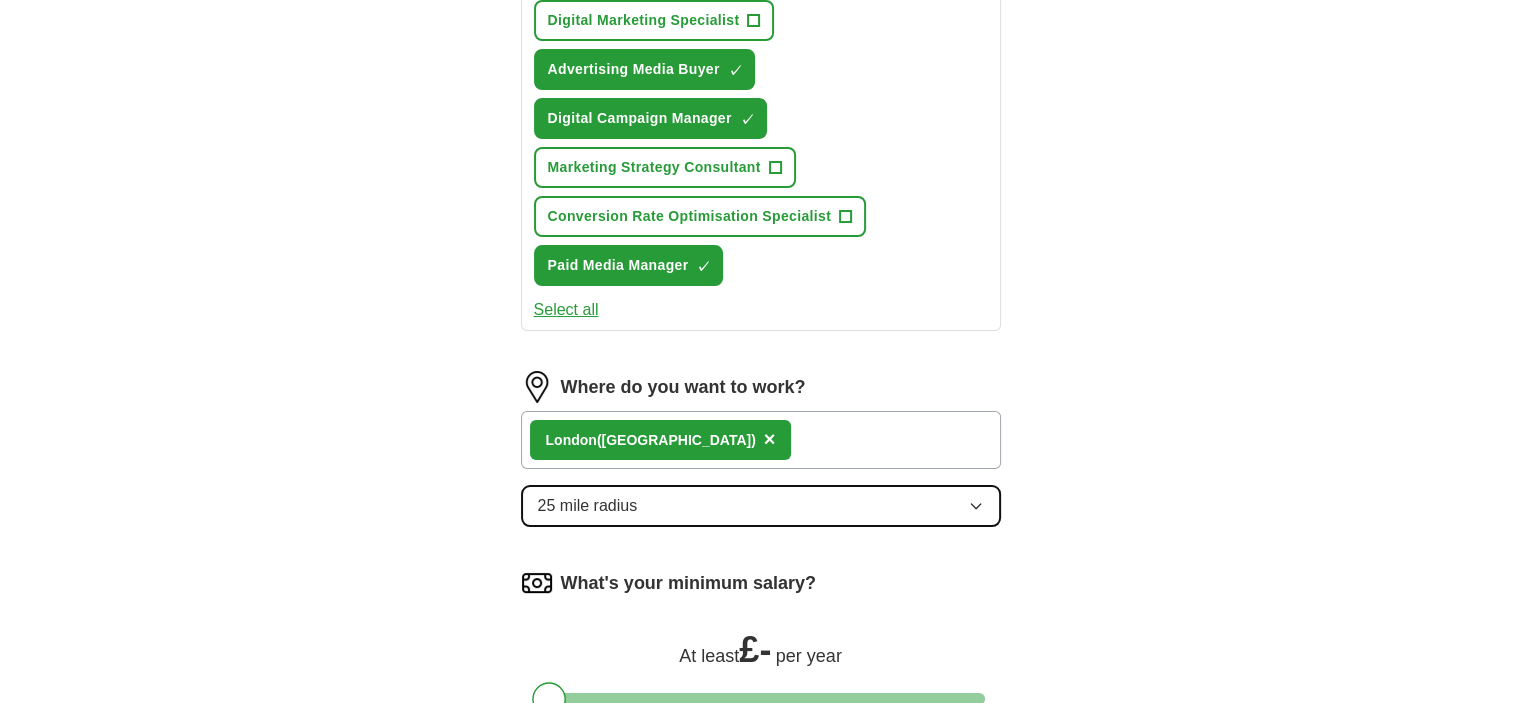 click on "25 mile radius" at bounding box center (761, 506) 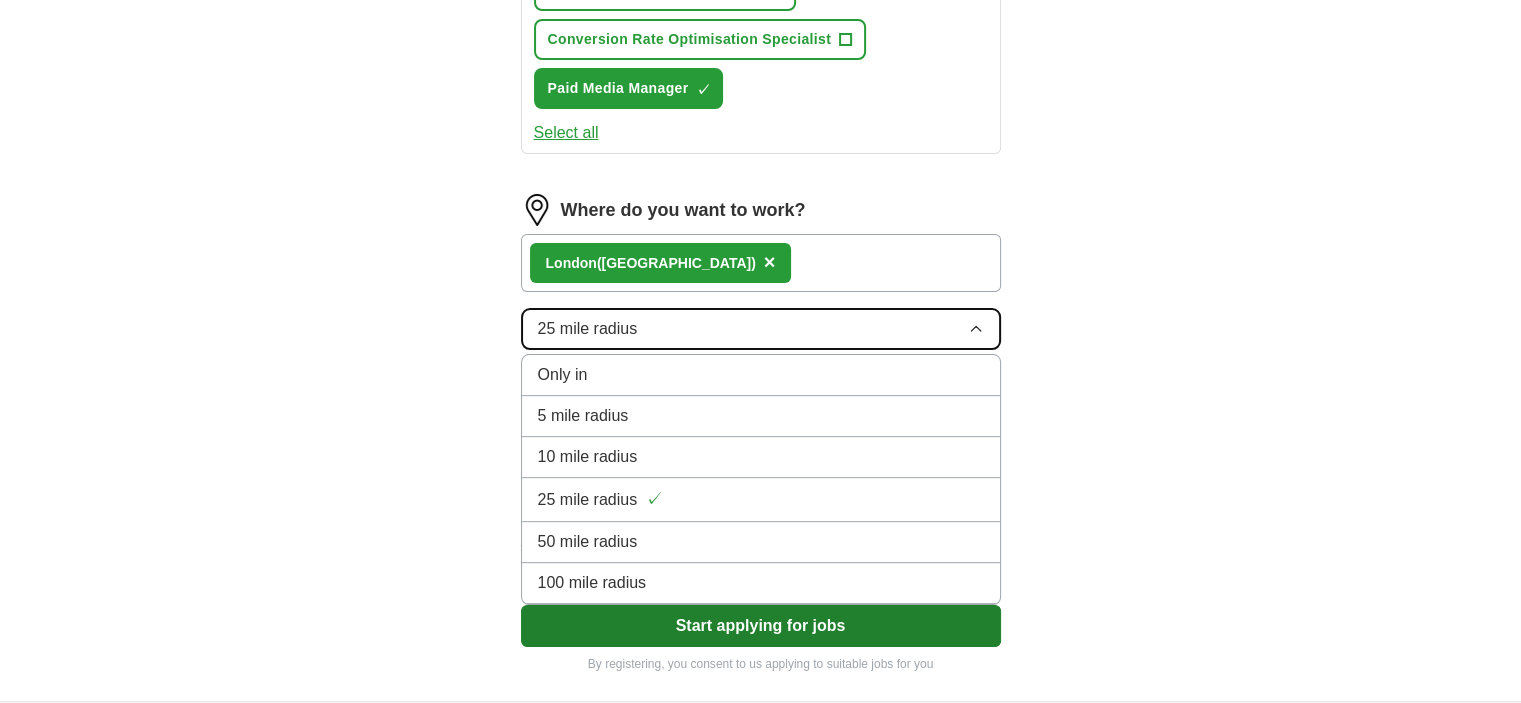 scroll, scrollTop: 800, scrollLeft: 0, axis: vertical 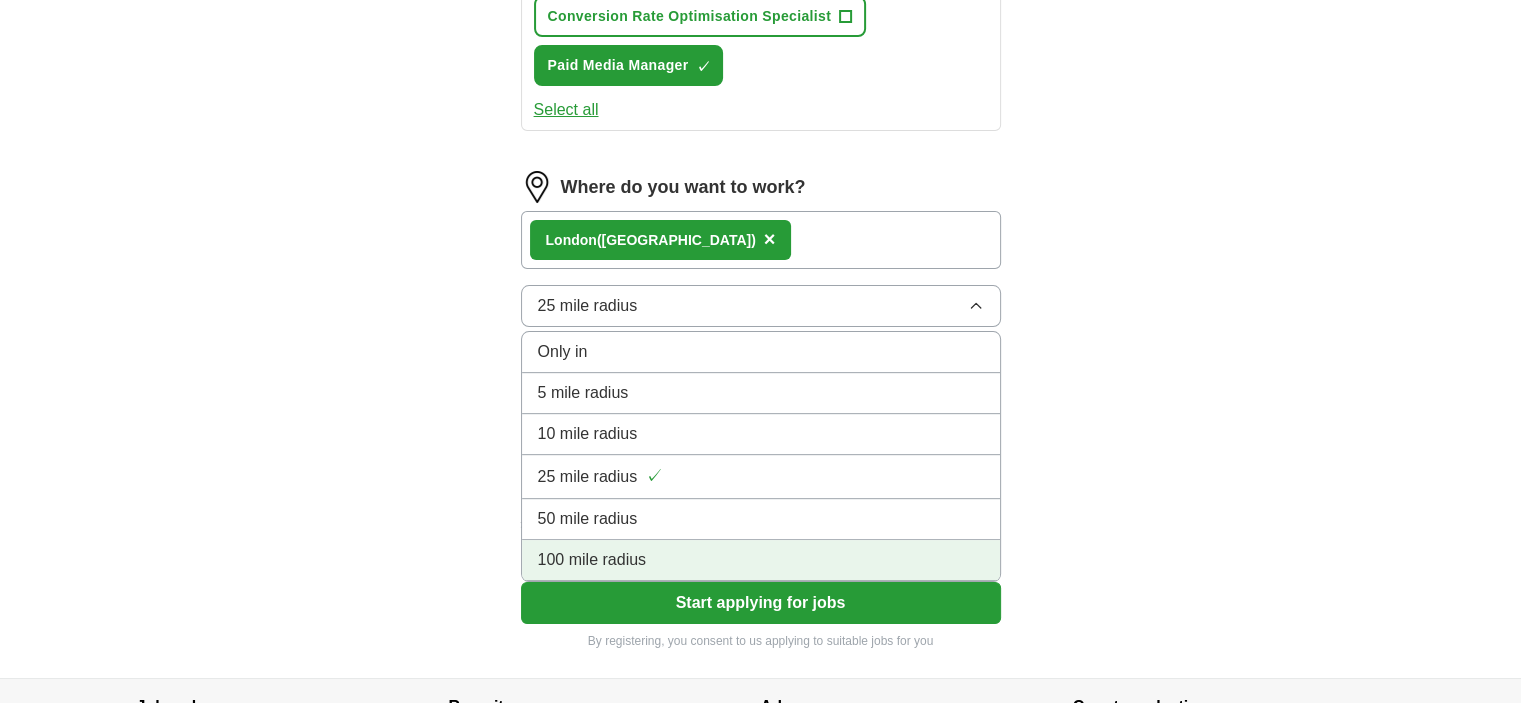 click on "100 mile radius" at bounding box center (761, 560) 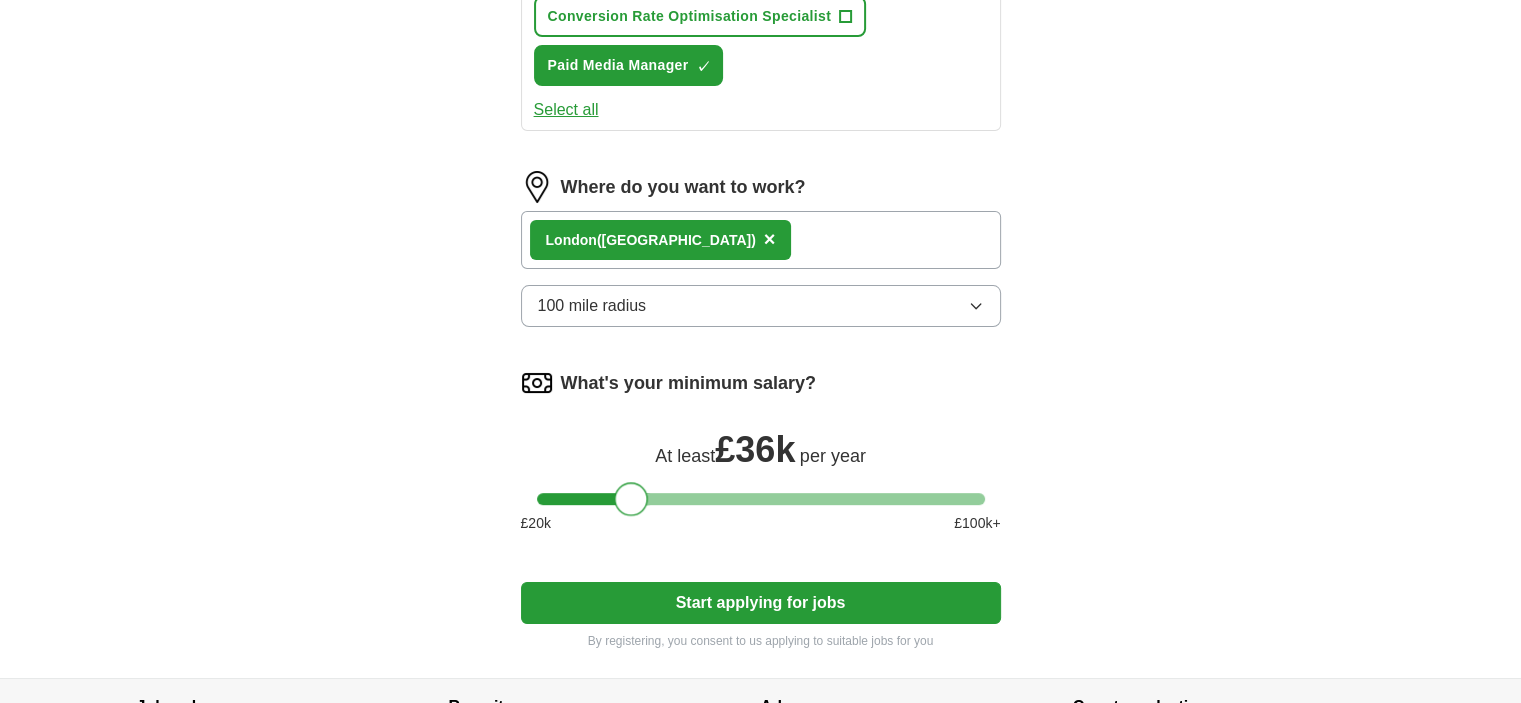 drag, startPoint x: 555, startPoint y: 492, endPoint x: 638, endPoint y: 492, distance: 83 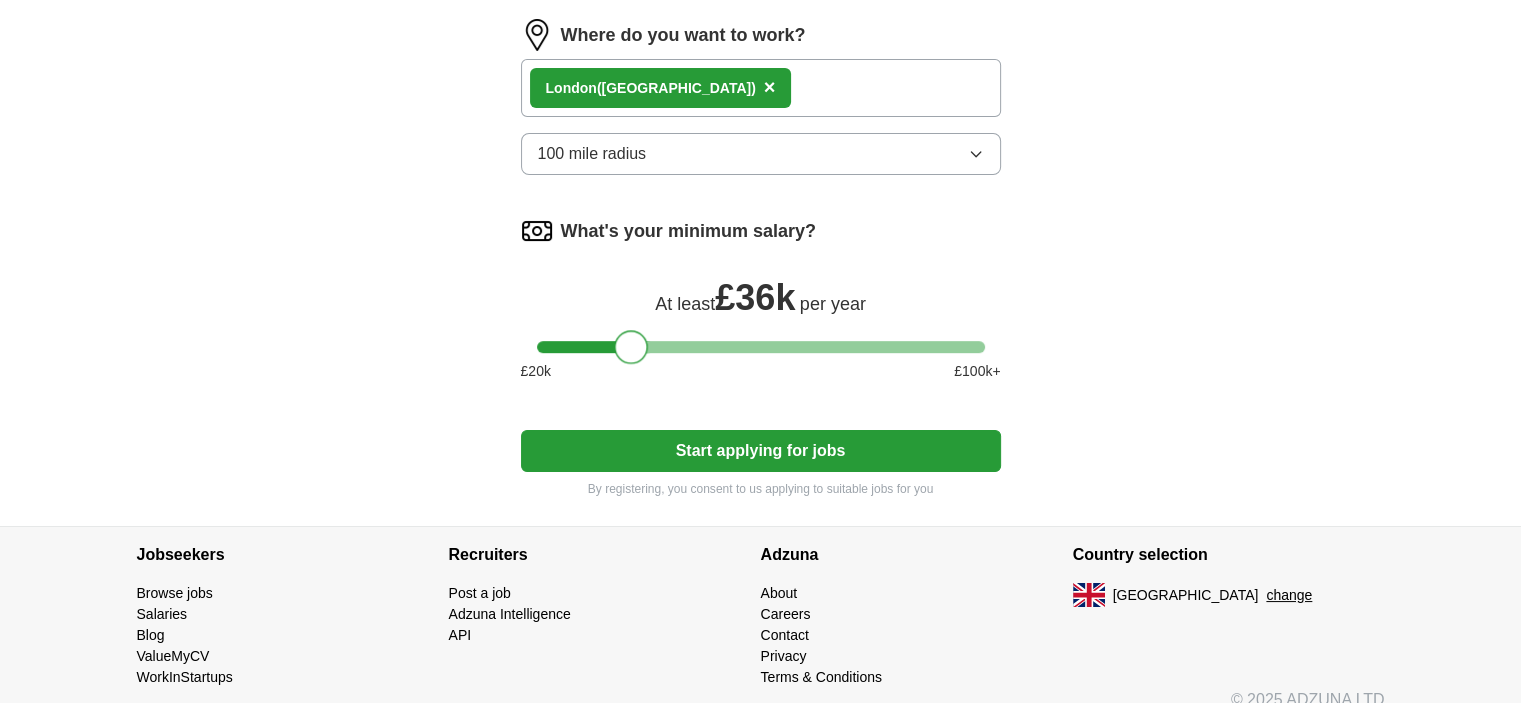 scroll, scrollTop: 966, scrollLeft: 0, axis: vertical 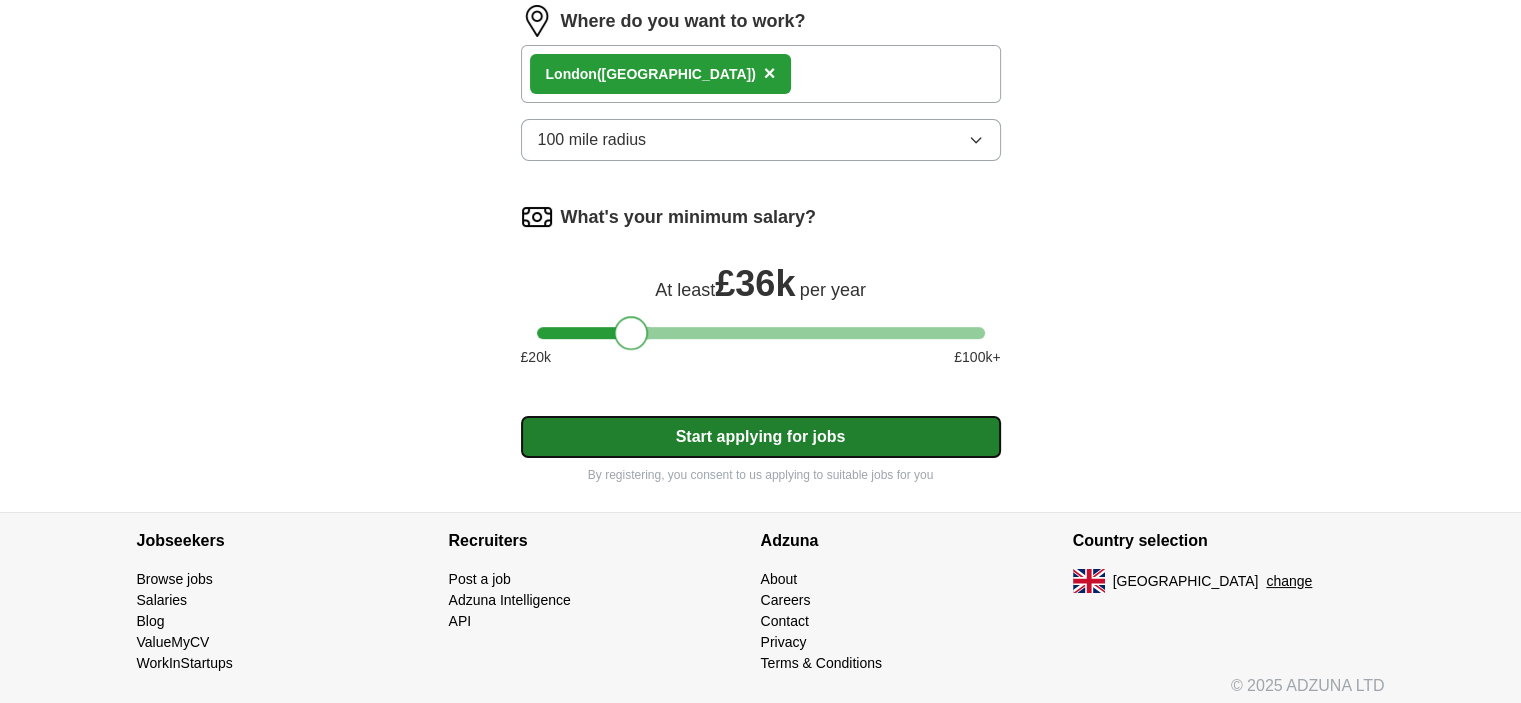 click on "Start applying for jobs" at bounding box center (761, 437) 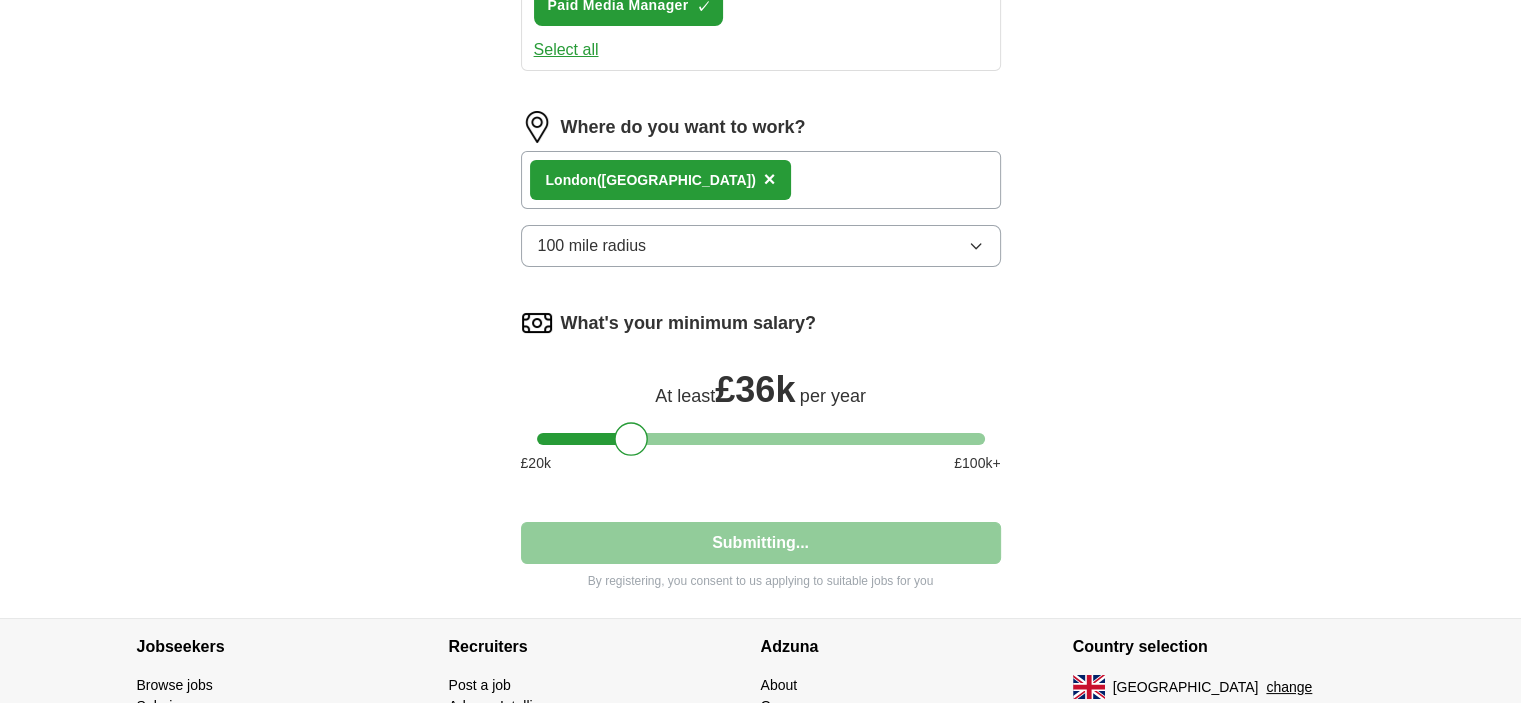 select on "**" 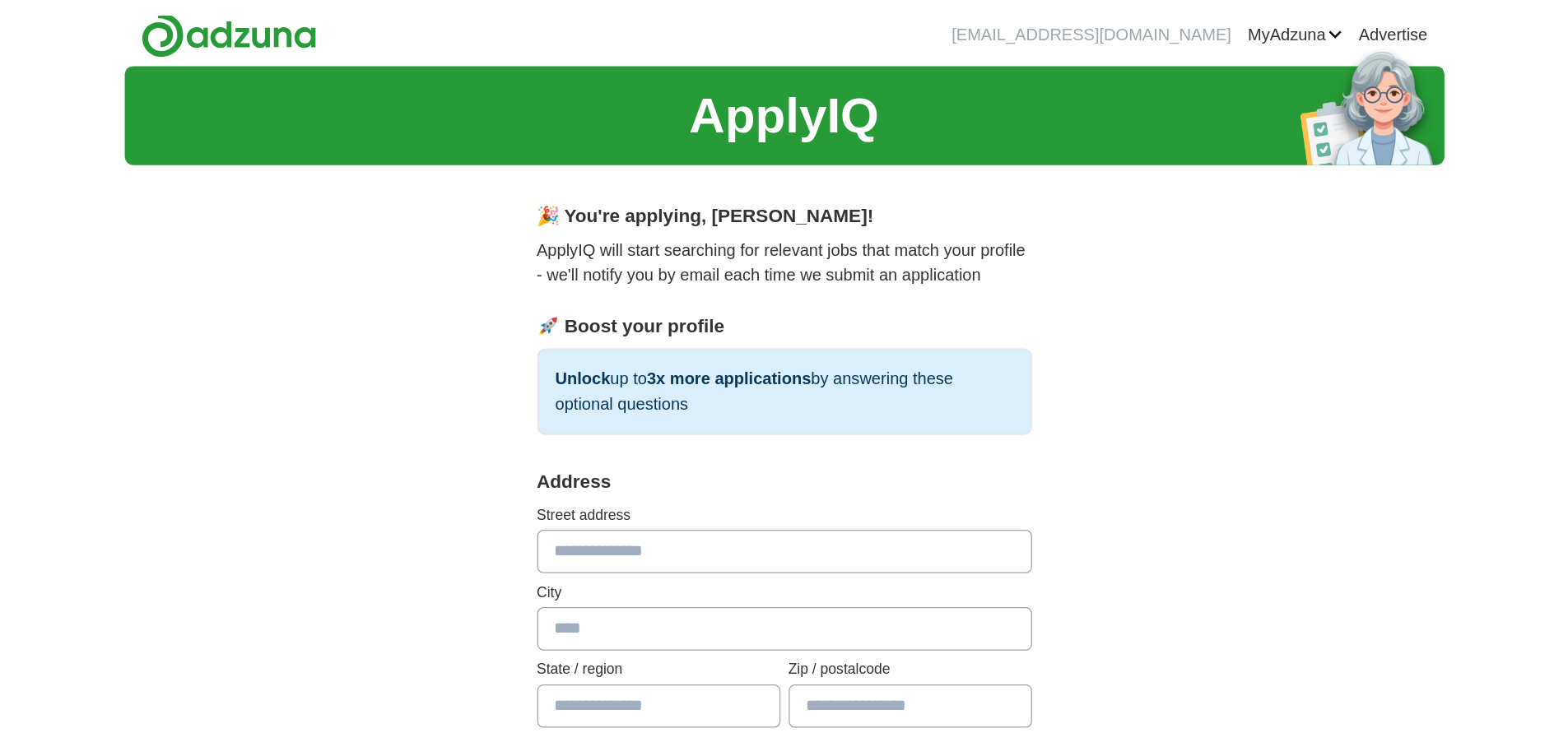 scroll, scrollTop: 0, scrollLeft: 0, axis: both 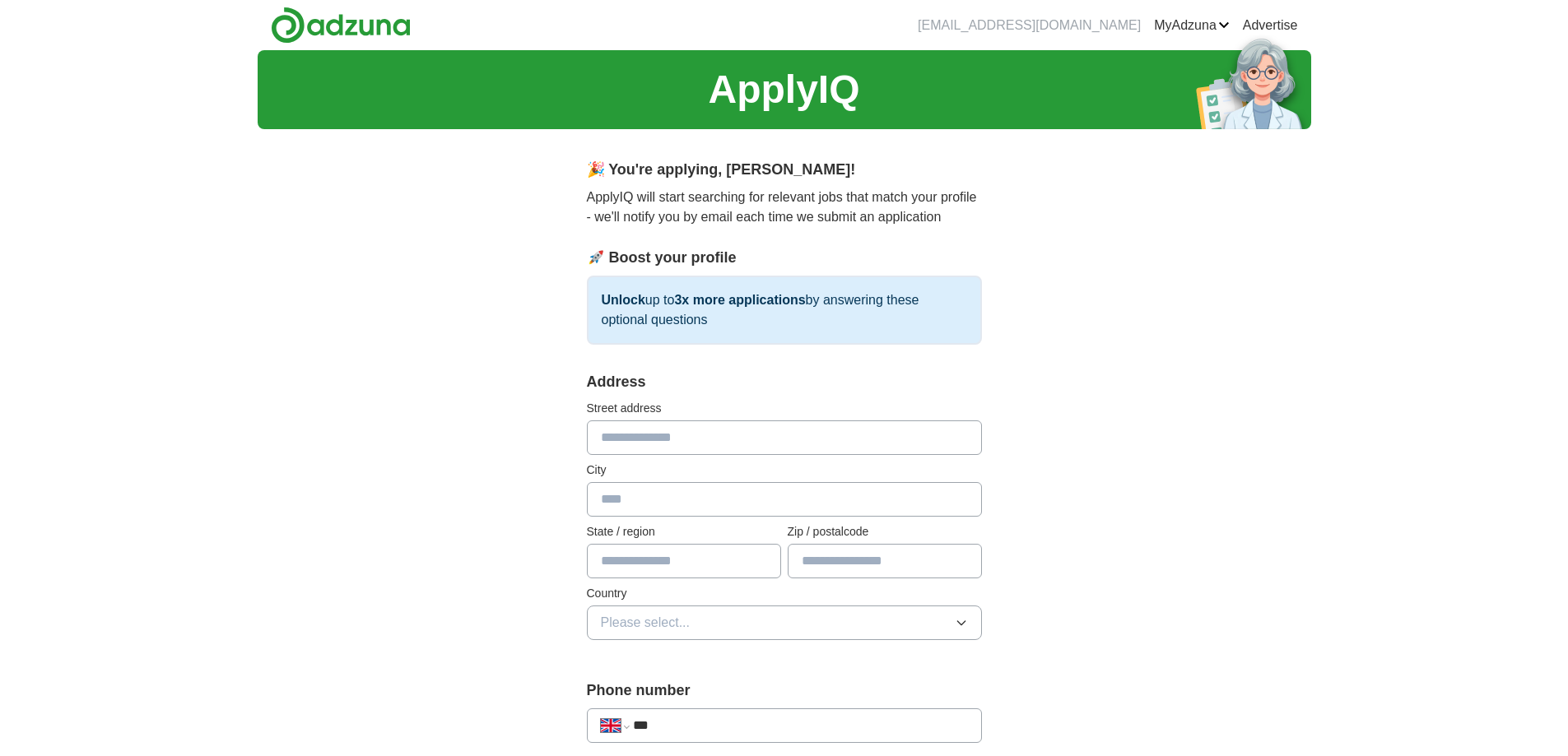click at bounding box center (784, 438) 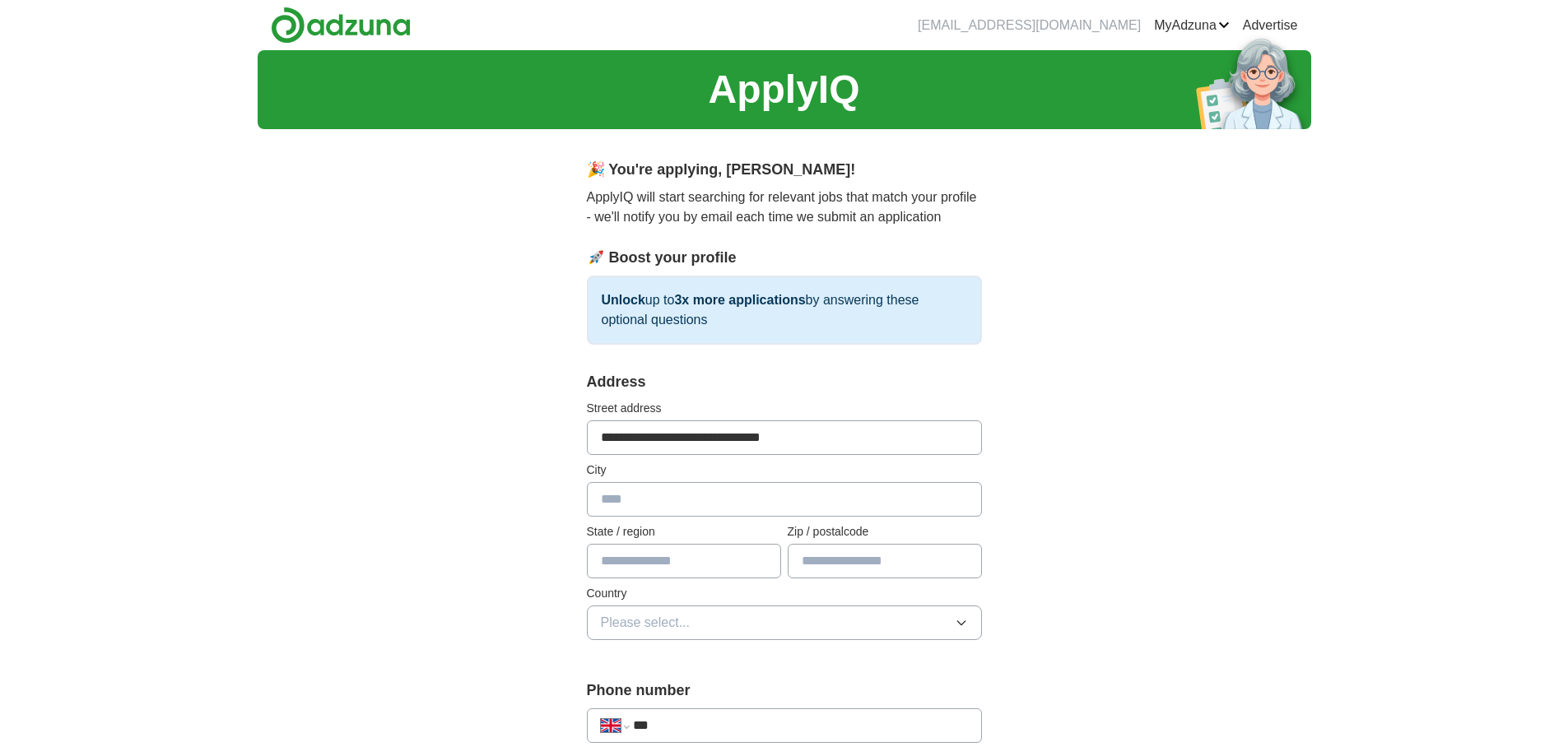 type on "******" 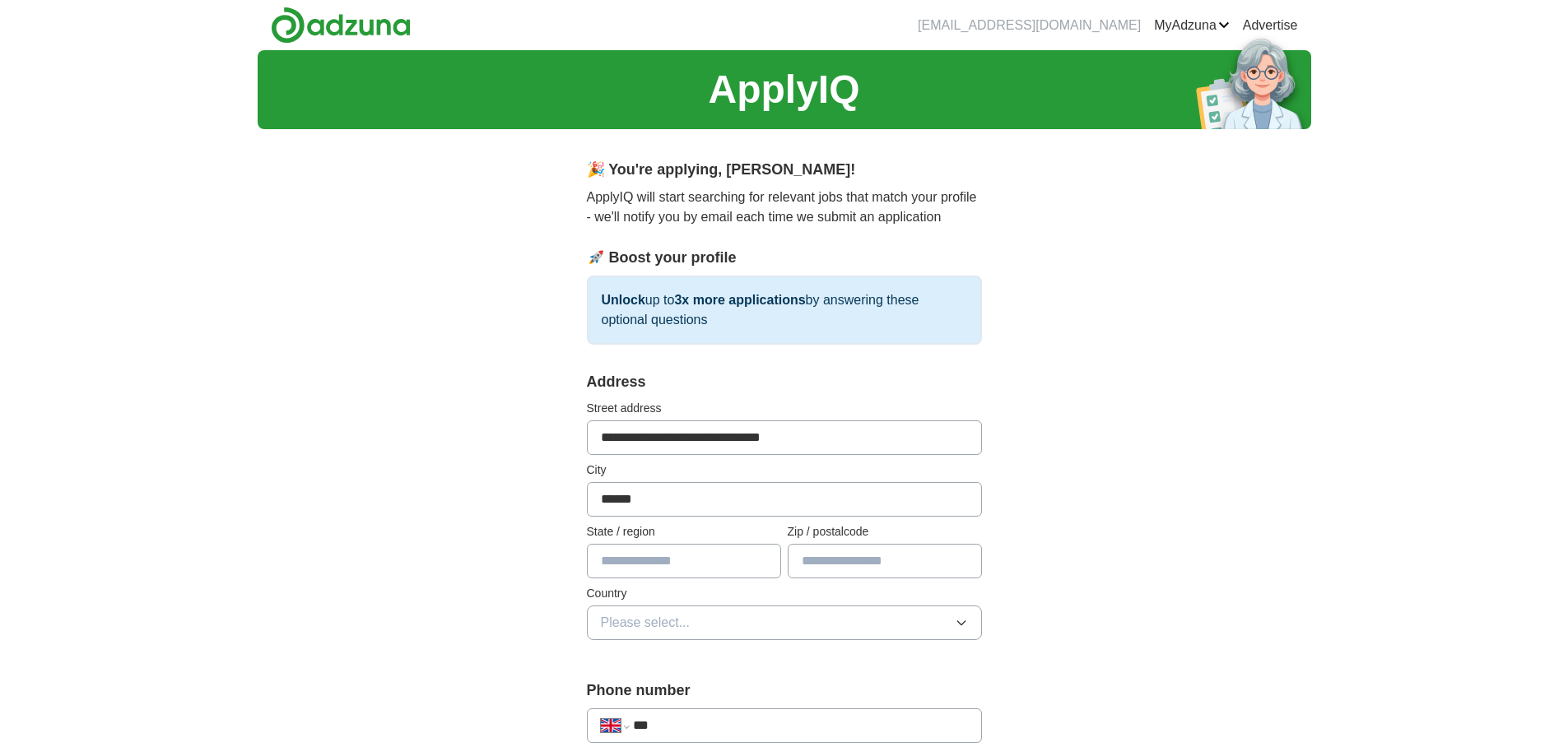 type on "**********" 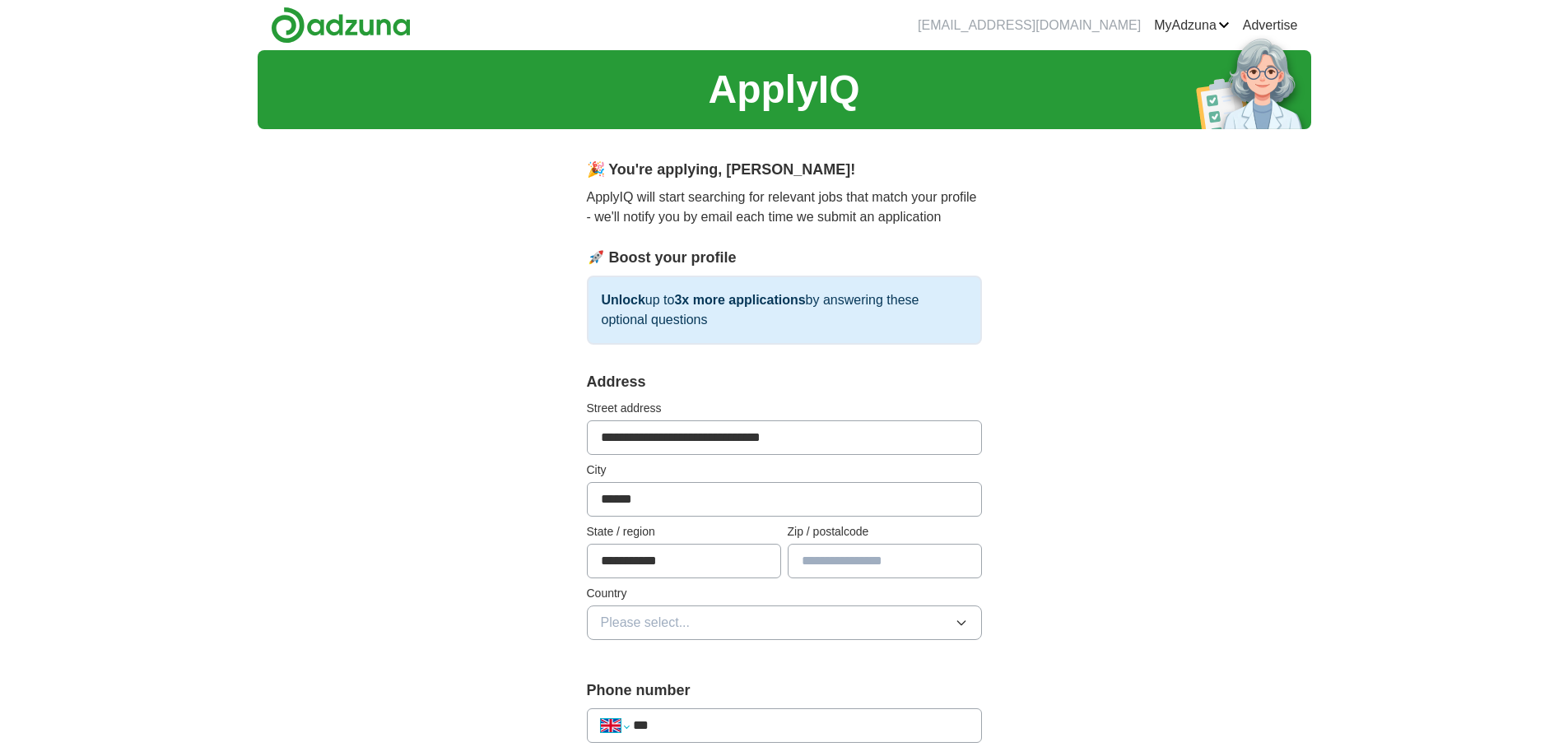 select on "**" 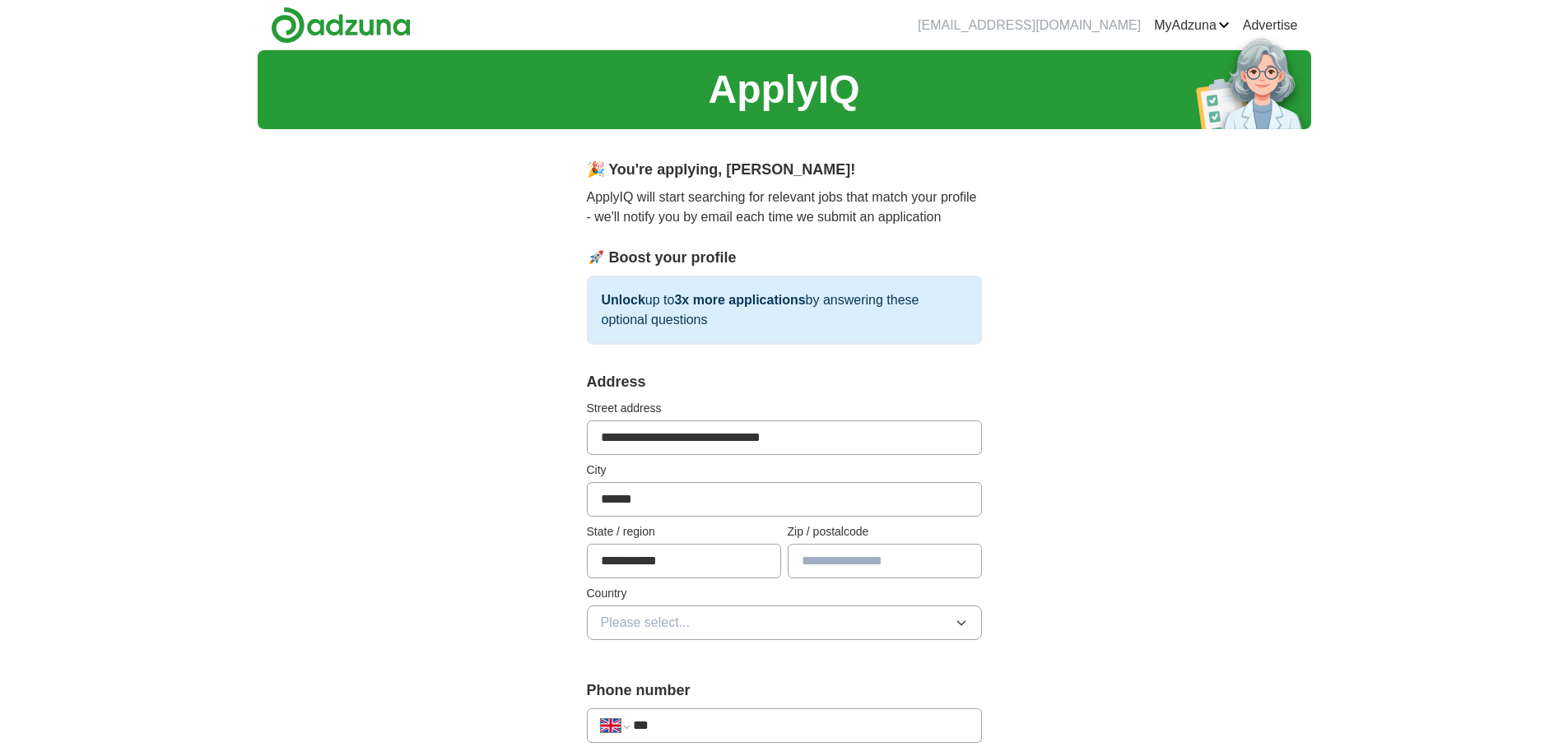 type on "***" 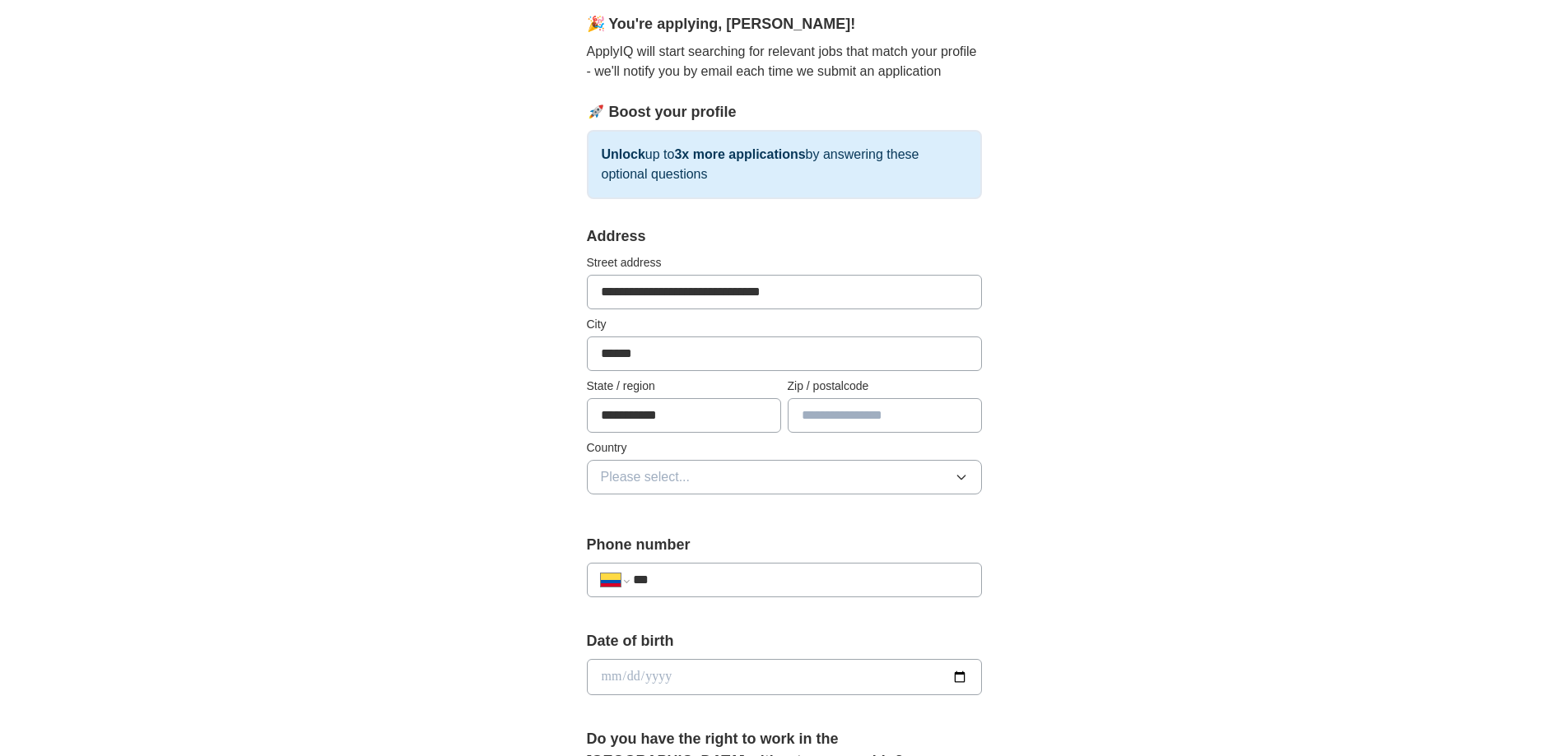 scroll, scrollTop: 165, scrollLeft: 0, axis: vertical 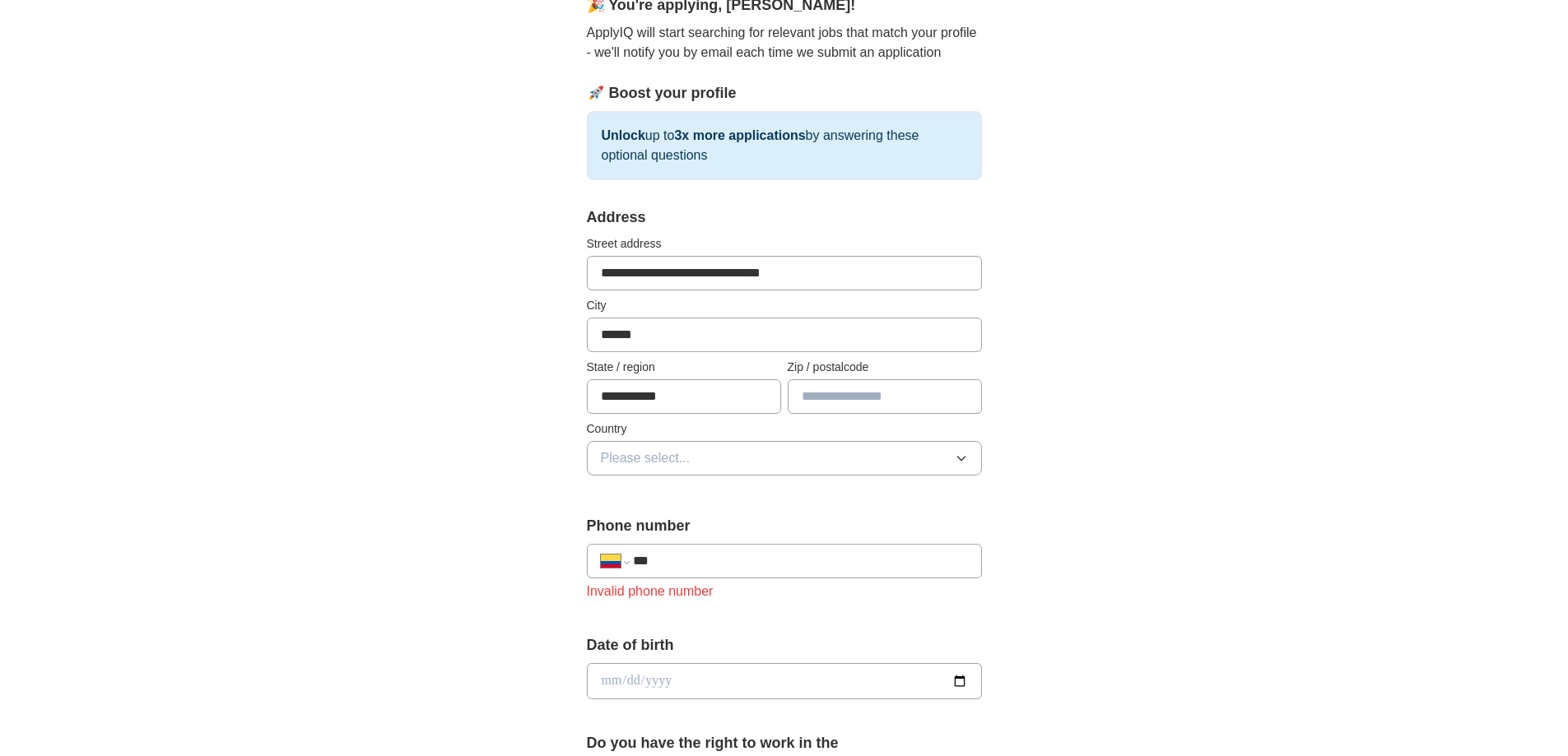 click at bounding box center [885, 397] 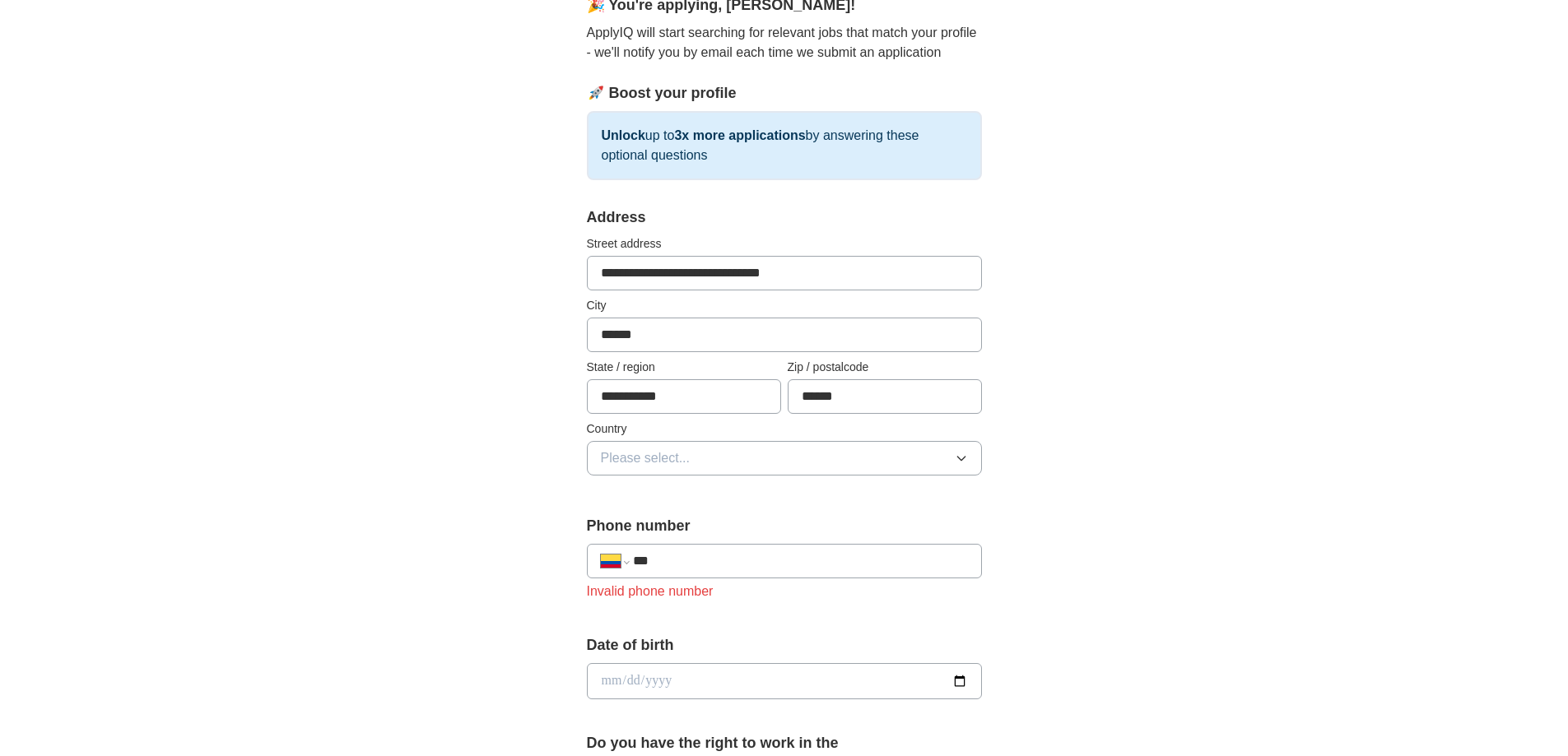 type on "******" 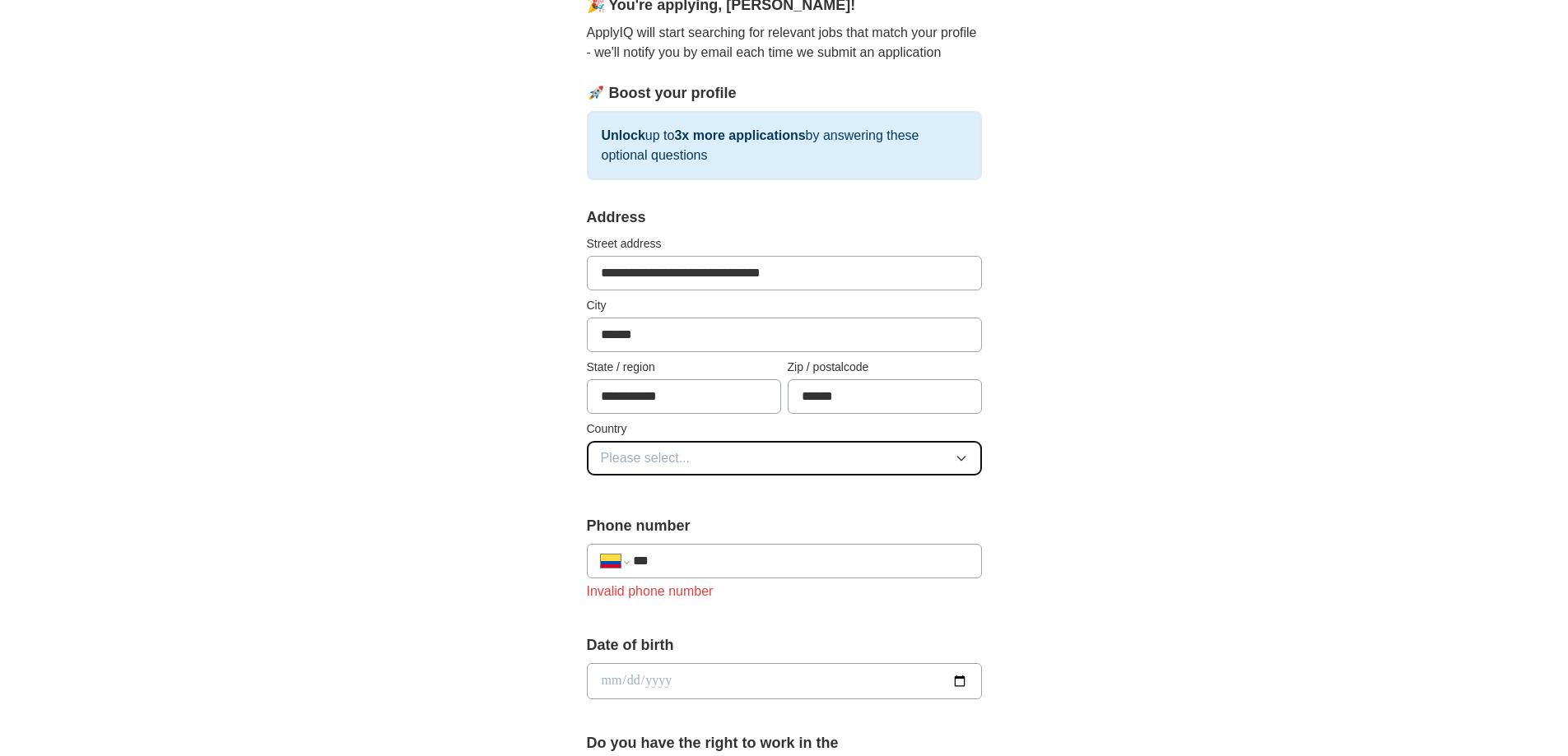 click on "Please select..." at bounding box center (784, 458) 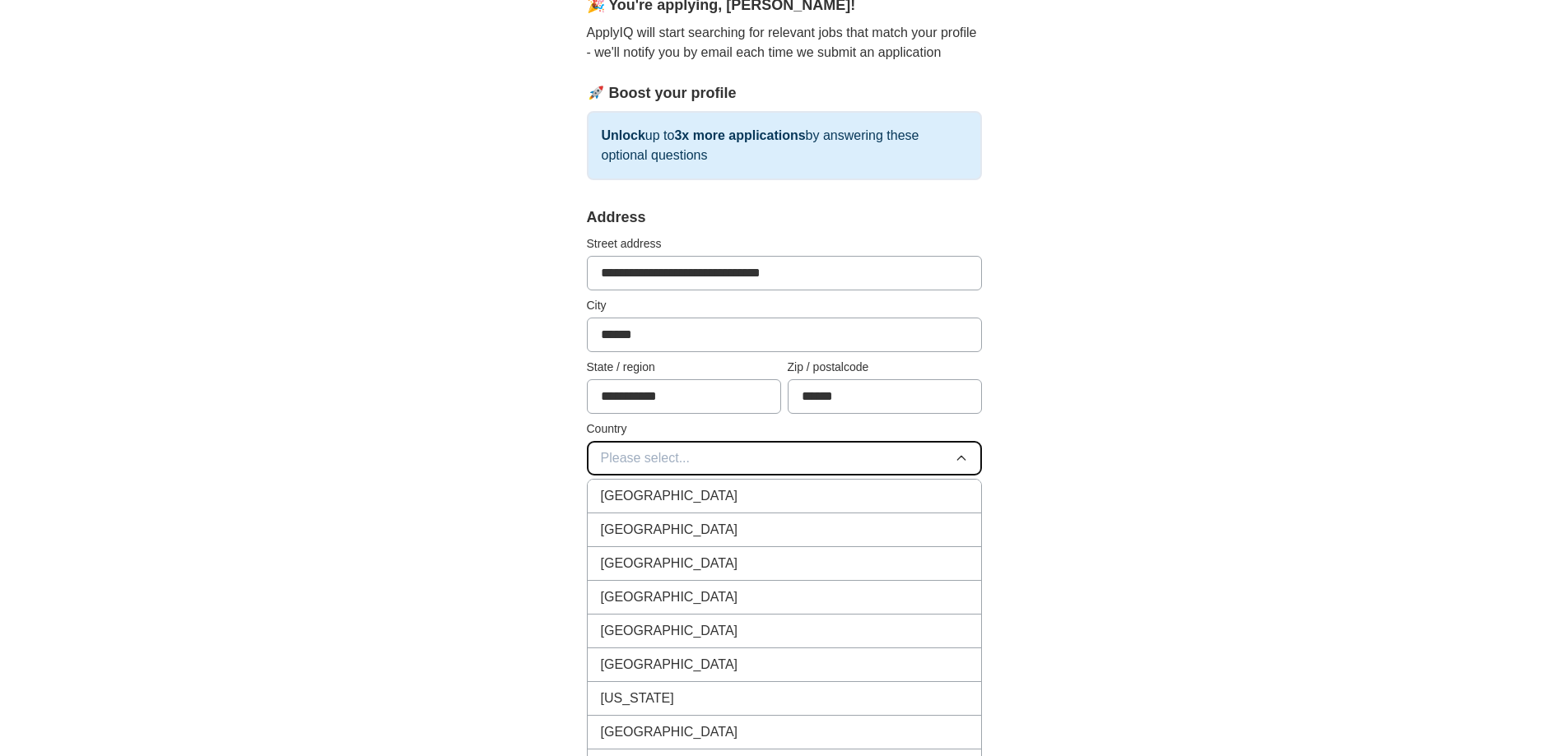 type 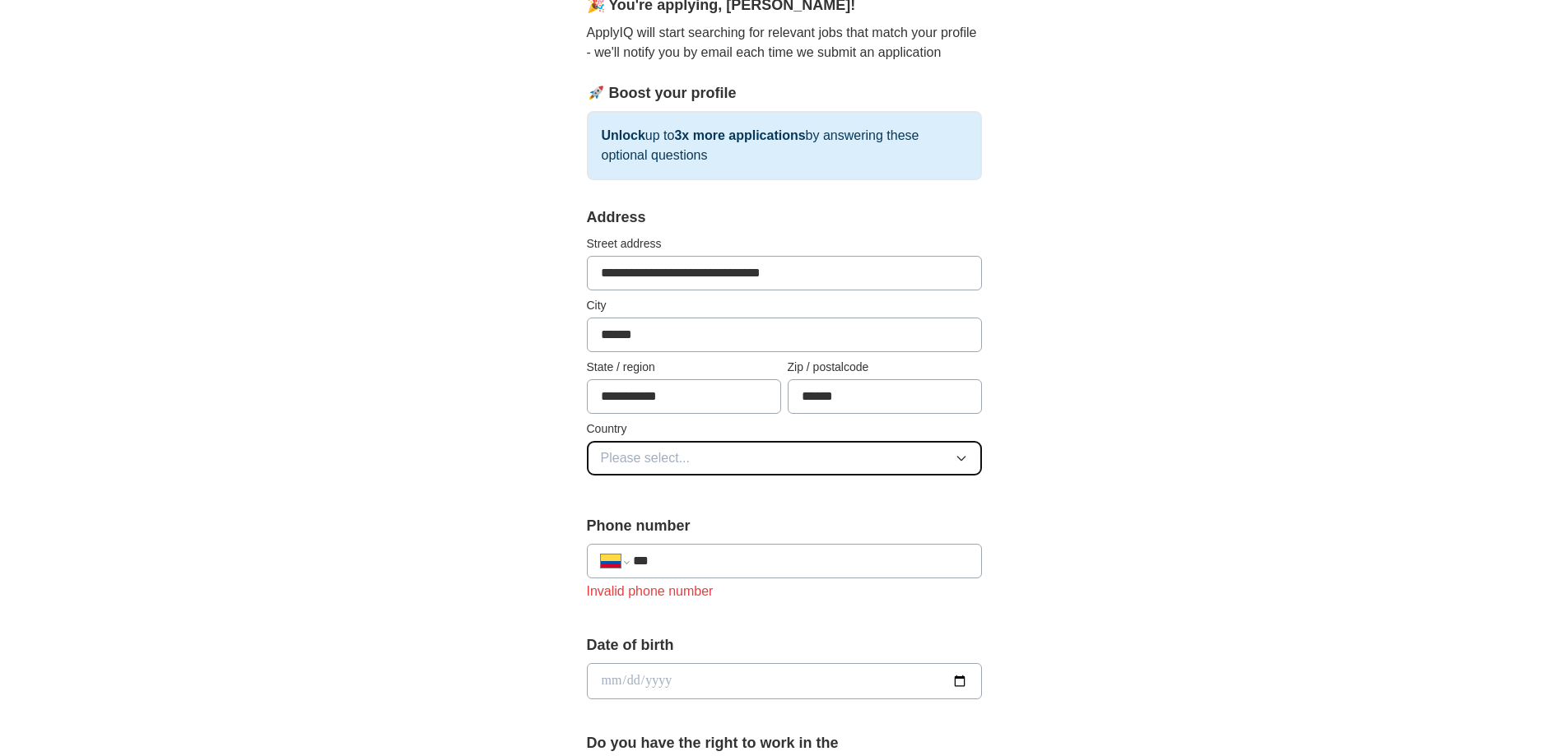 click on "Please select..." at bounding box center [784, 458] 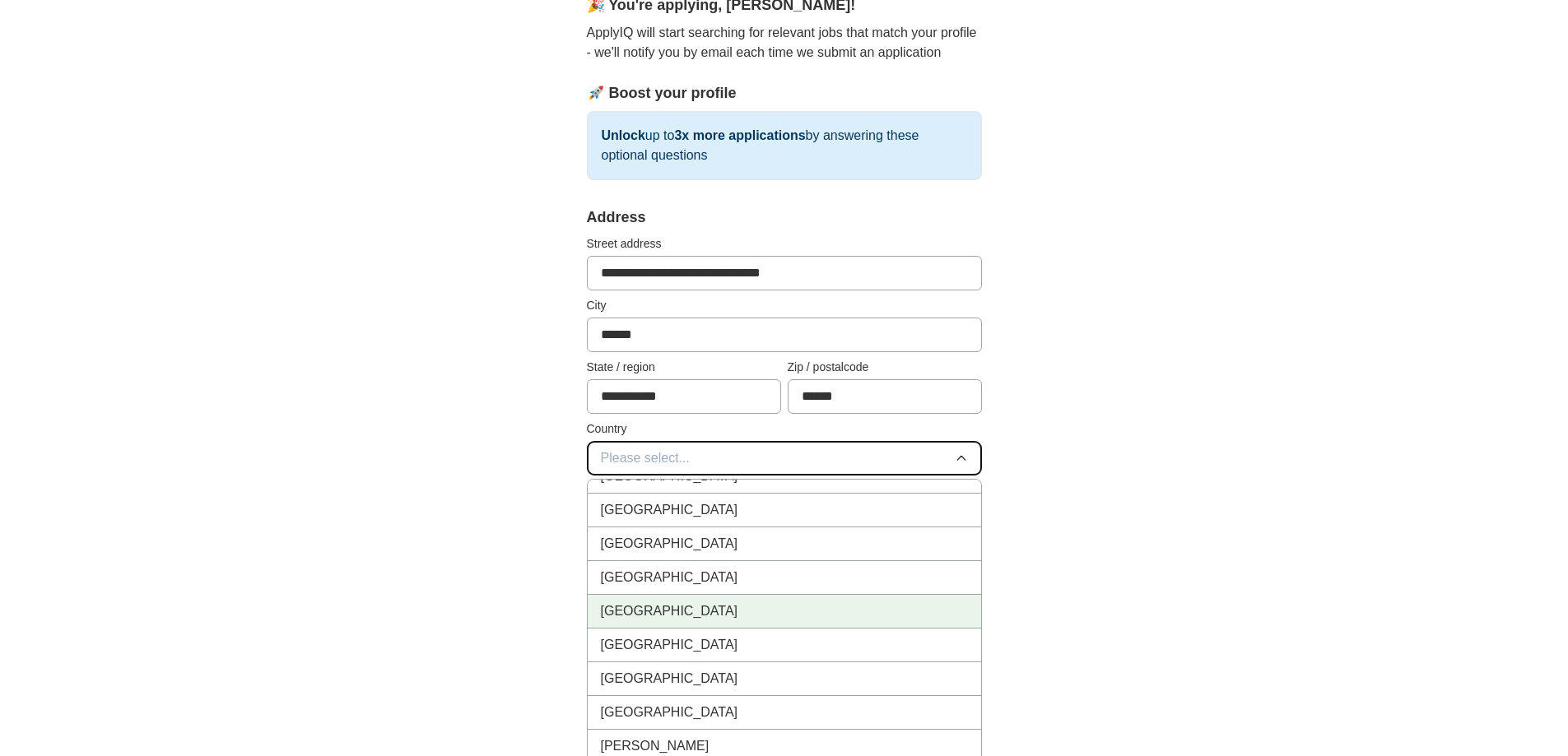 scroll, scrollTop: 1398, scrollLeft: 0, axis: vertical 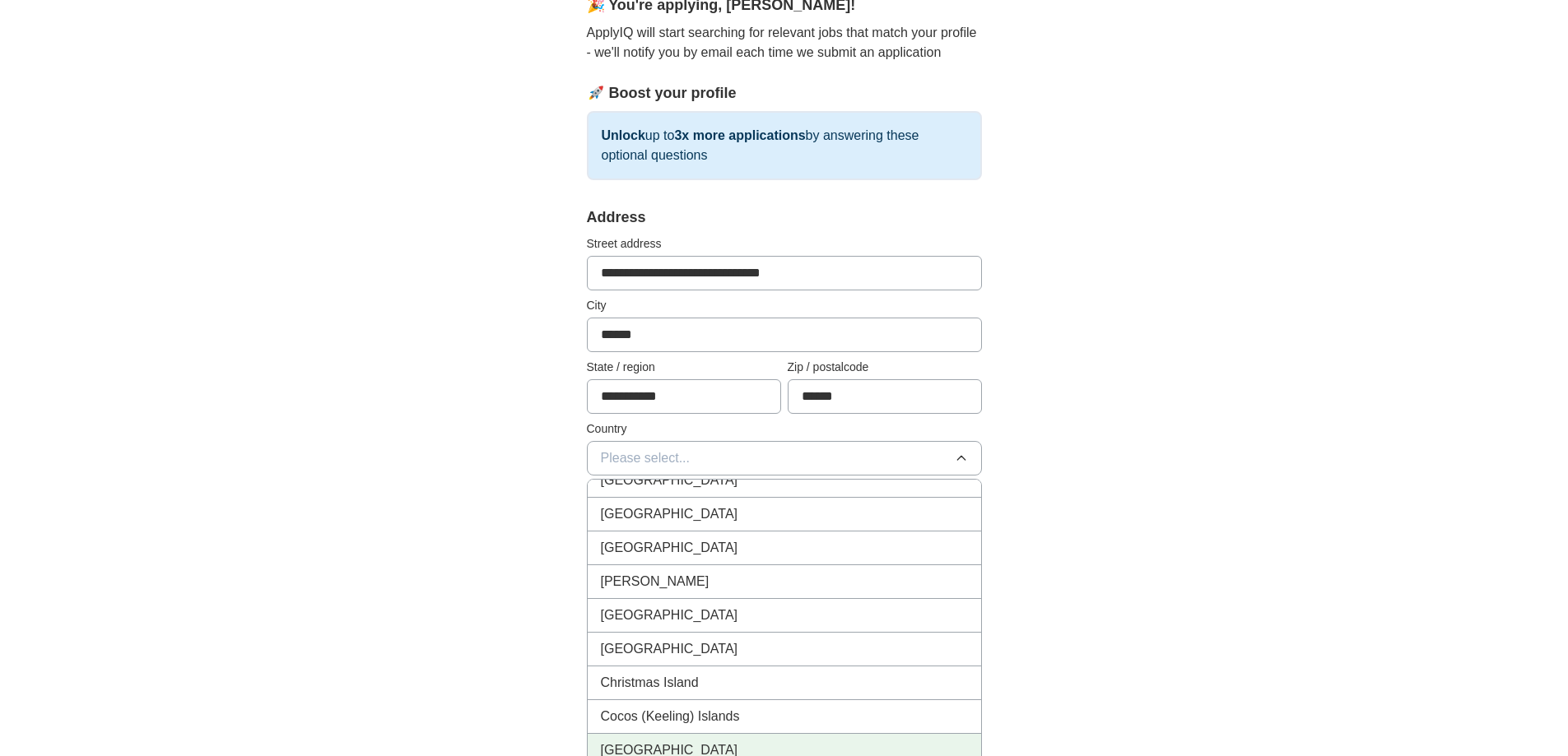 click on "[GEOGRAPHIC_DATA]" at bounding box center [784, 750] 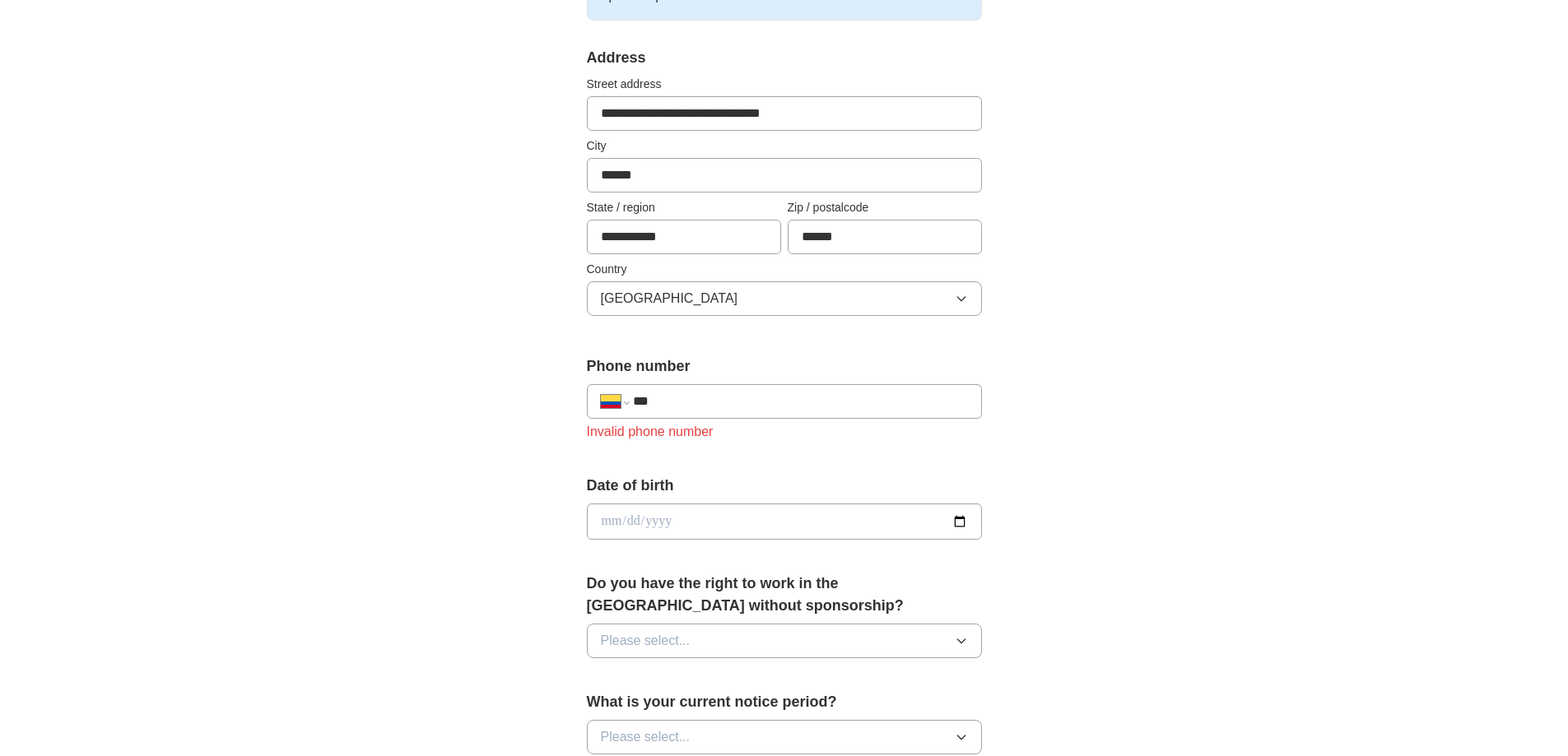 scroll, scrollTop: 329, scrollLeft: 0, axis: vertical 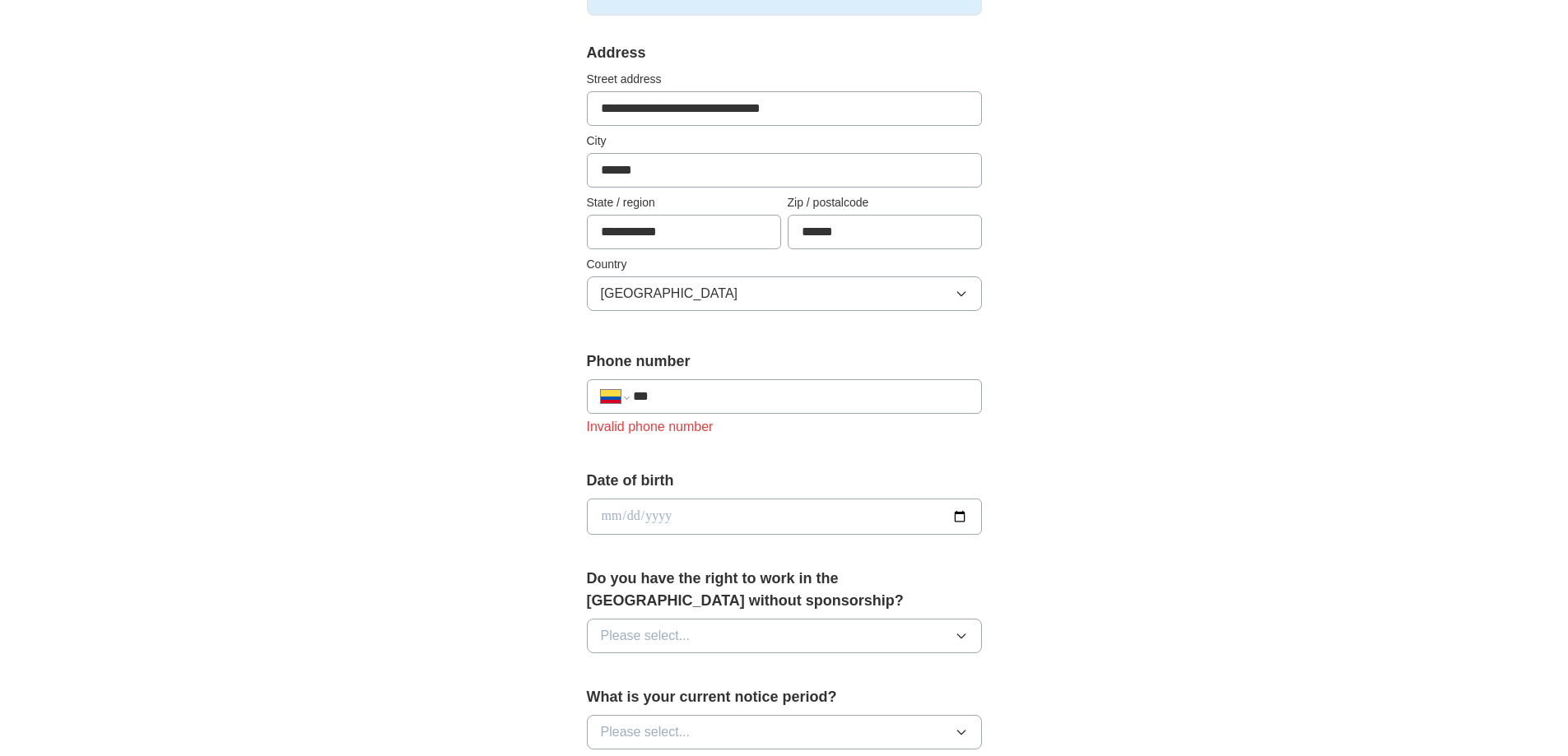 click on "***" at bounding box center [800, 397] 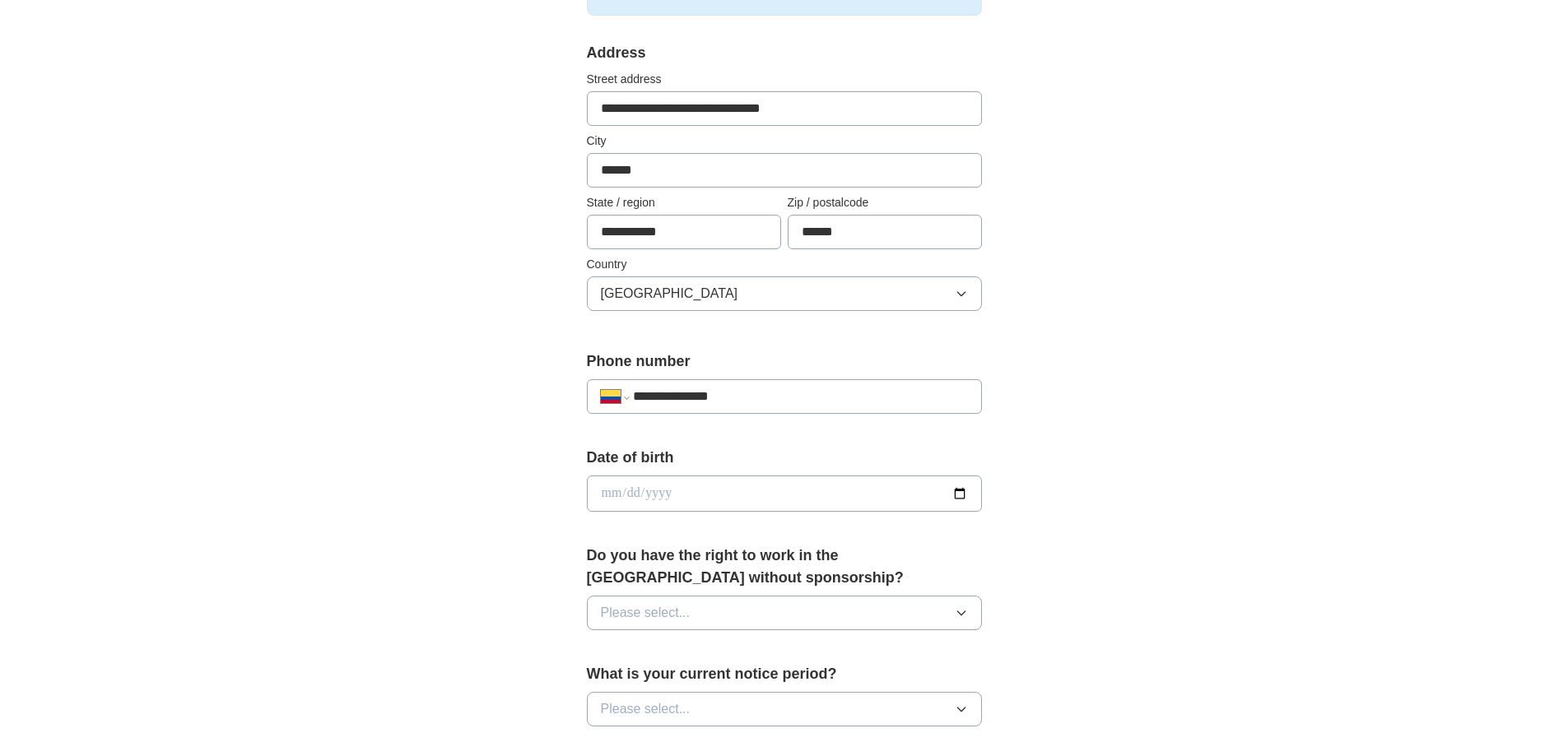 click at bounding box center (784, 494) 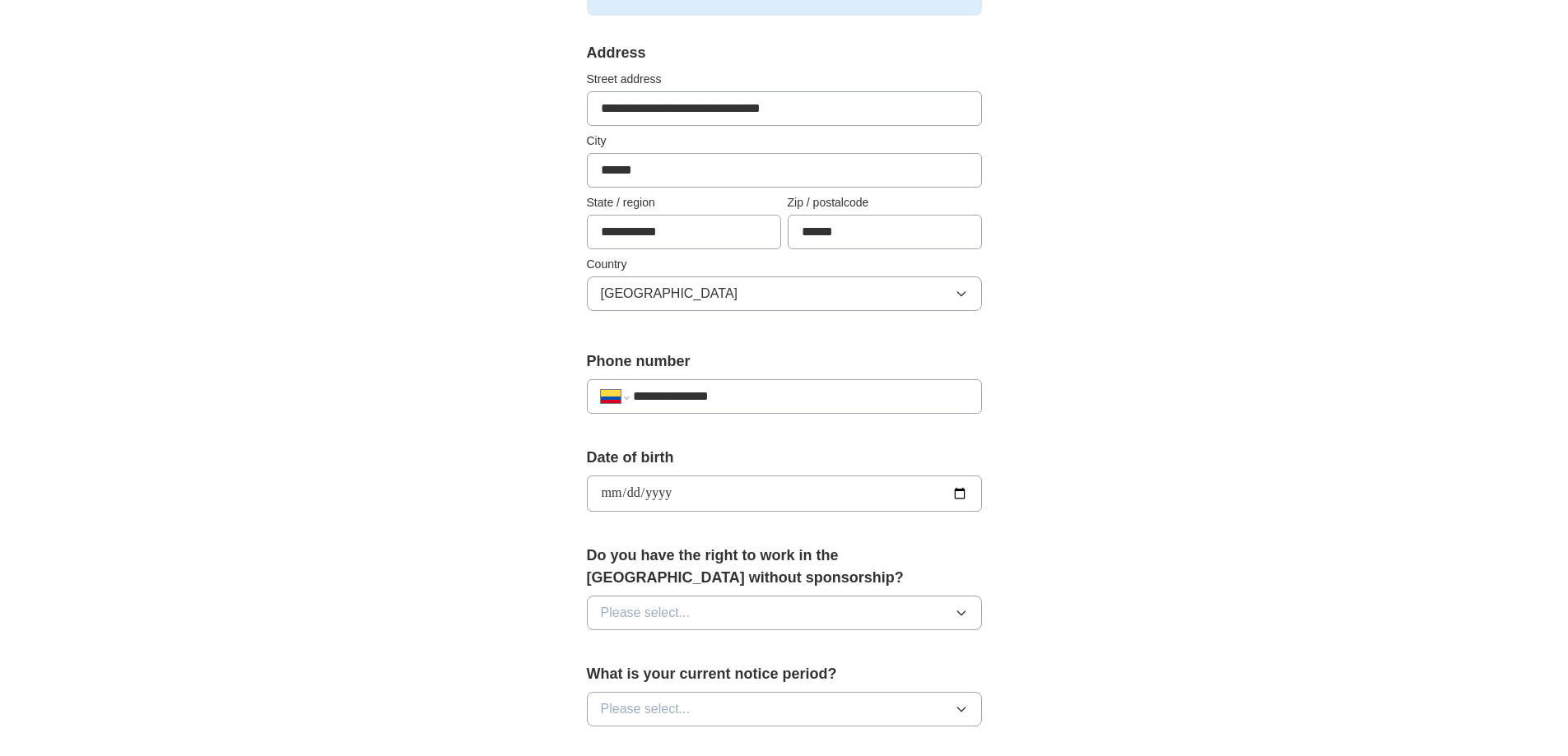 type on "**********" 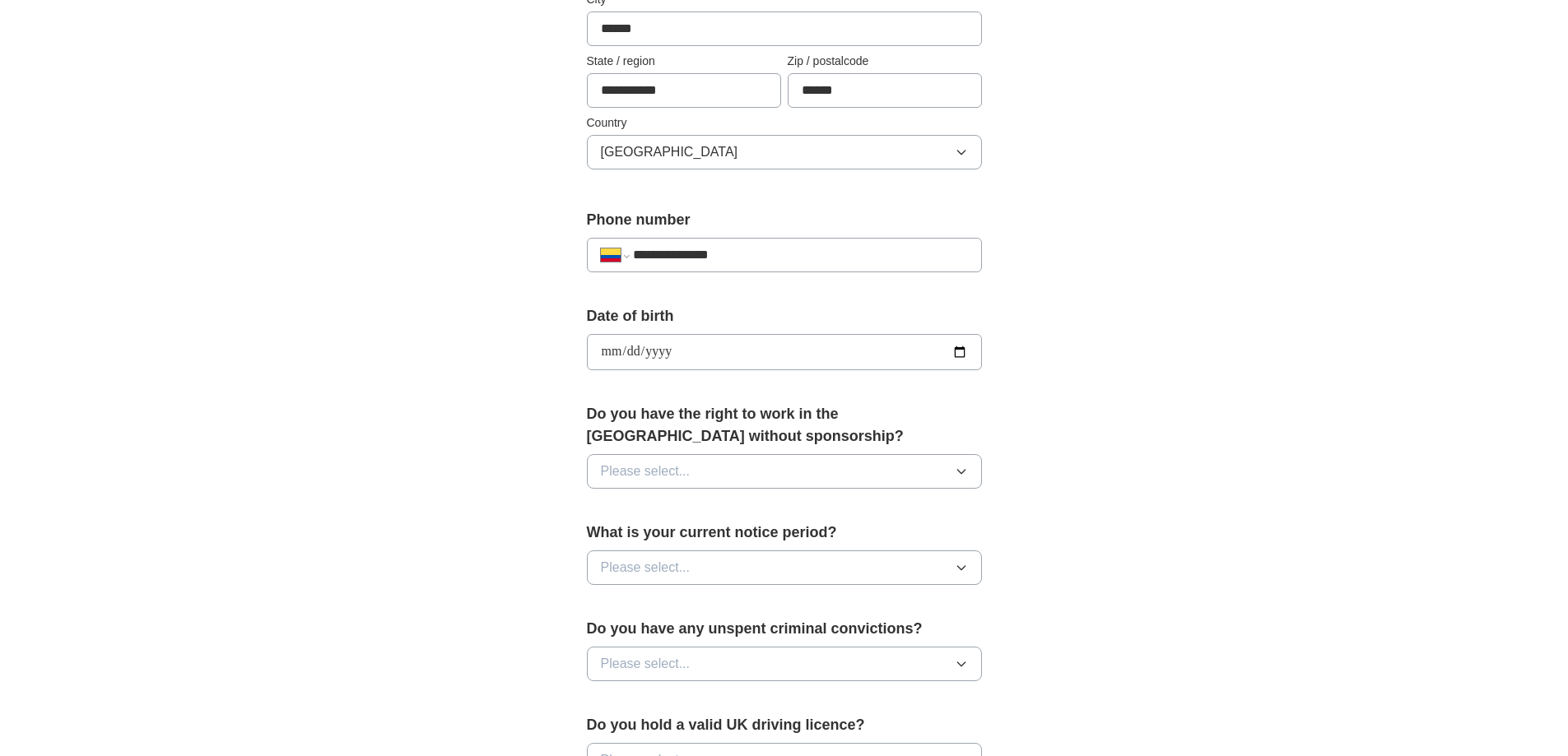 scroll, scrollTop: 494, scrollLeft: 0, axis: vertical 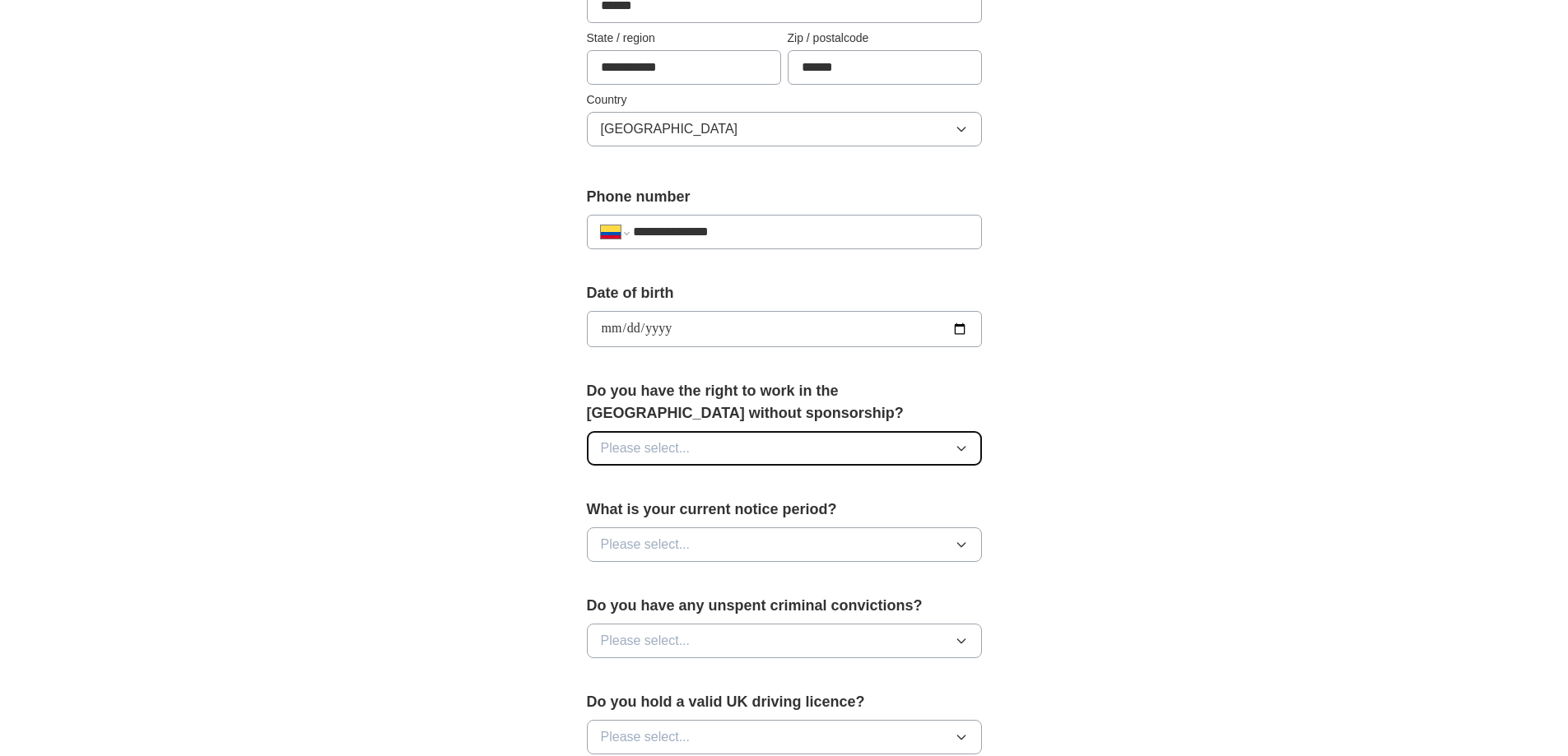 click on "Please select..." at bounding box center (784, 448) 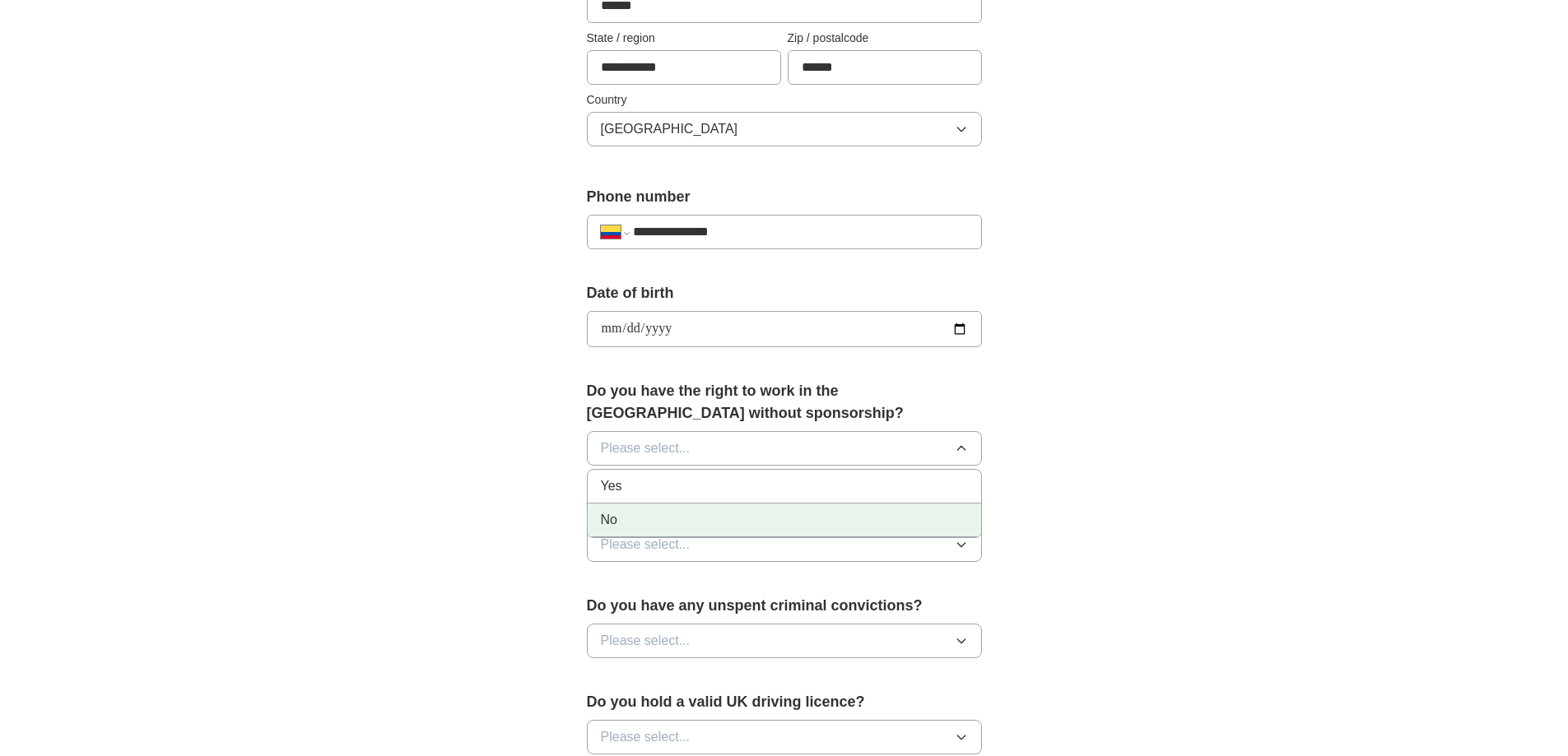 click on "No" at bounding box center [784, 520] 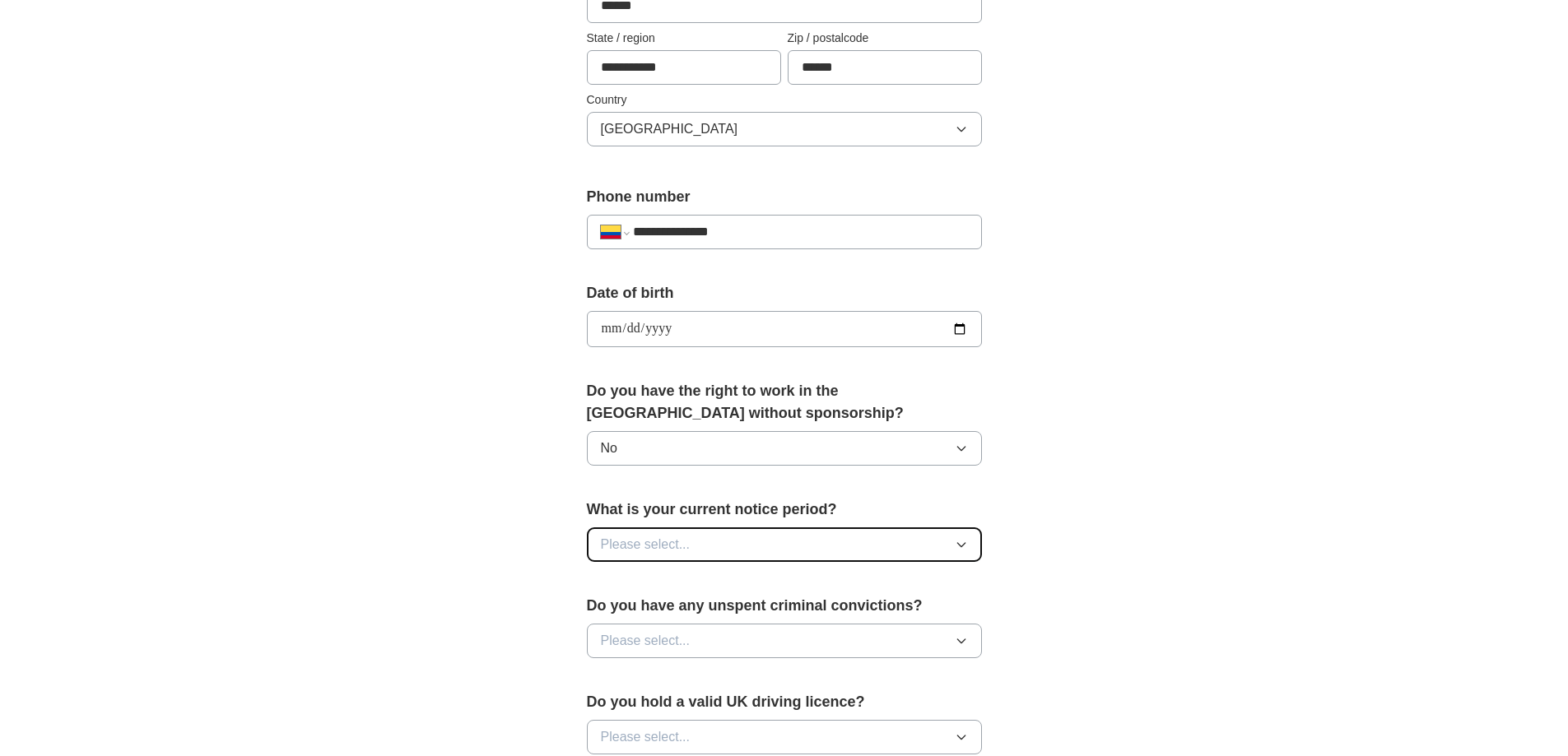 click on "Please select..." at bounding box center (784, 545) 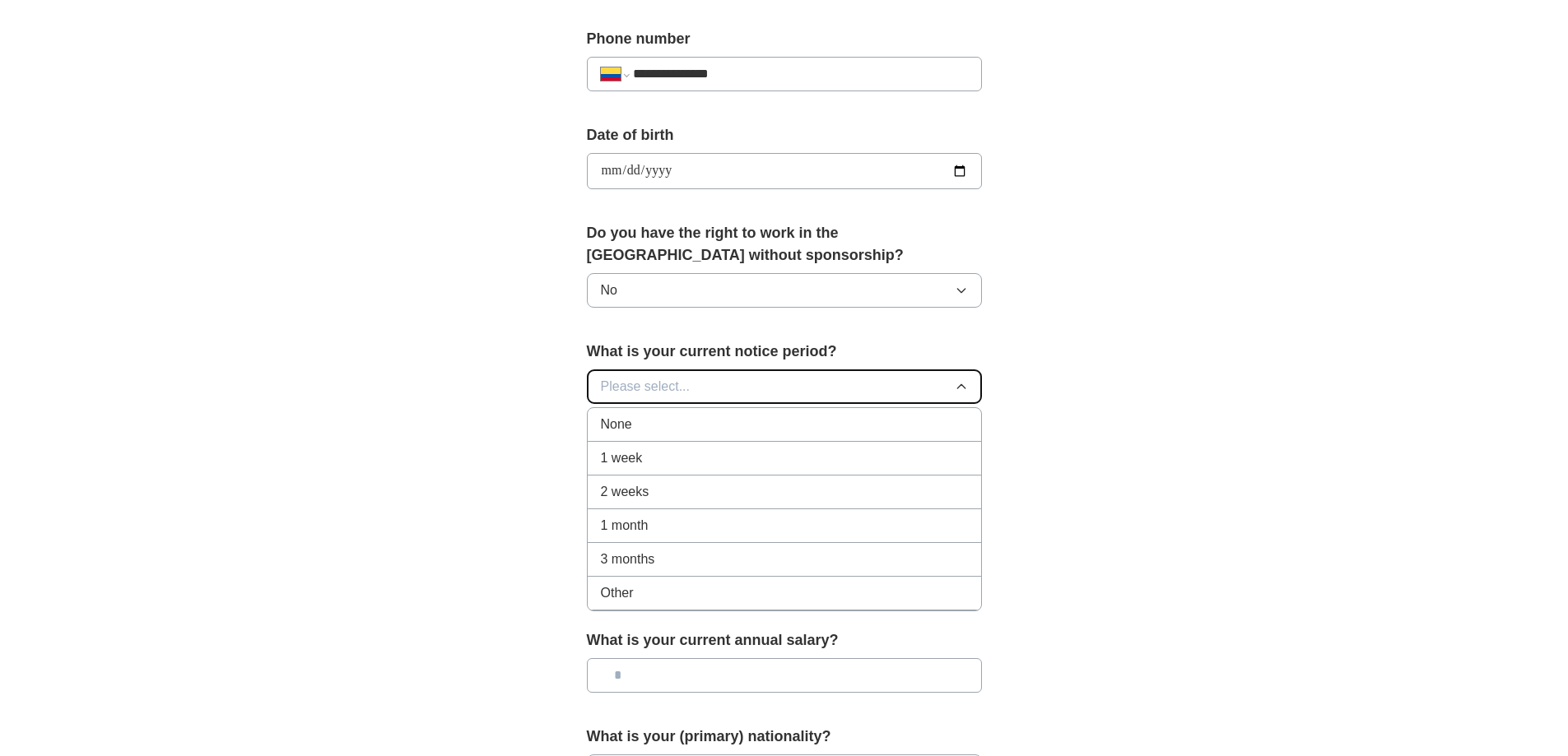scroll, scrollTop: 658, scrollLeft: 0, axis: vertical 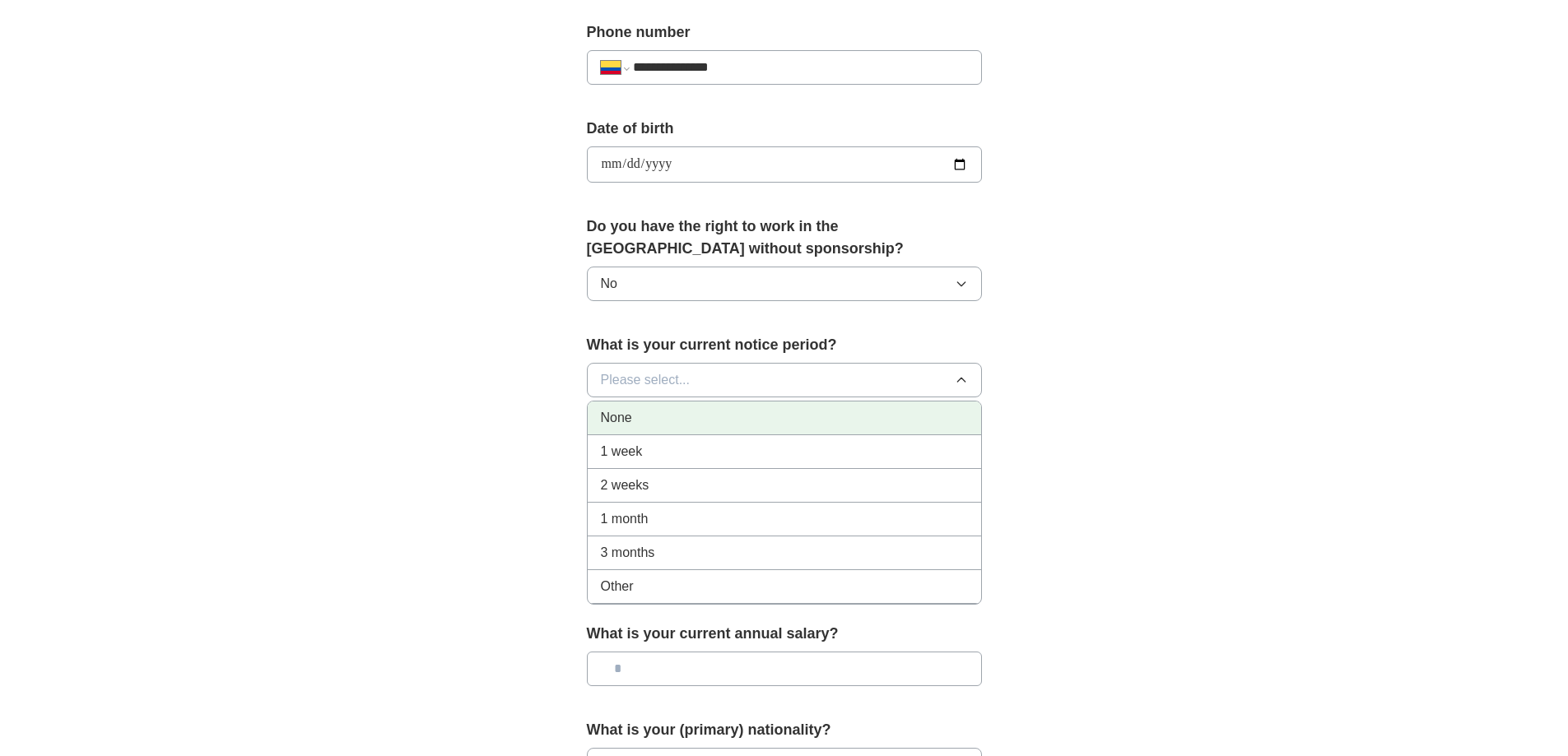 click on "None" at bounding box center (784, 418) 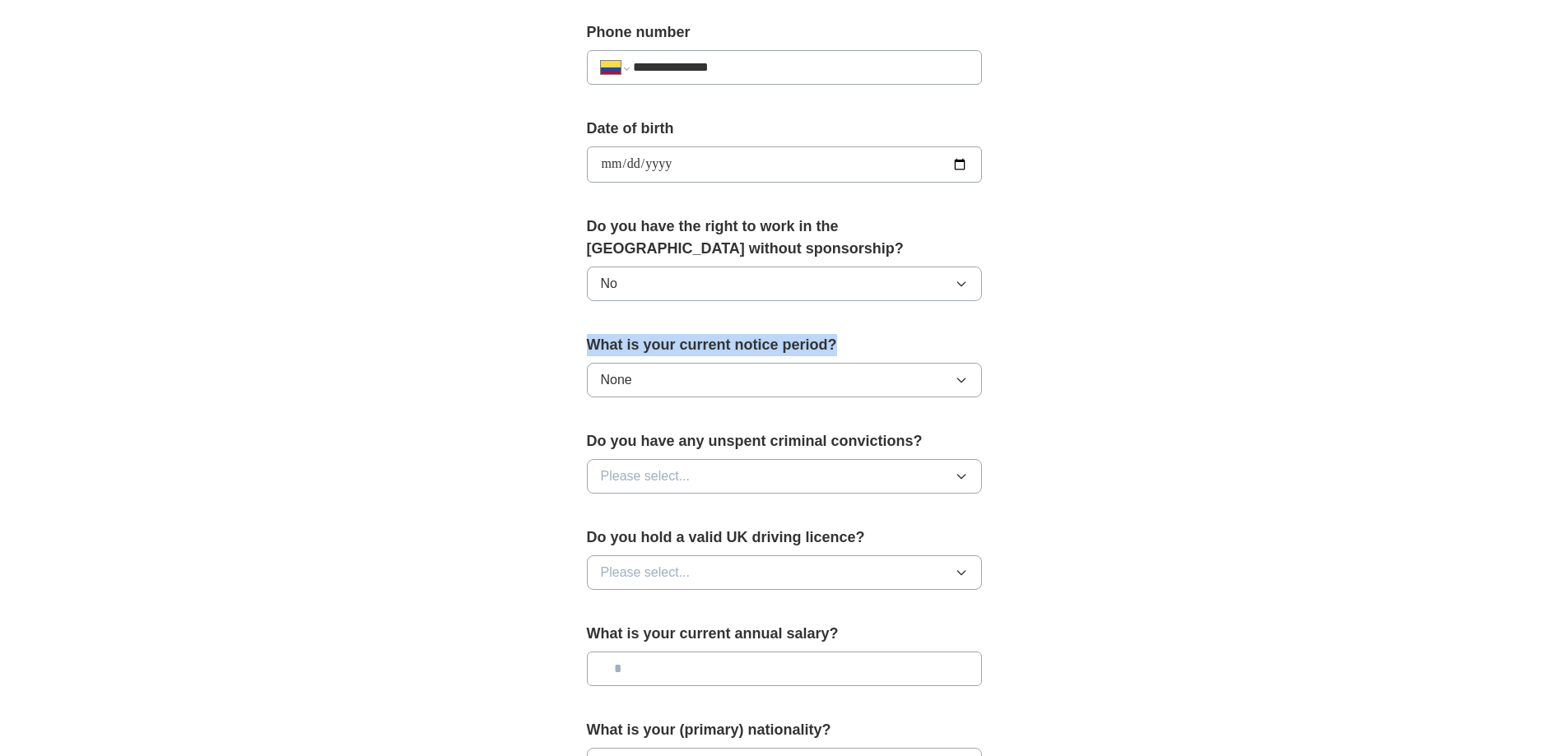 drag, startPoint x: 856, startPoint y: 349, endPoint x: 584, endPoint y: 346, distance: 272.01654 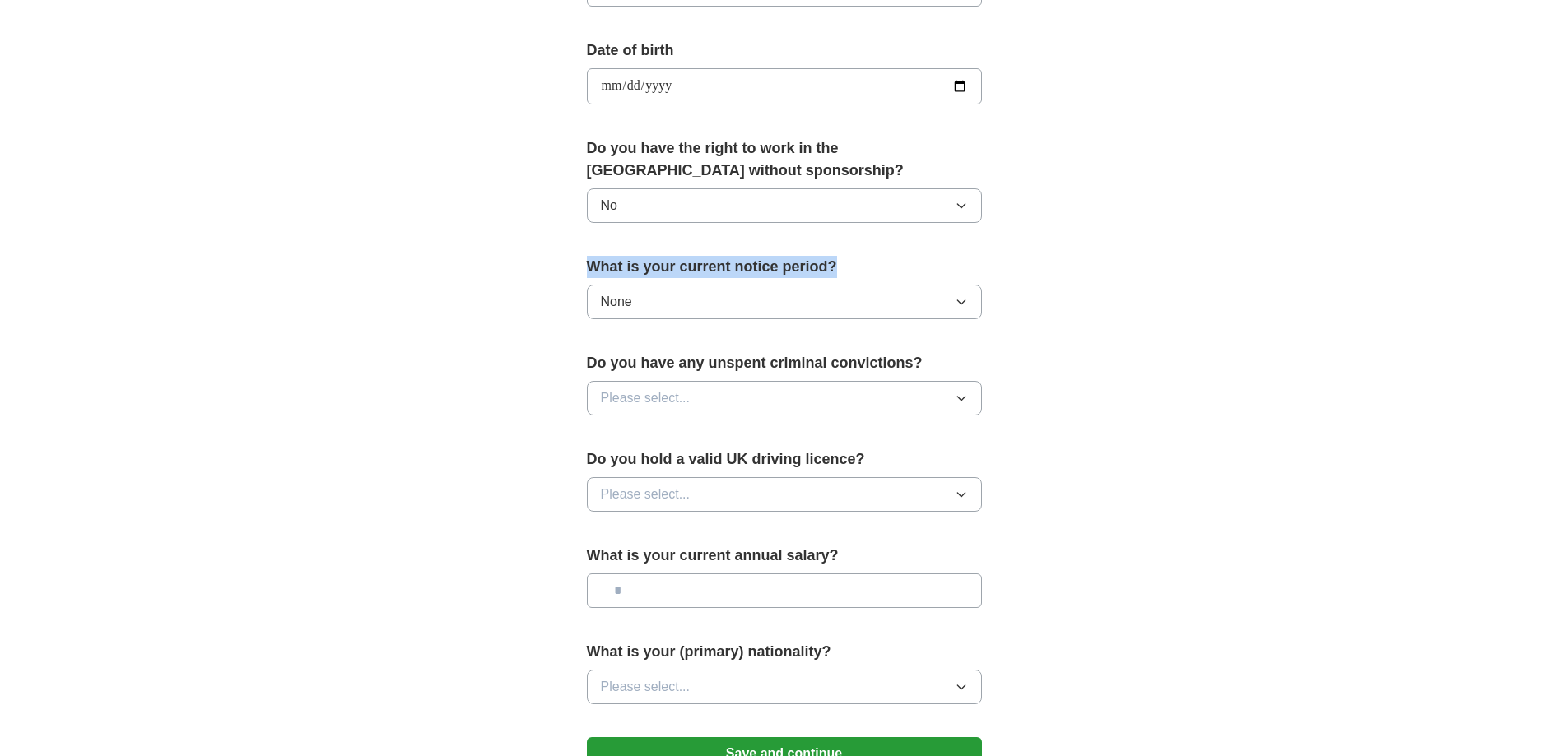 scroll, scrollTop: 740, scrollLeft: 0, axis: vertical 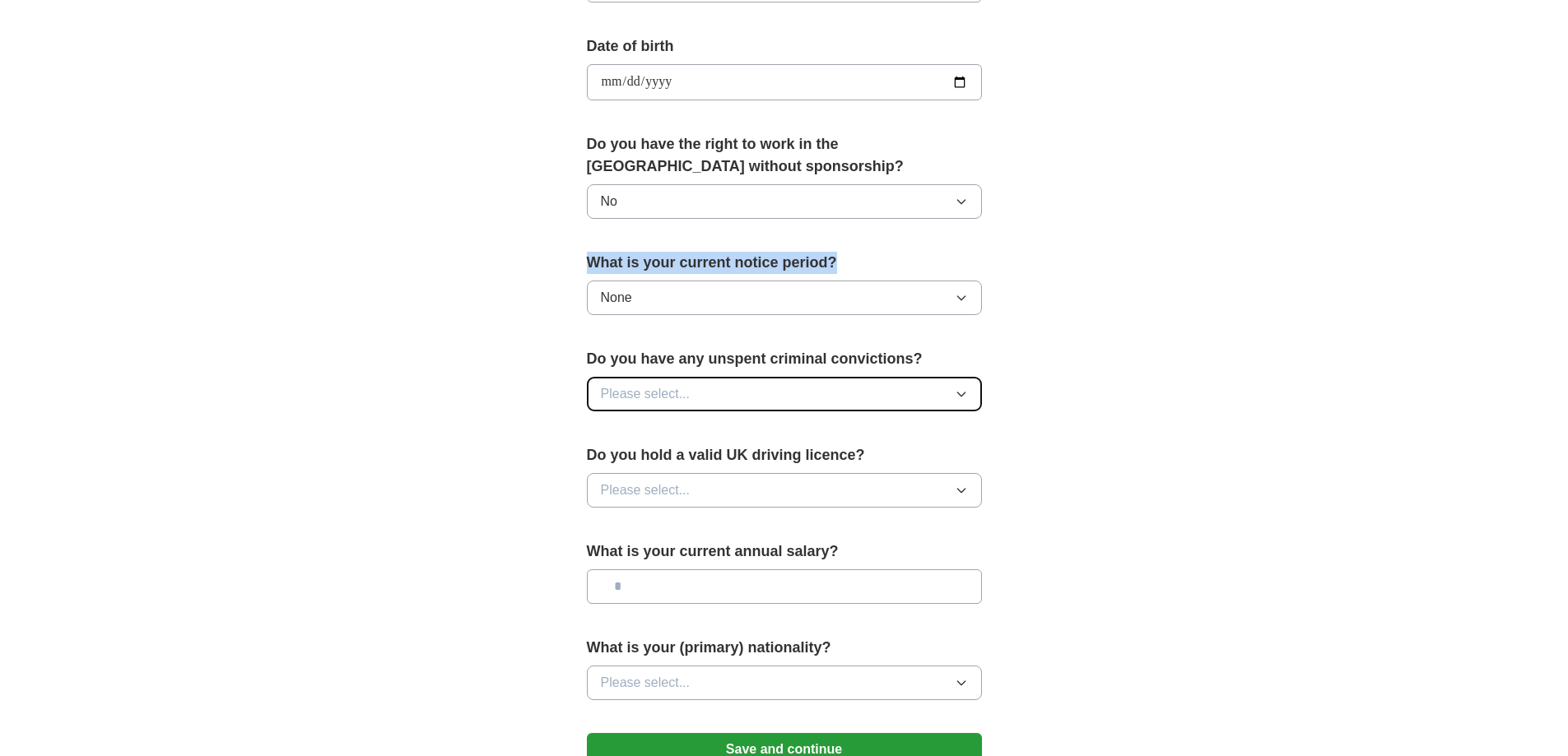 click on "Please select..." at bounding box center (784, 394) 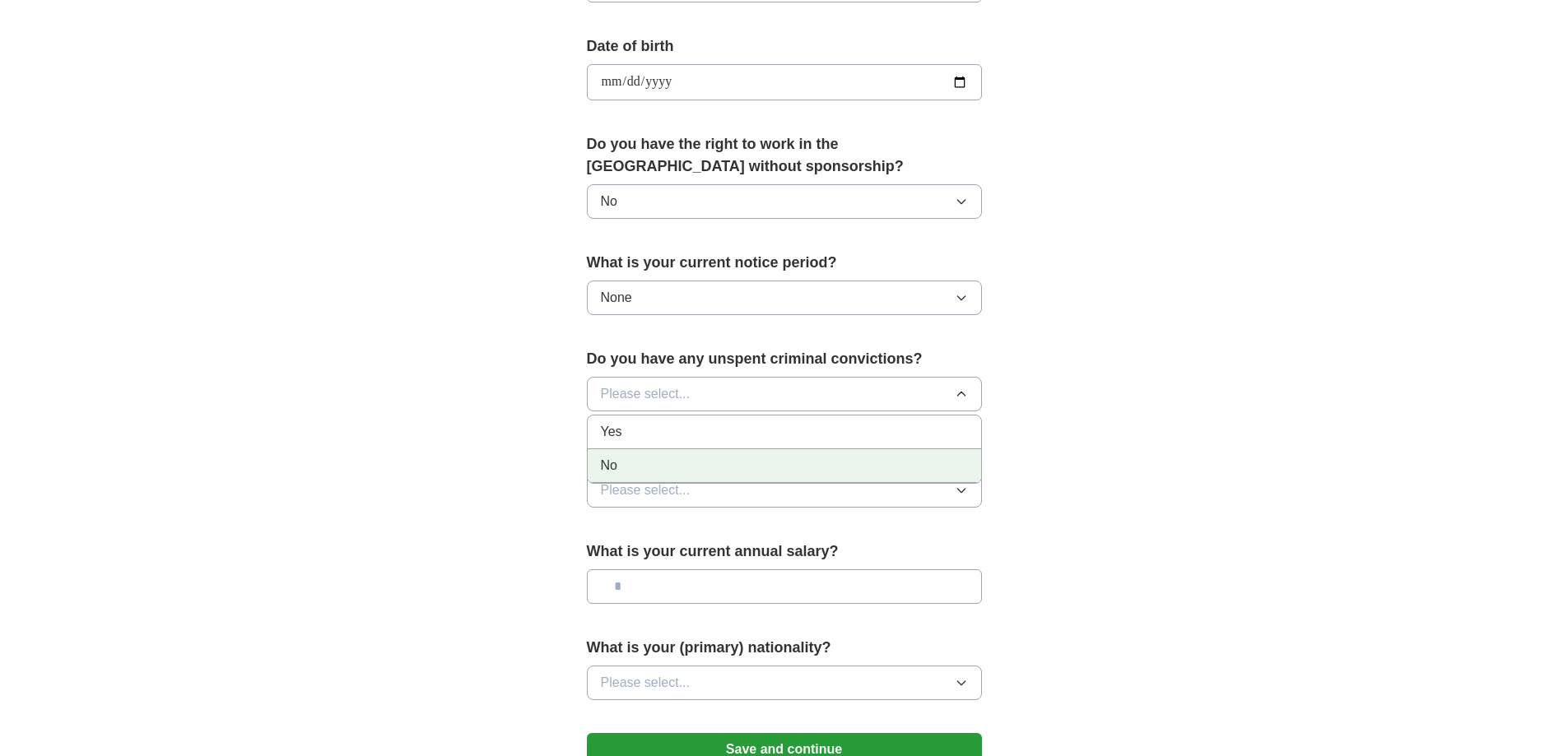 click on "No" at bounding box center [784, 466] 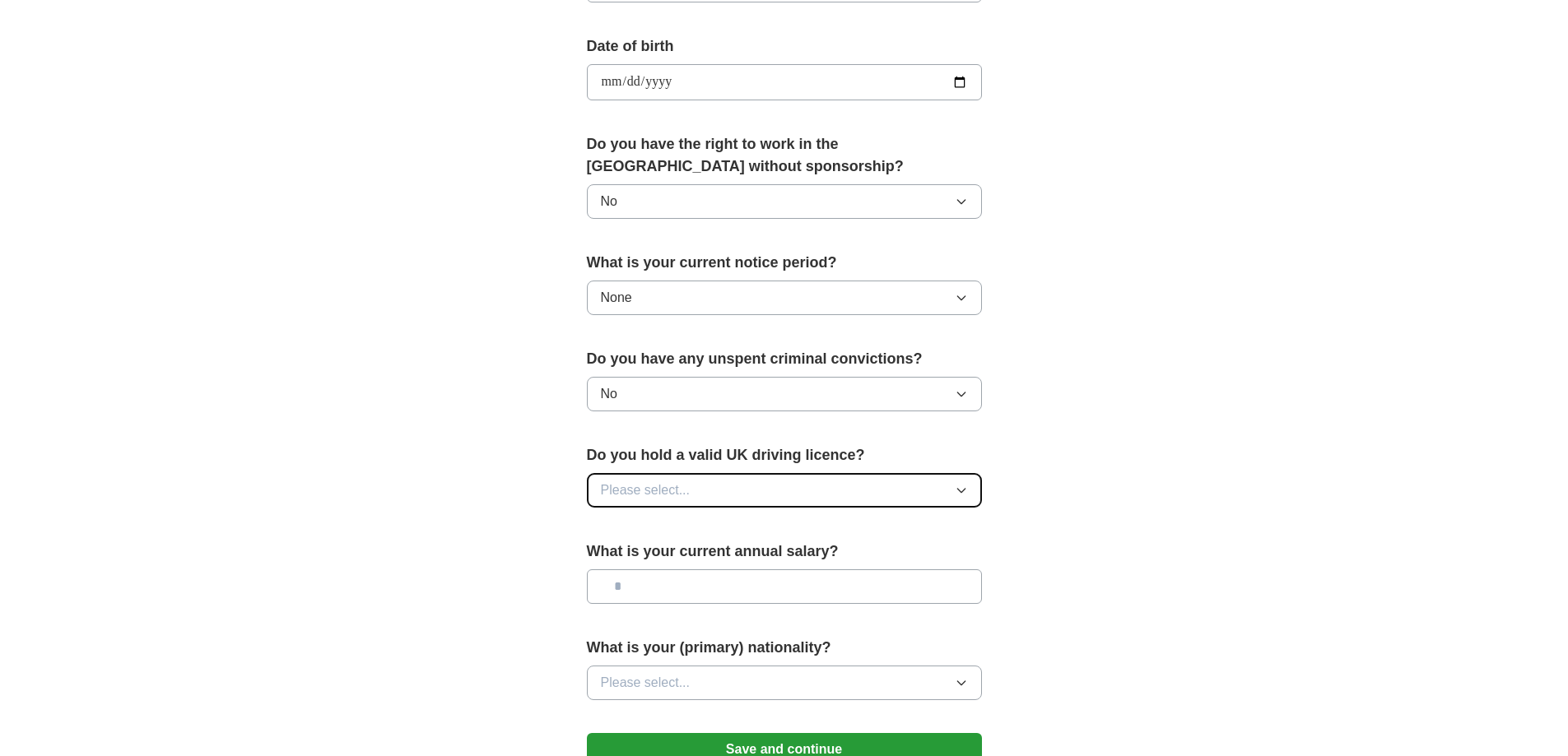 click on "Please select..." at bounding box center (784, 490) 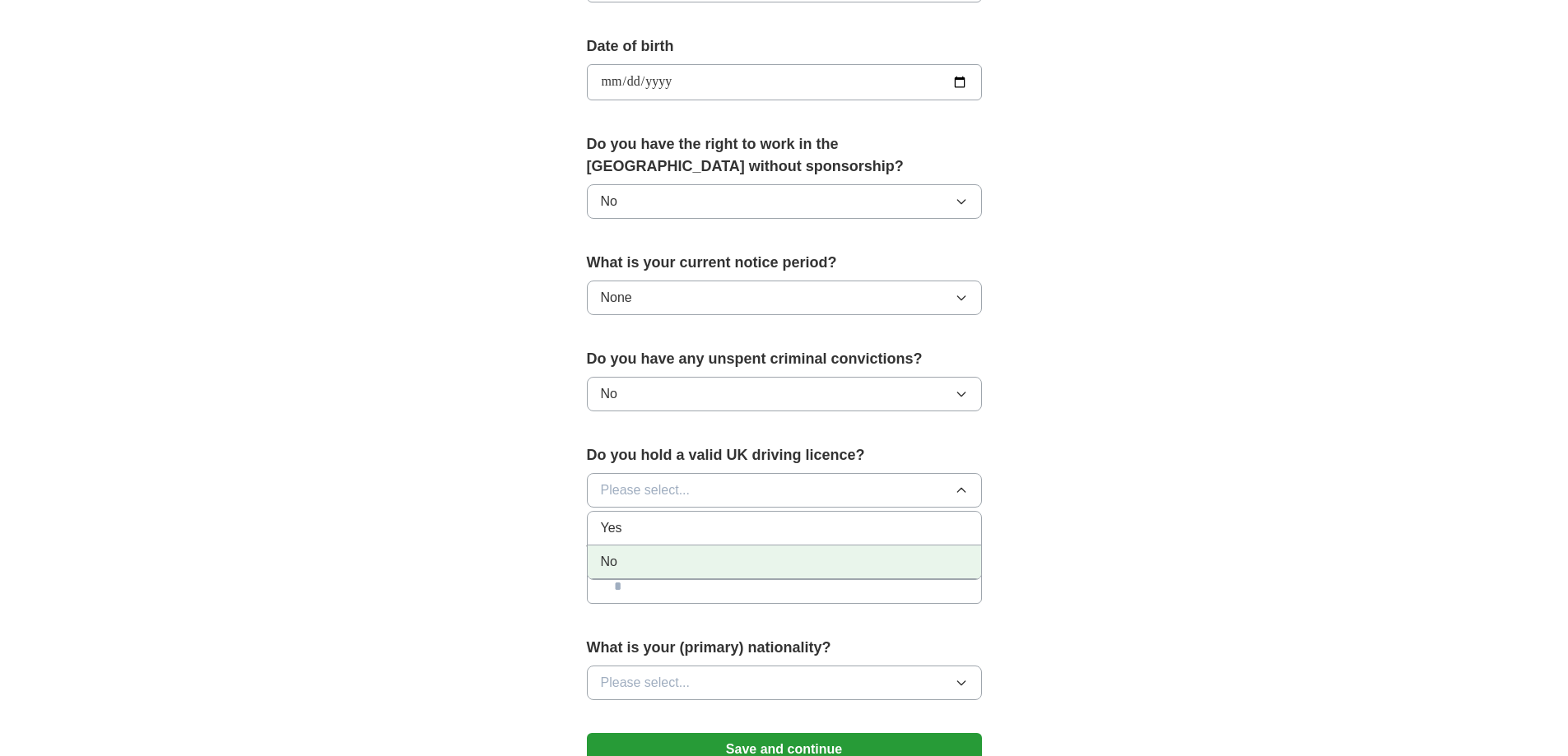 click on "No" at bounding box center (784, 562) 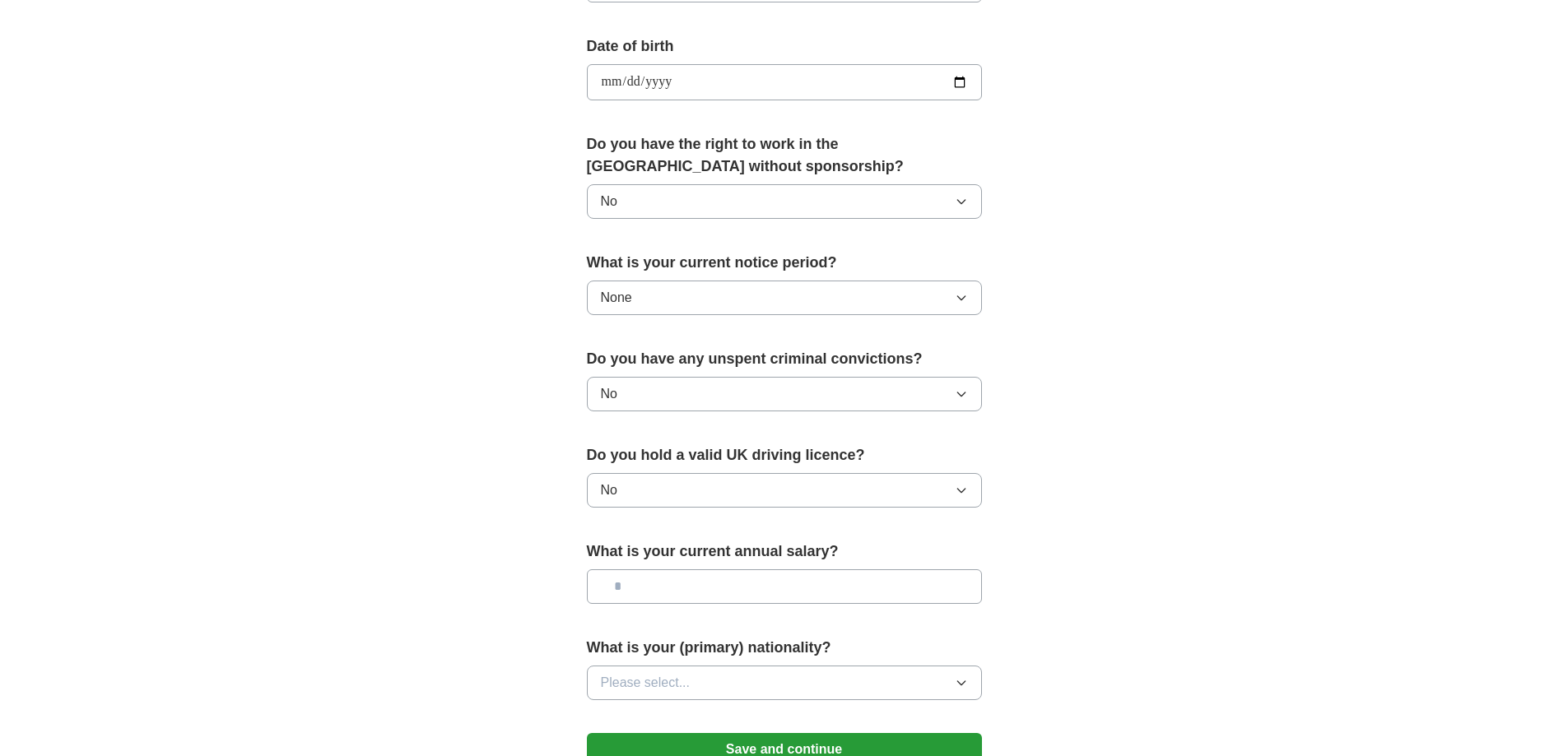 click at bounding box center [784, 587] 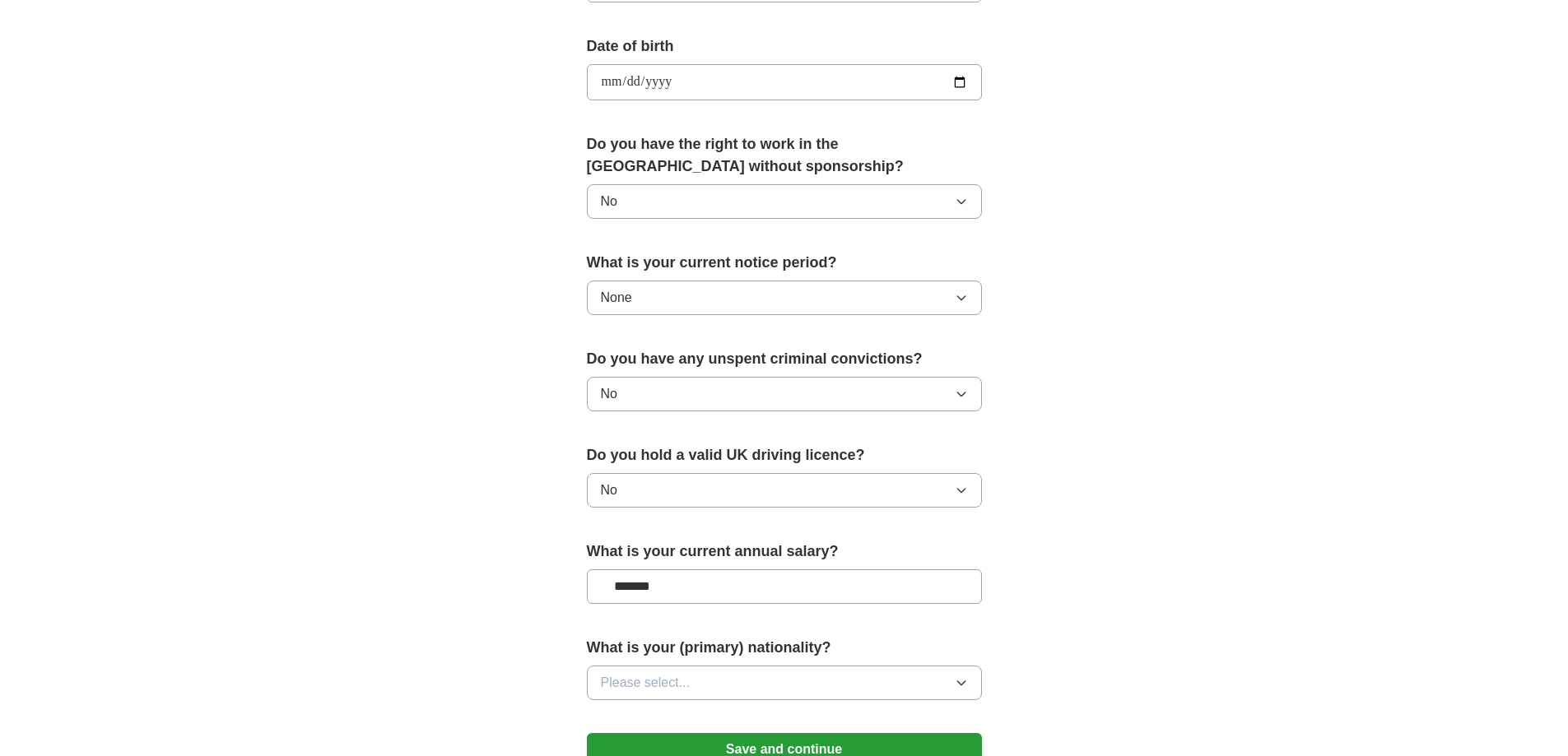 type on "*******" 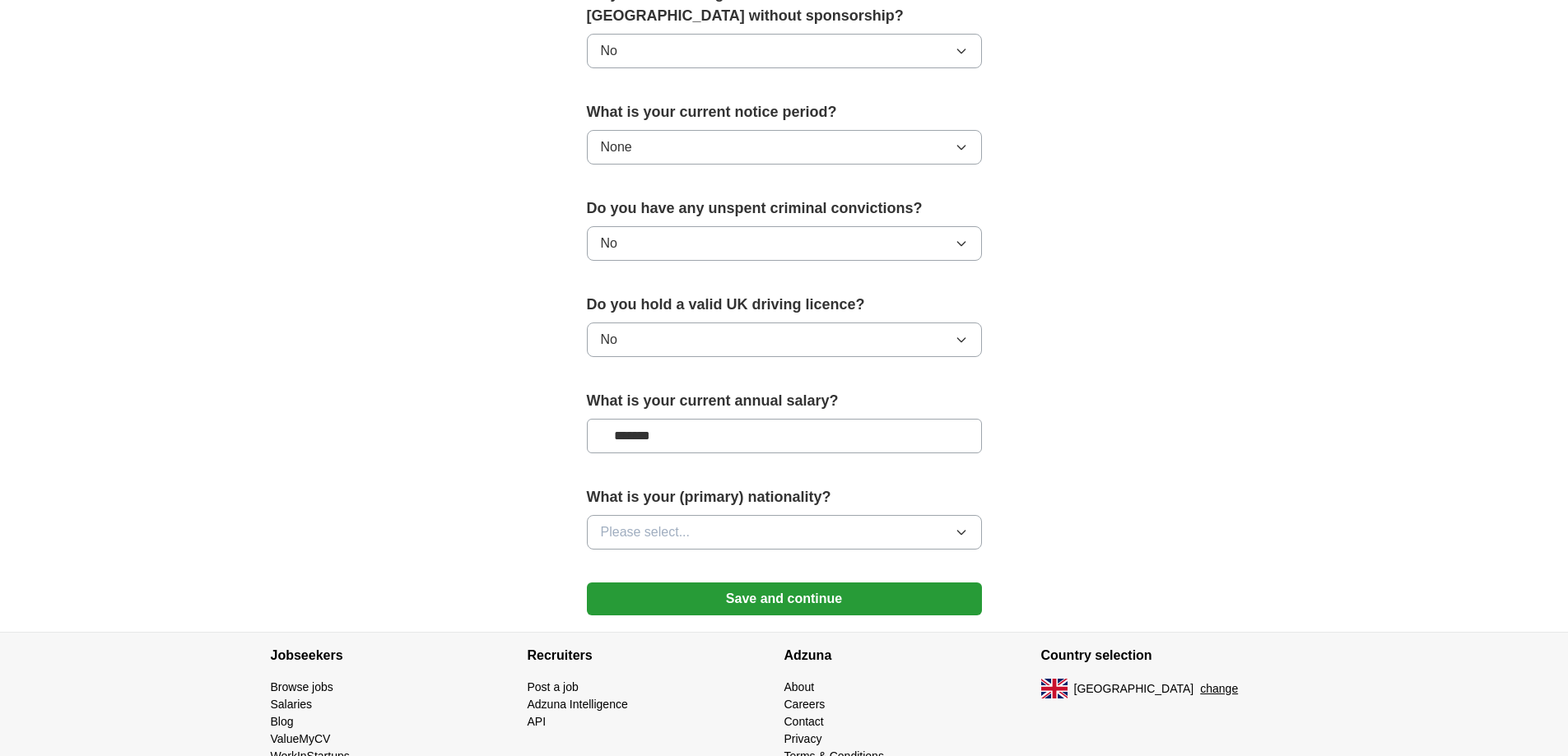 scroll, scrollTop: 933, scrollLeft: 0, axis: vertical 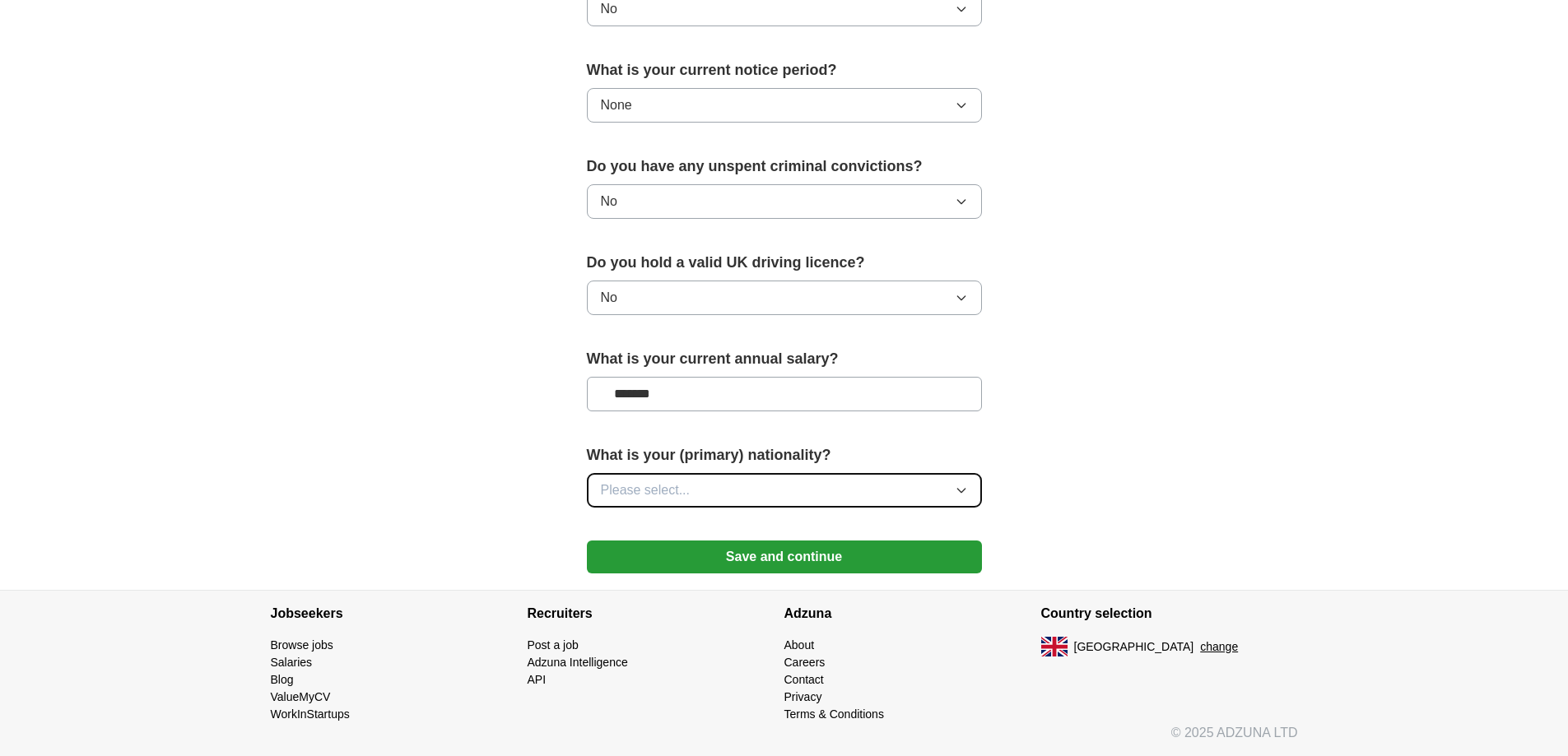 click on "Please select..." at bounding box center (784, 490) 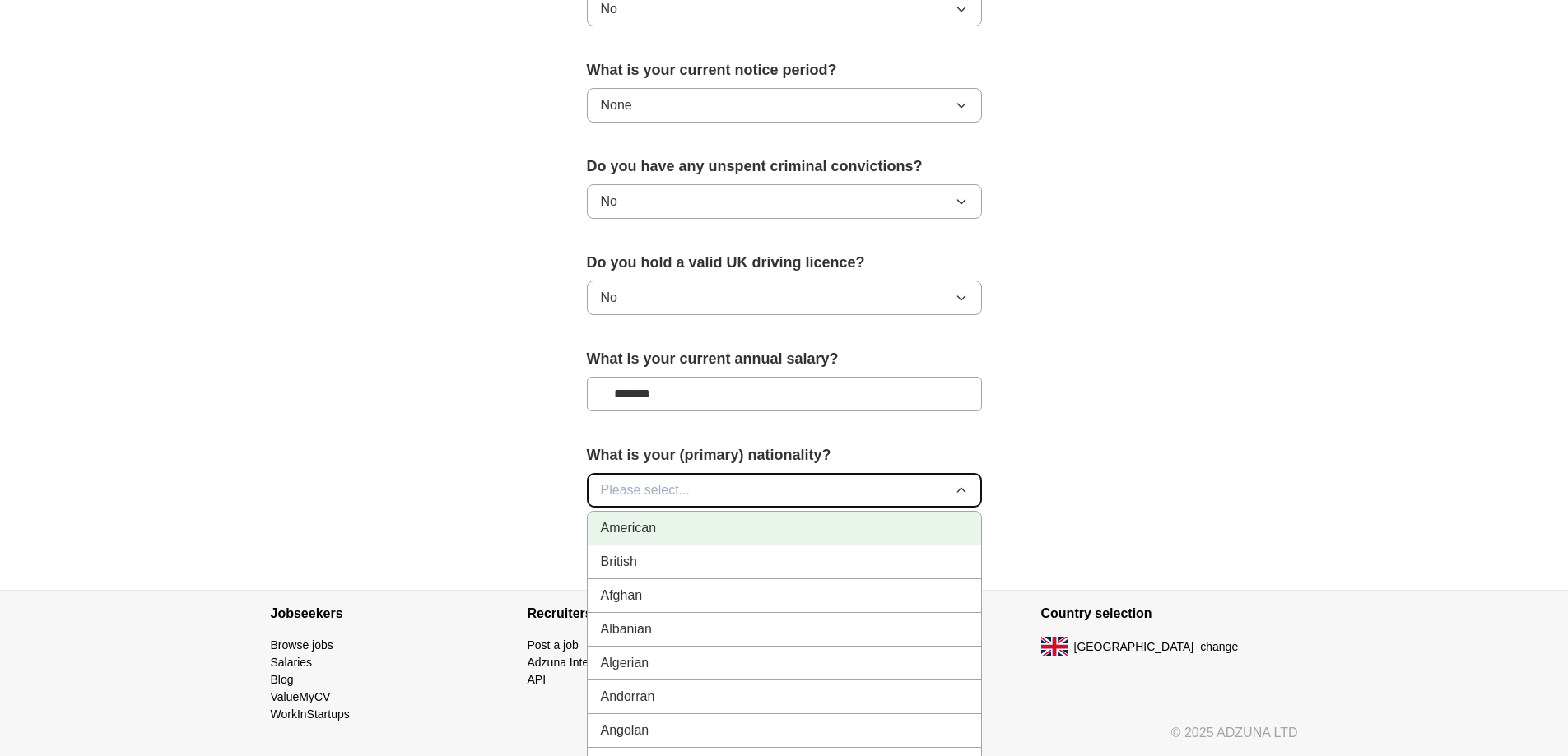 type 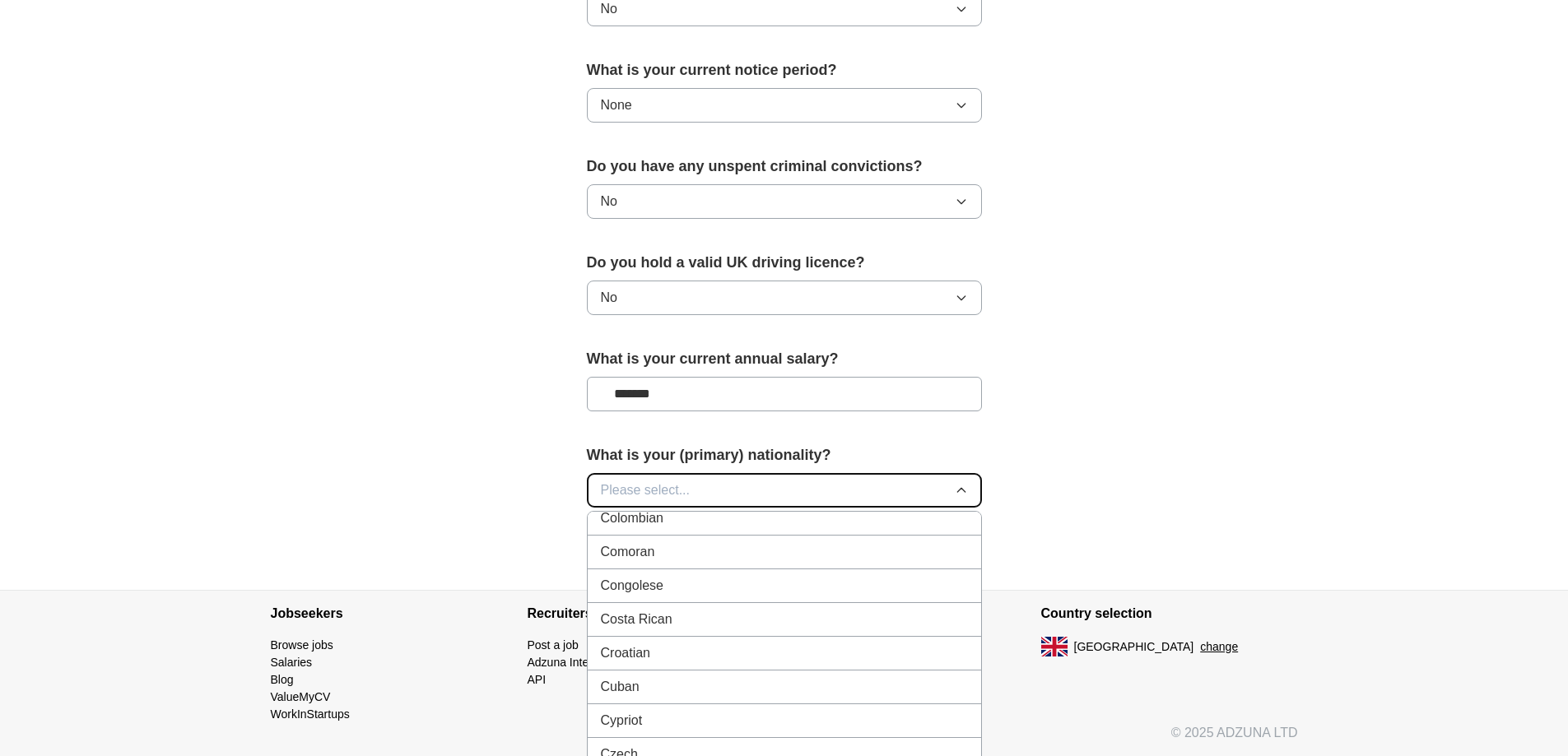 scroll, scrollTop: 1316, scrollLeft: 0, axis: vertical 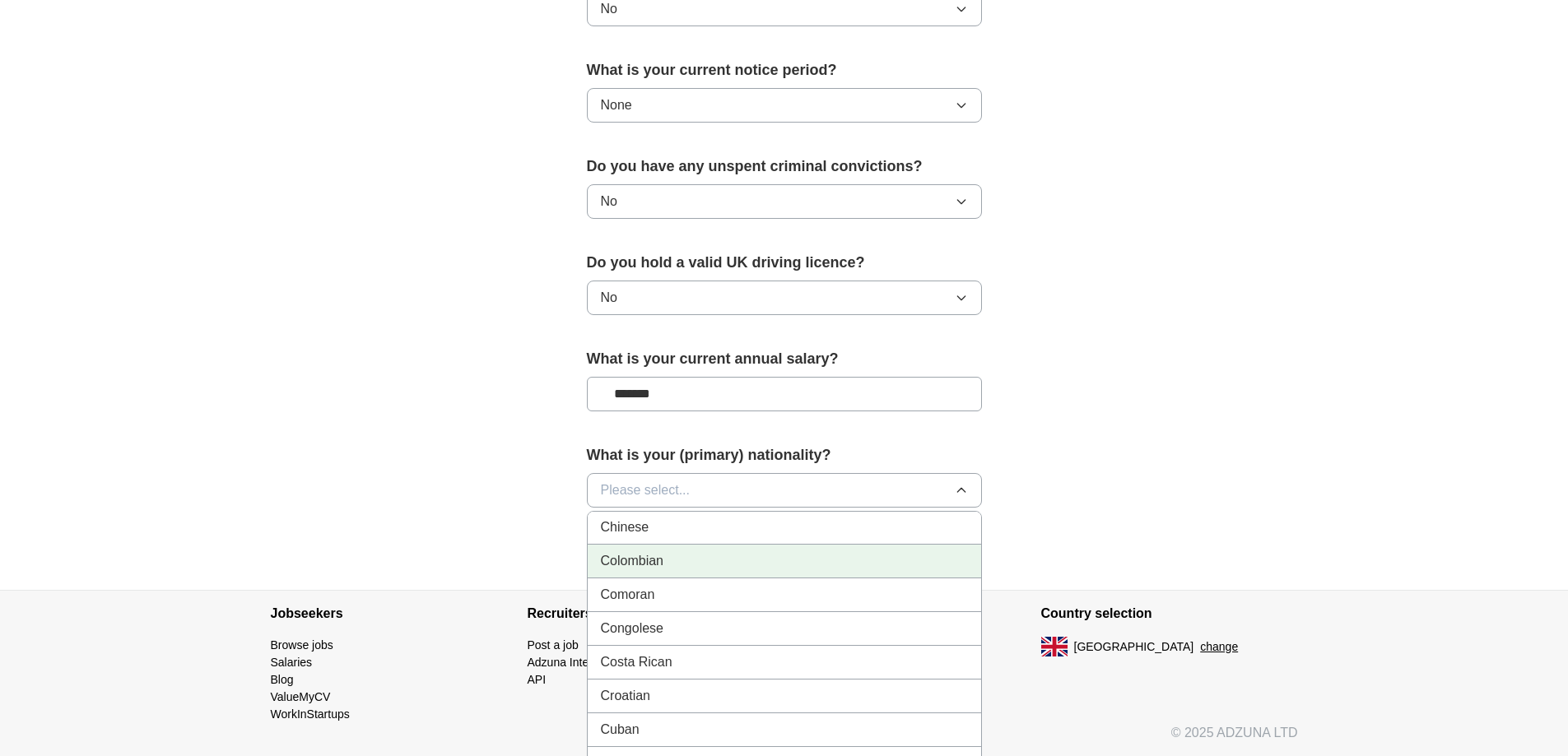 click on "Colombian" at bounding box center [784, 561] 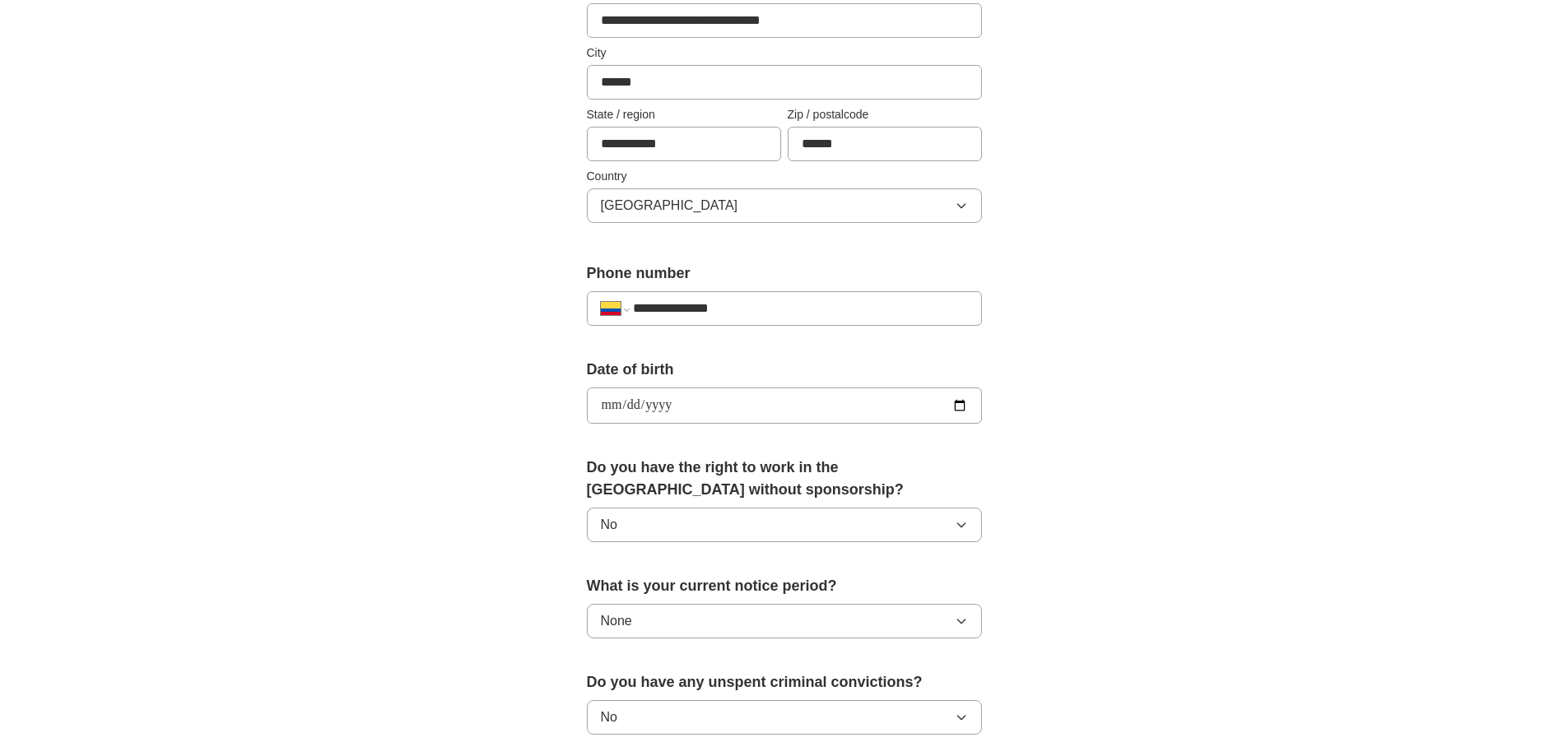 scroll, scrollTop: 604, scrollLeft: 0, axis: vertical 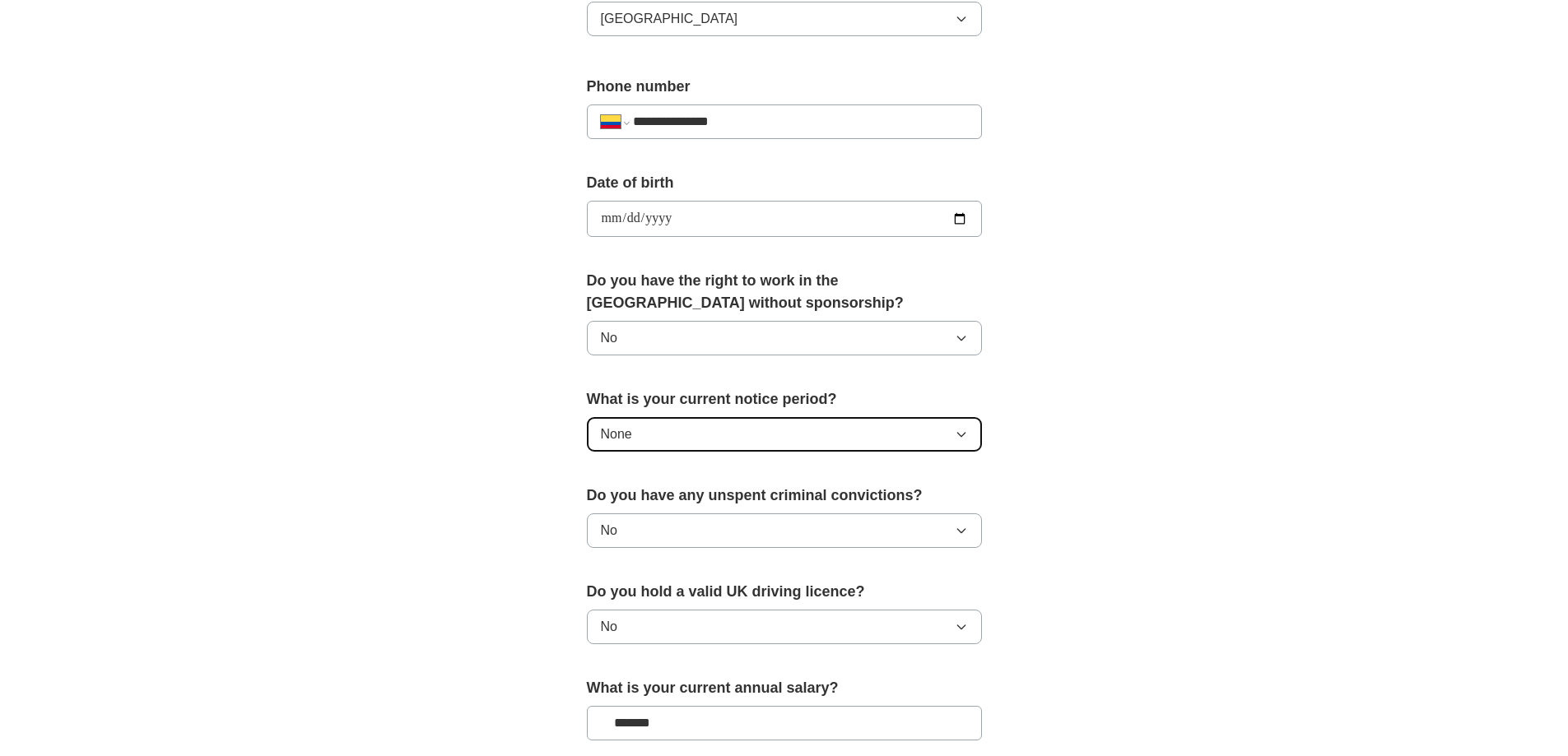 click on "None" at bounding box center (784, 434) 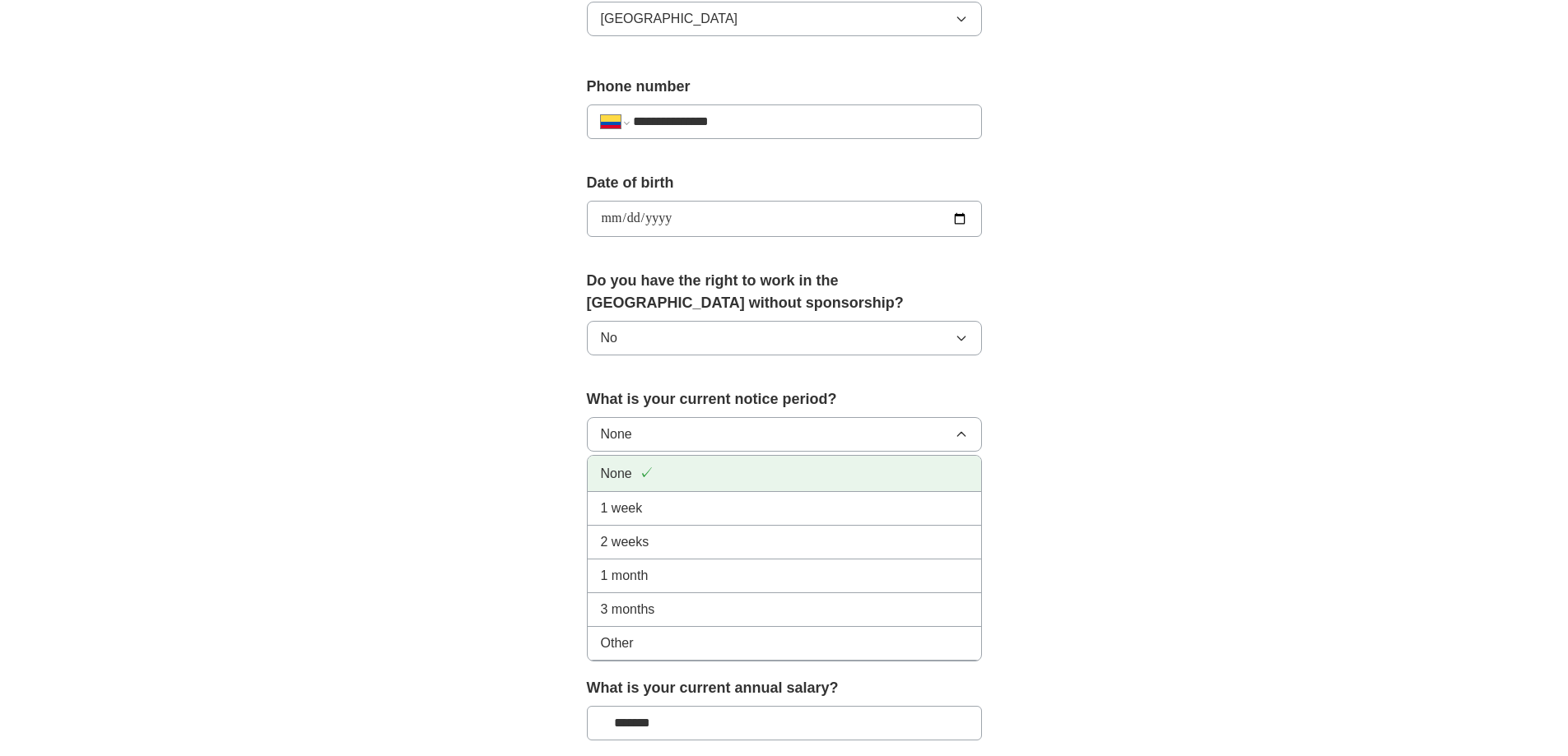 click on "None ✓" at bounding box center (784, 473) 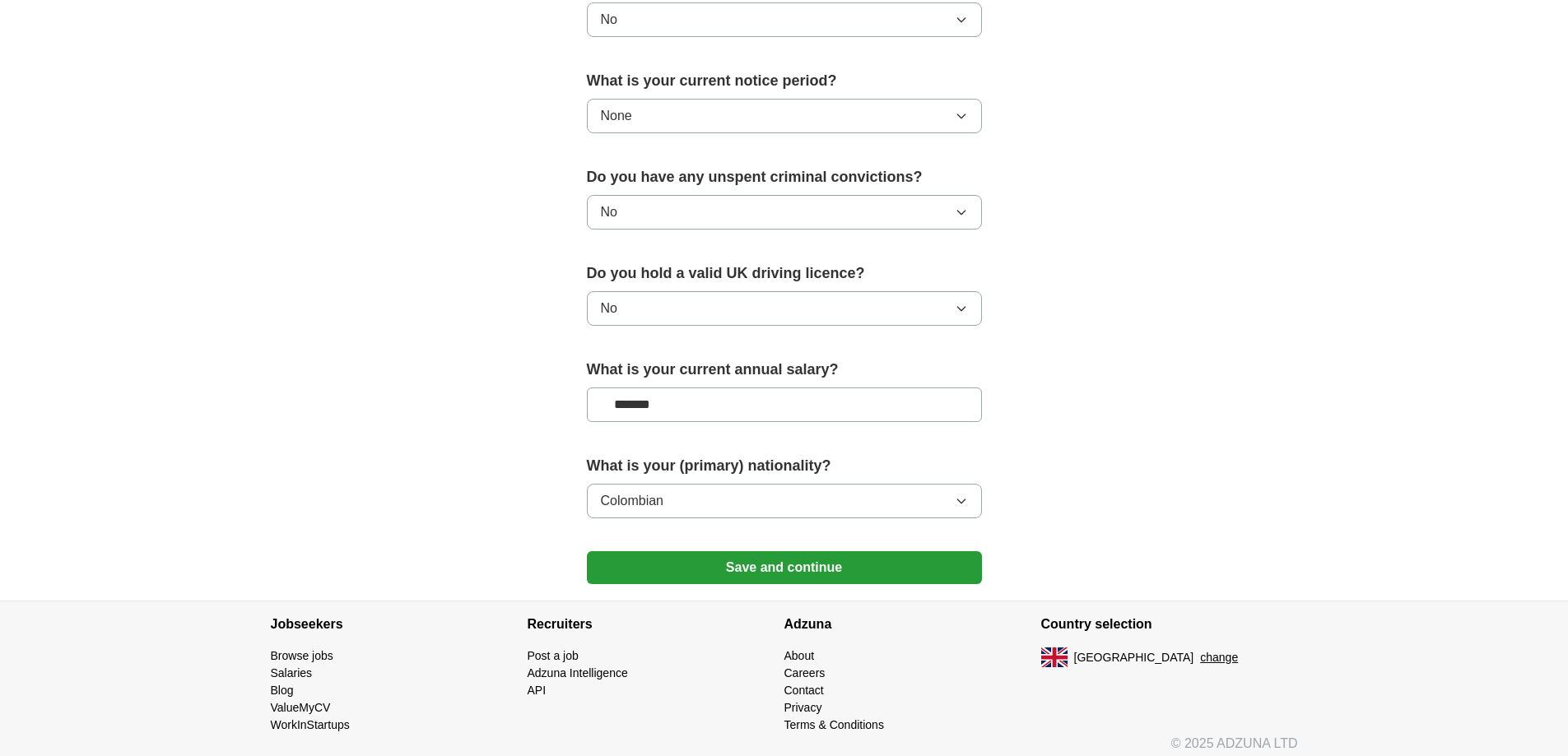 scroll, scrollTop: 933, scrollLeft: 0, axis: vertical 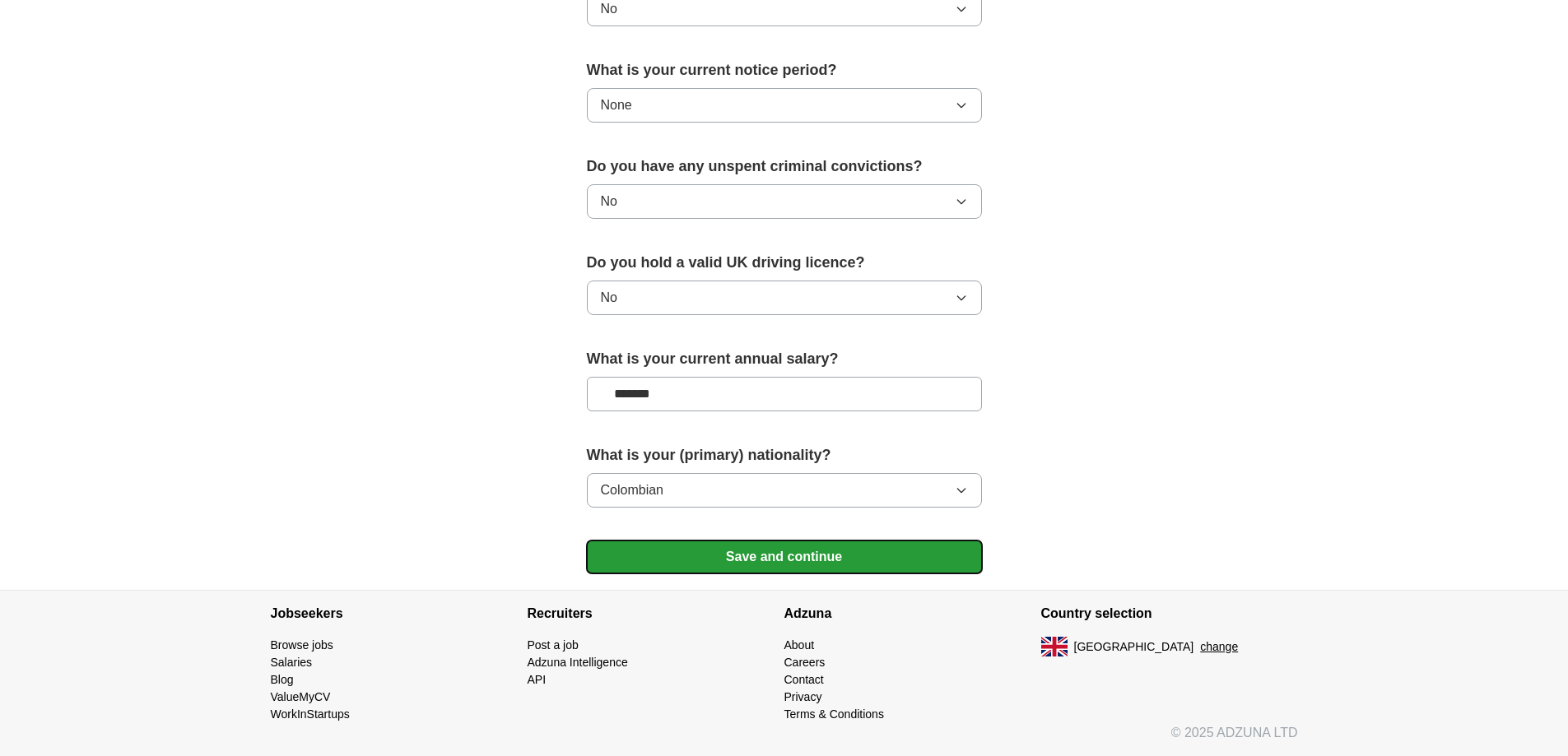 click on "Save and continue" at bounding box center (784, 557) 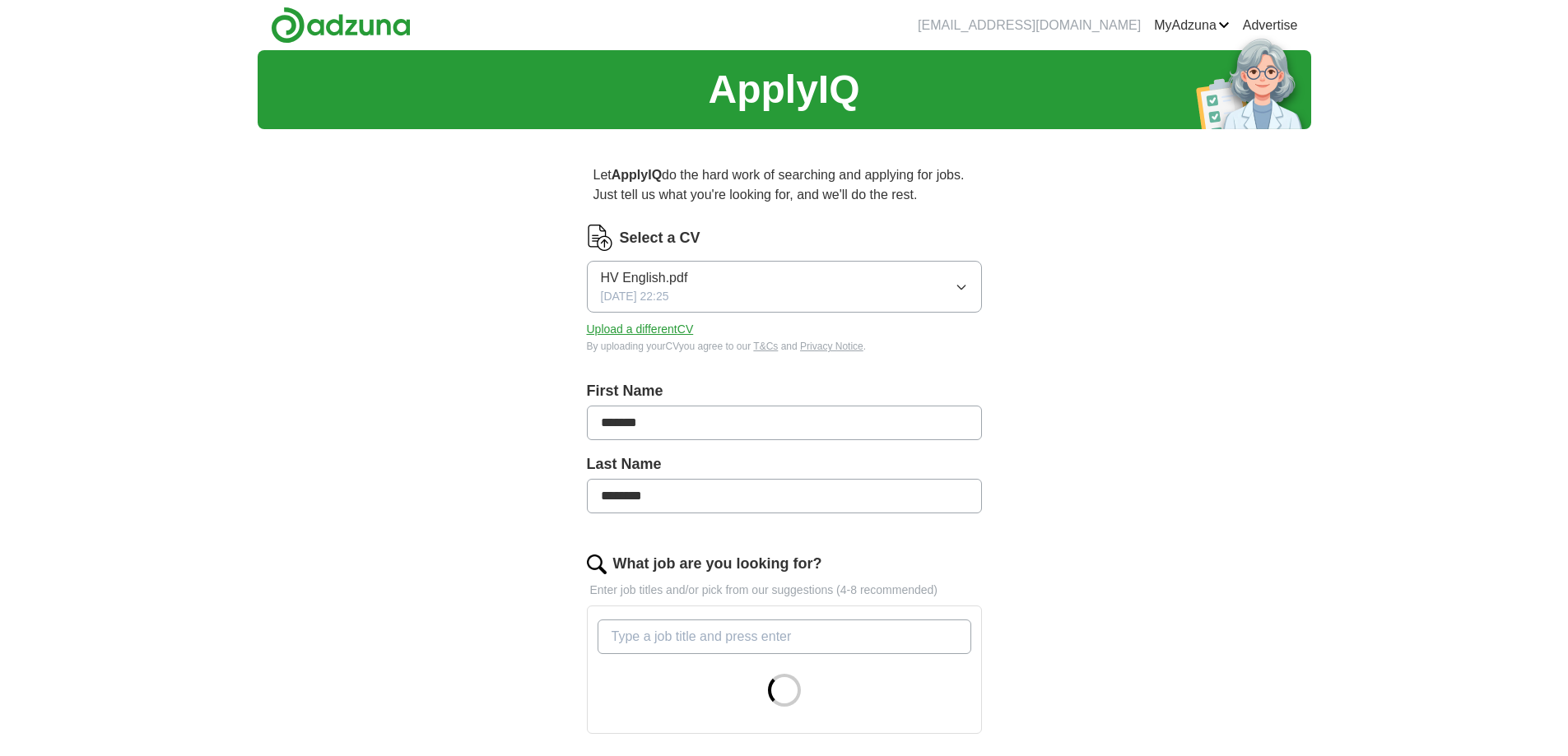 scroll, scrollTop: 0, scrollLeft: 0, axis: both 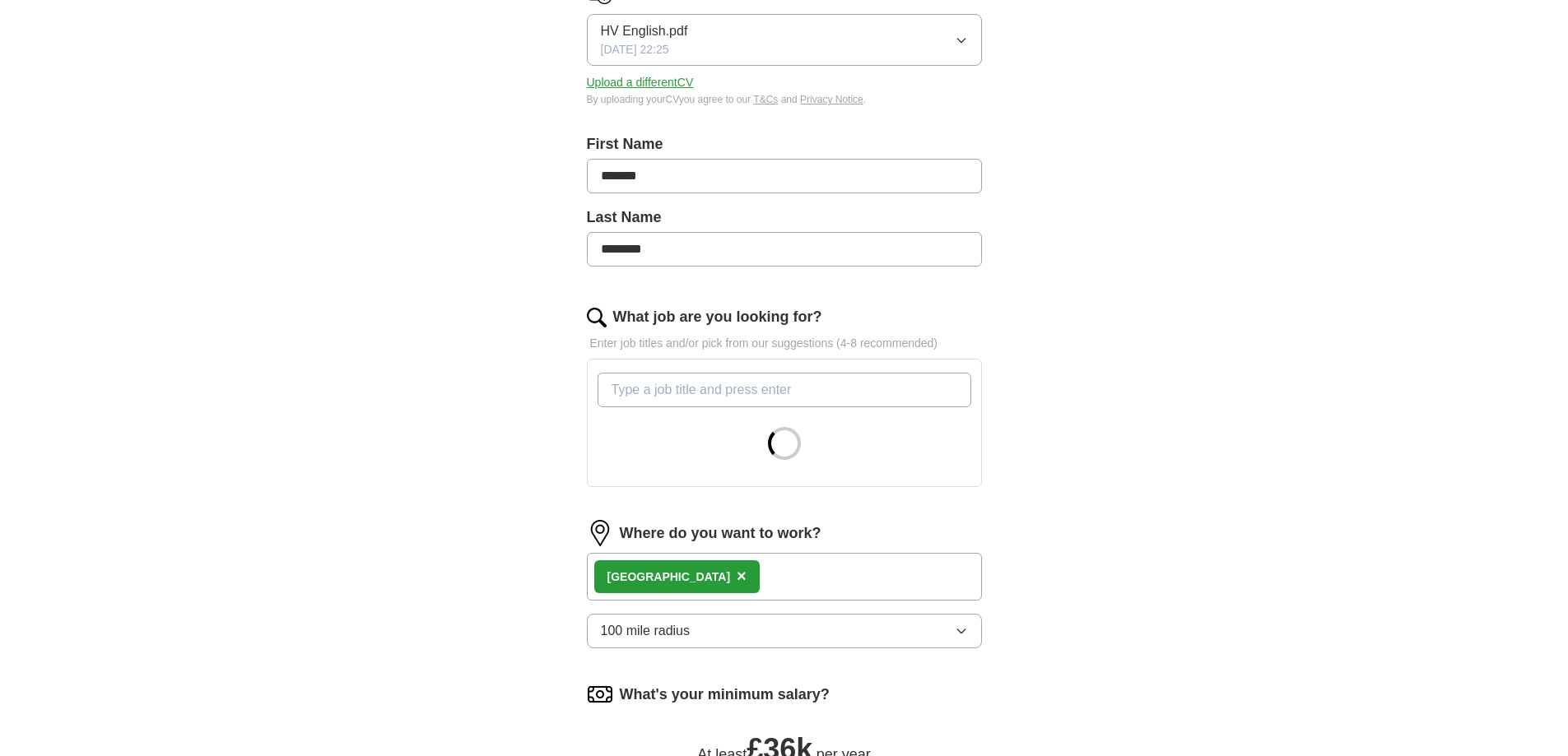 click on "What job are you looking for?" at bounding box center (784, 390) 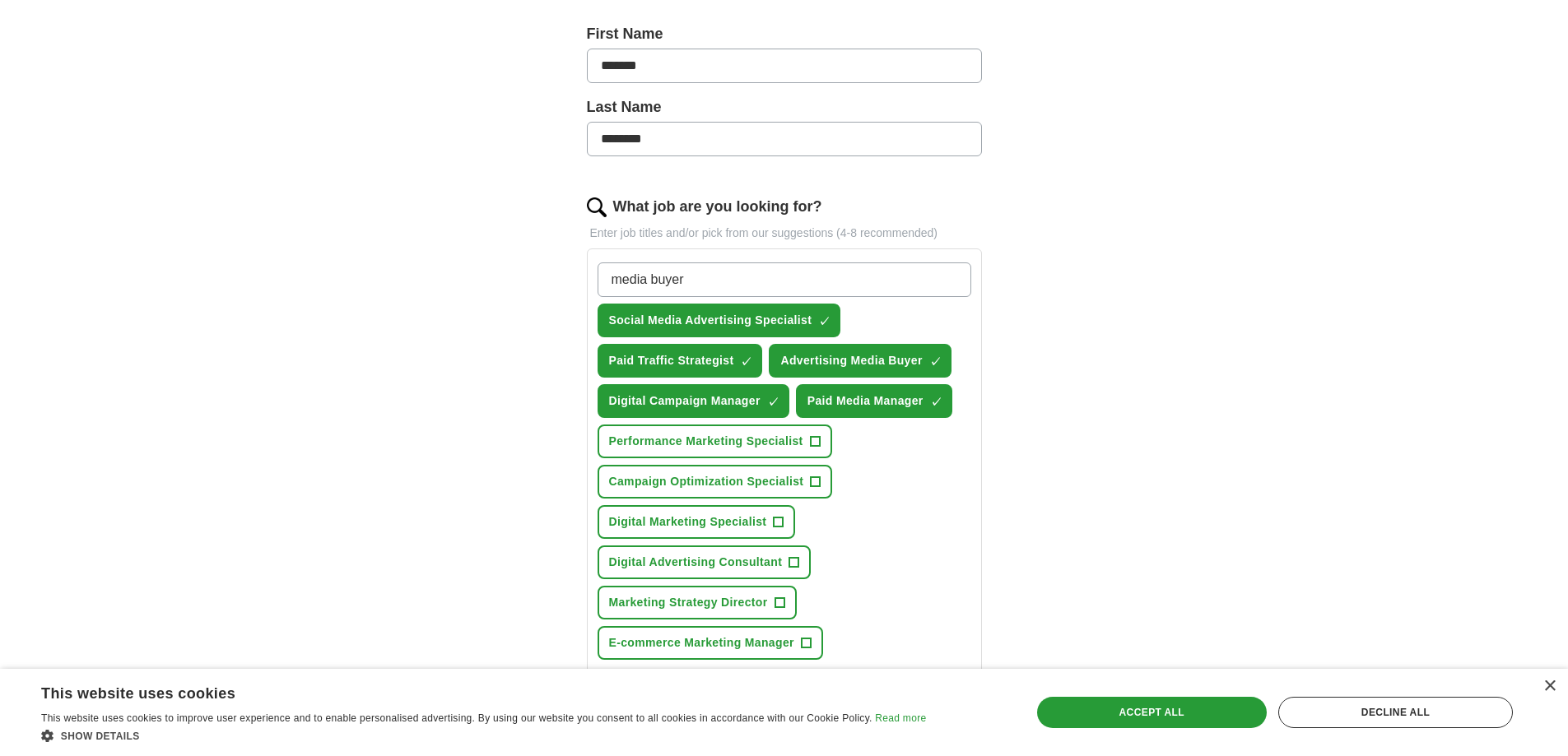 scroll, scrollTop: 411, scrollLeft: 0, axis: vertical 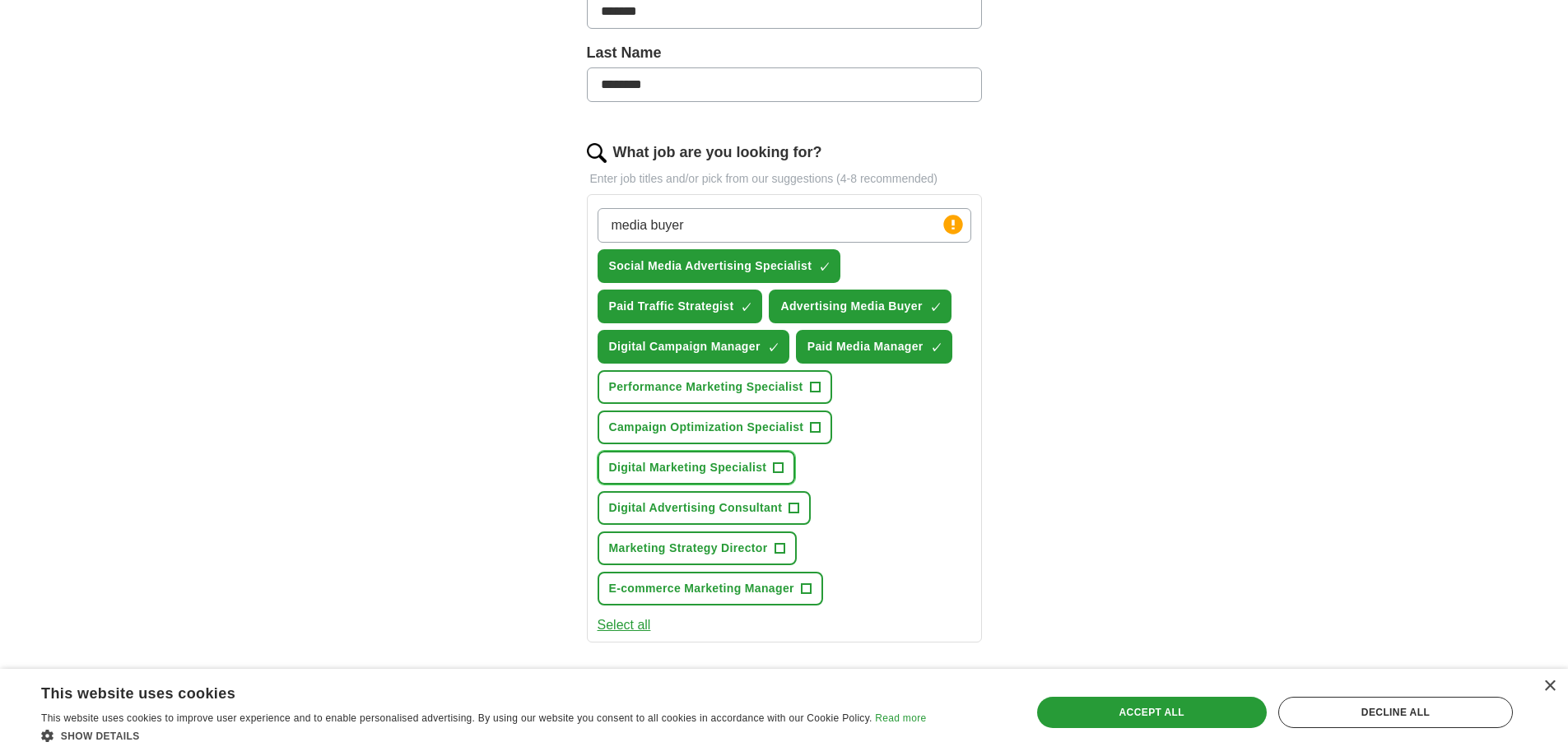 click on "Digital Marketing Specialist +" at bounding box center (696, 467) 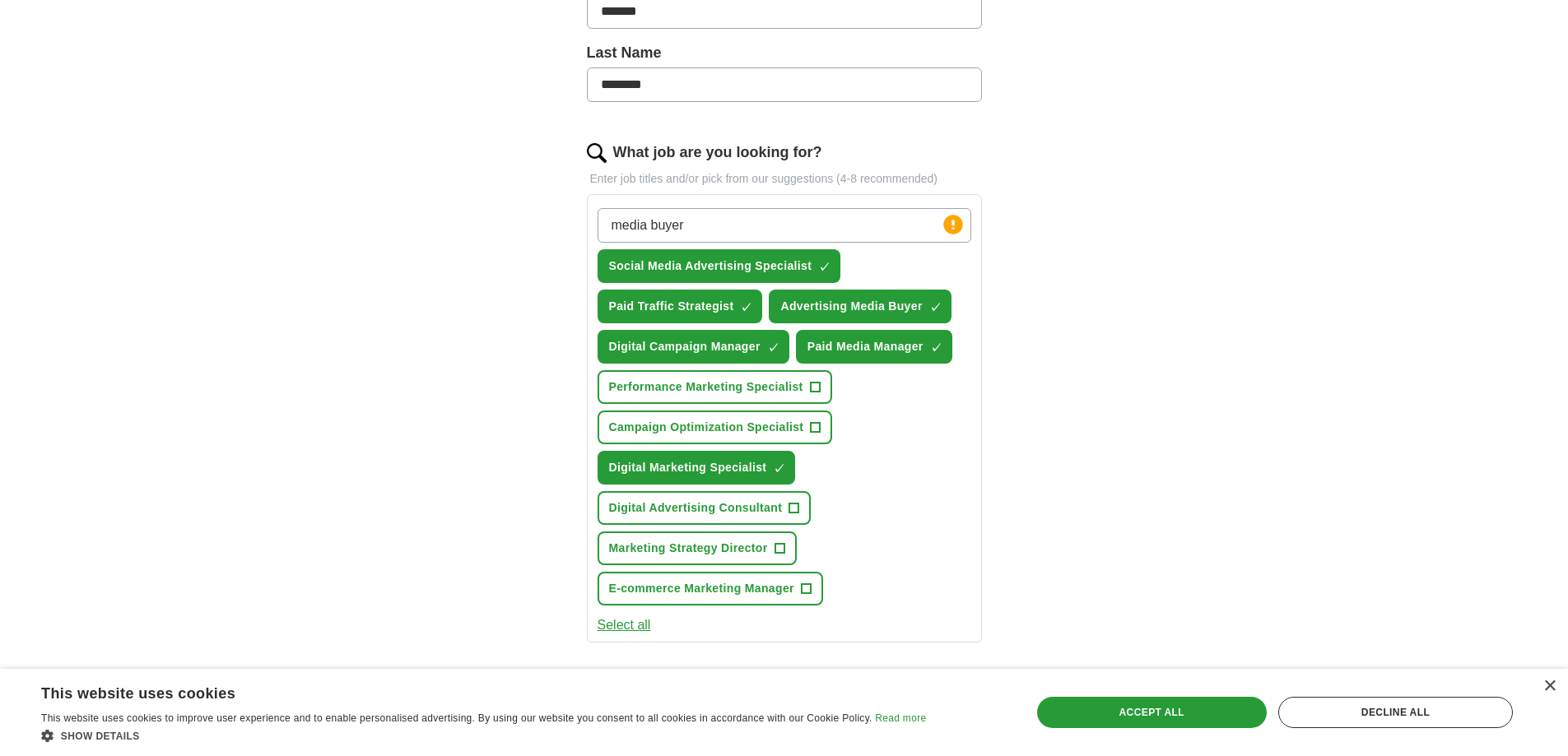 click on "media buyer" at bounding box center (784, 225) 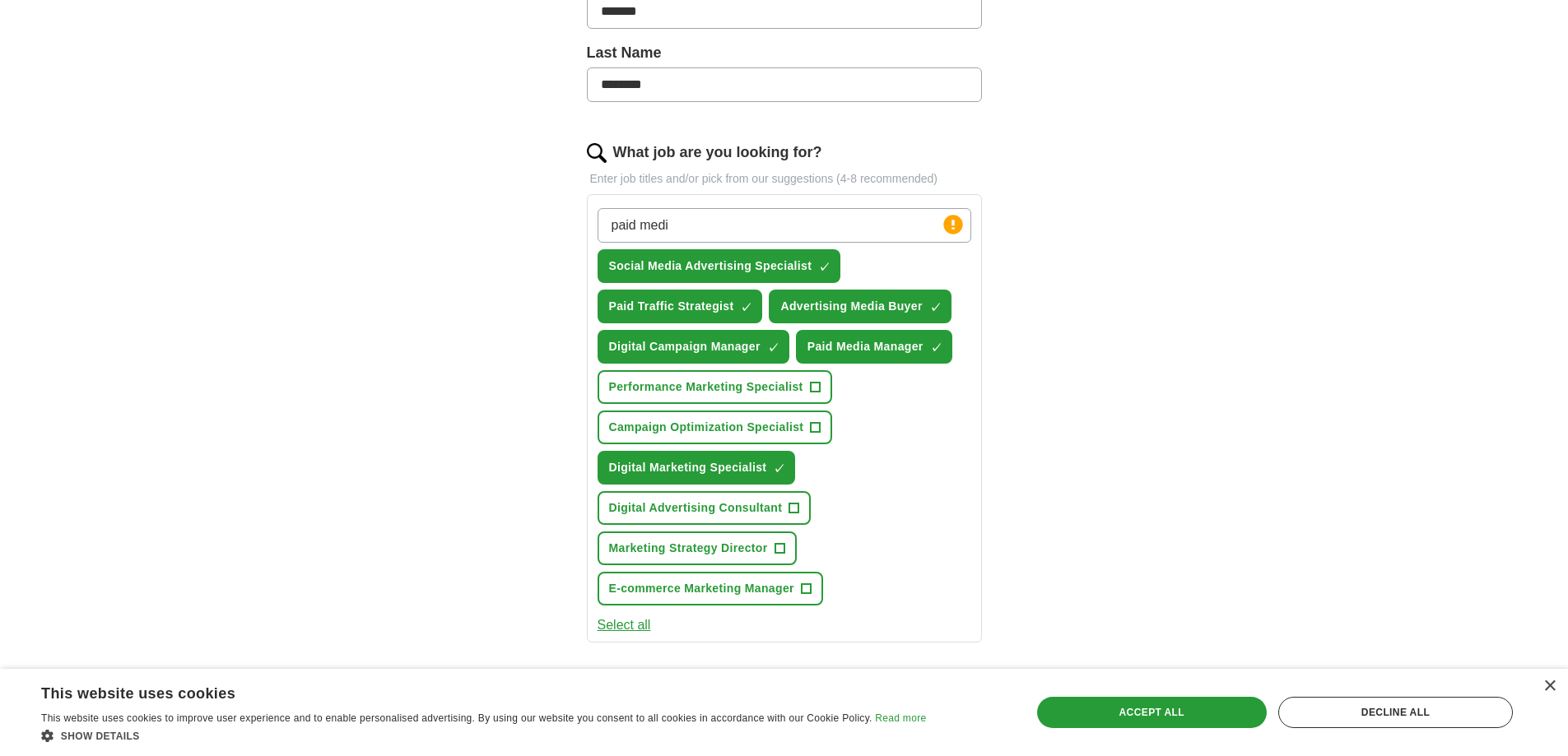 type on "paid media" 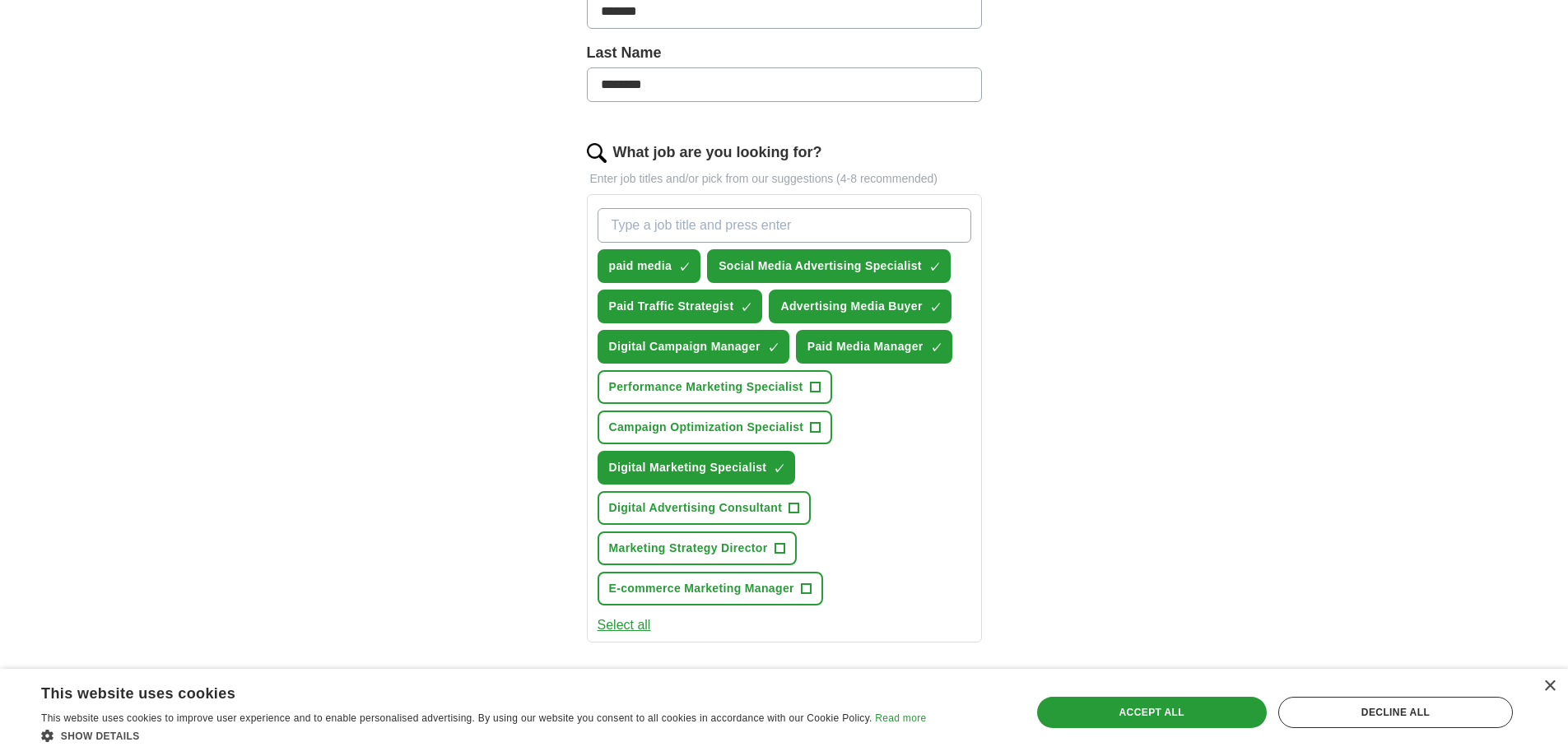 click on "What job are you looking for?" at bounding box center [784, 225] 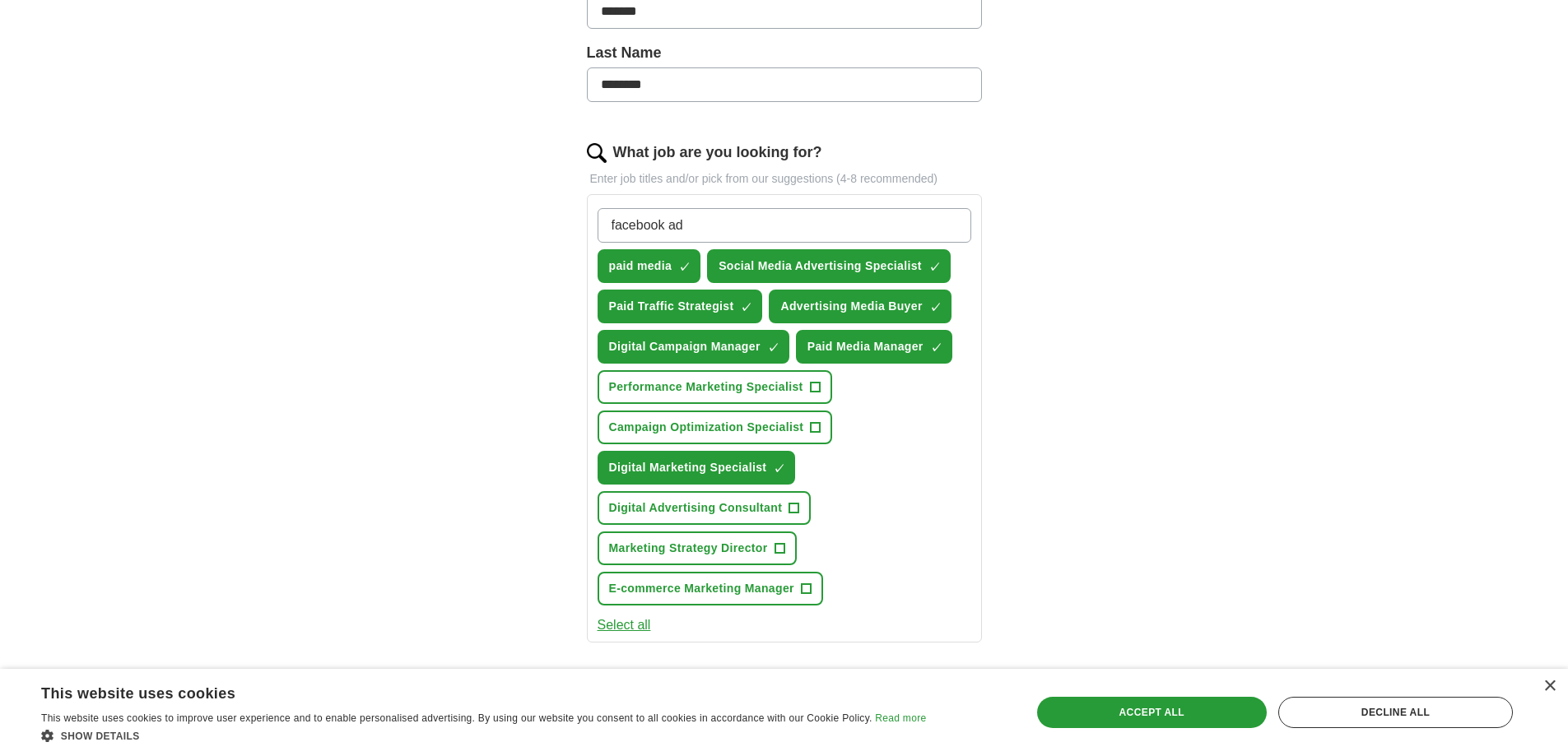 type on "facebook ads" 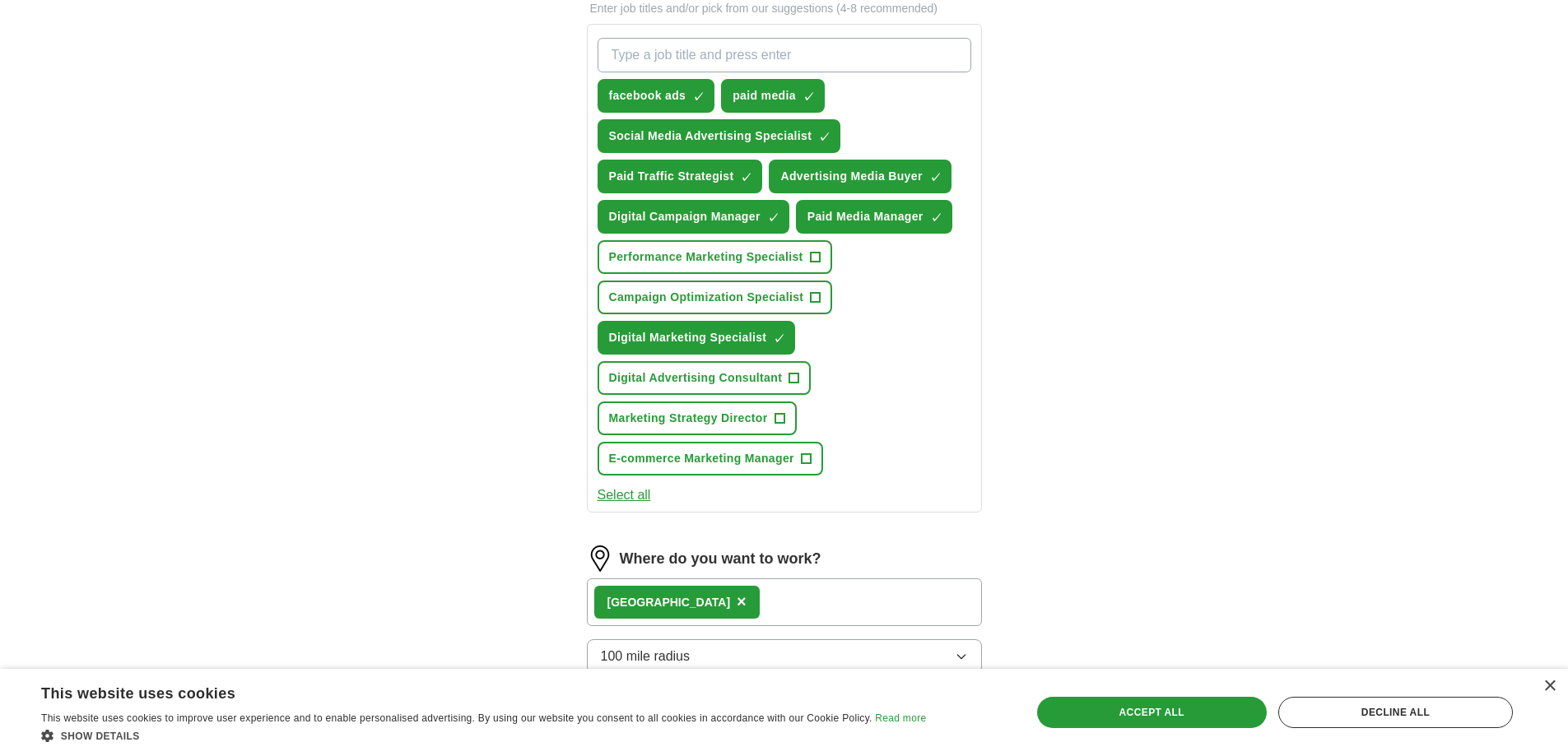 scroll, scrollTop: 658, scrollLeft: 0, axis: vertical 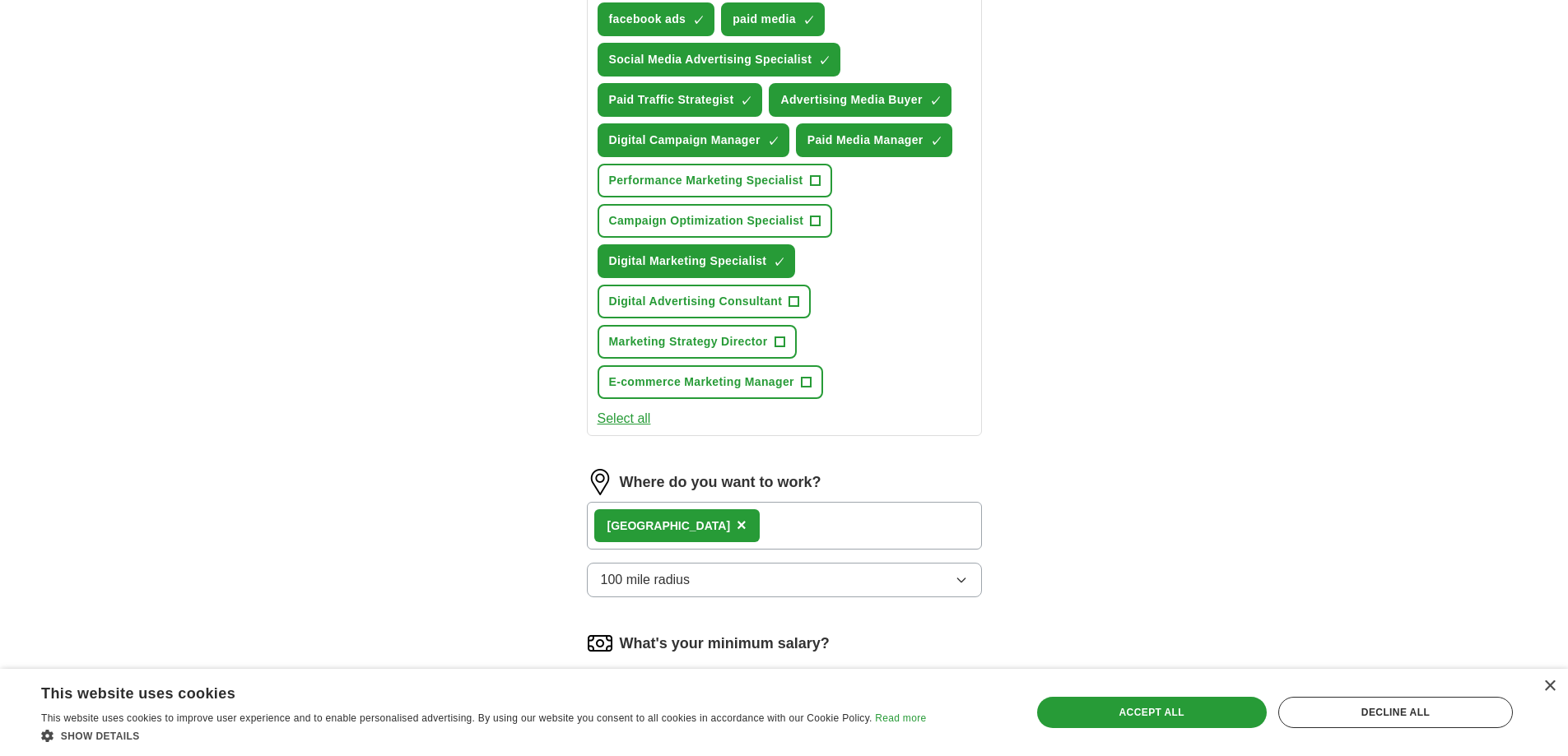 type 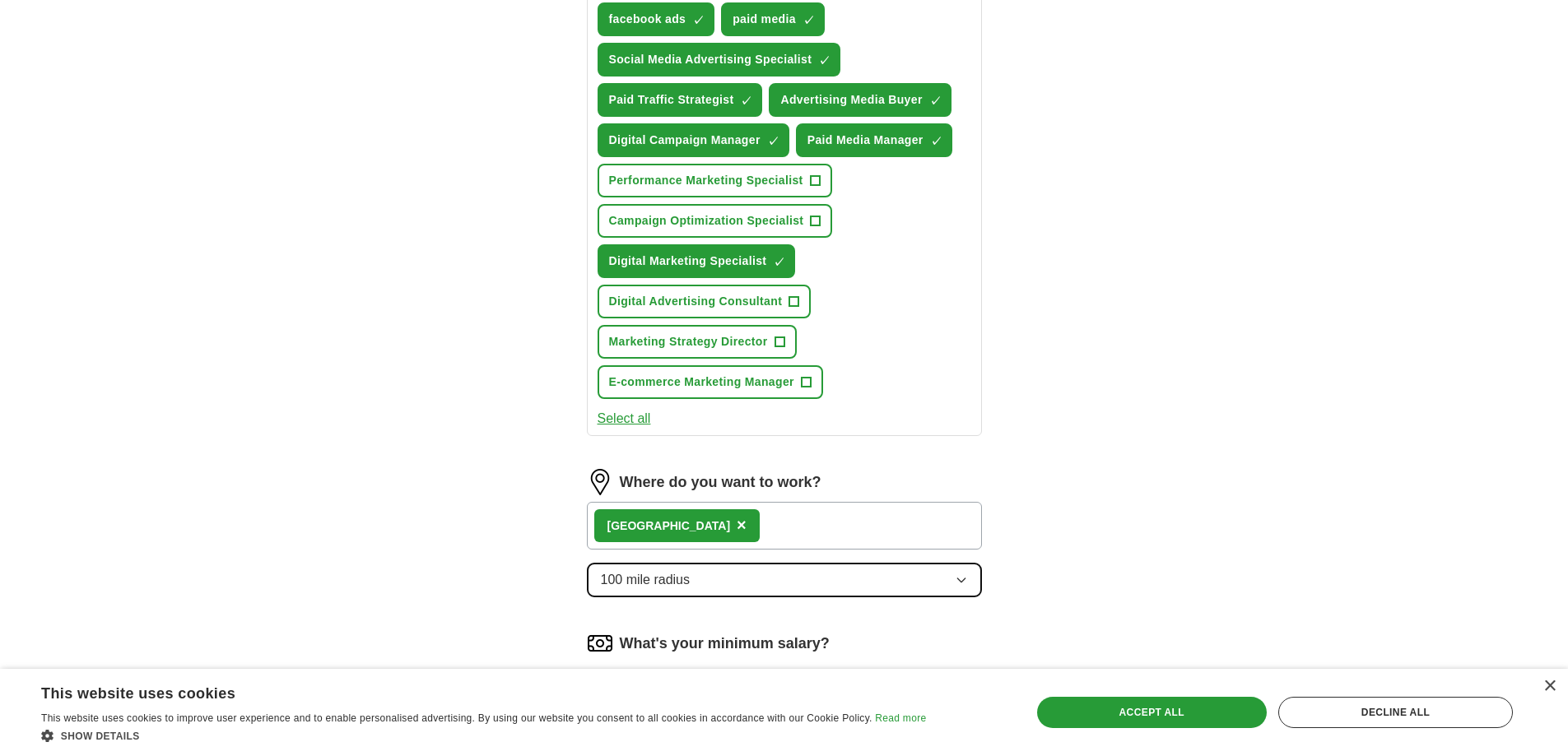click on "100 mile radius" at bounding box center [784, 580] 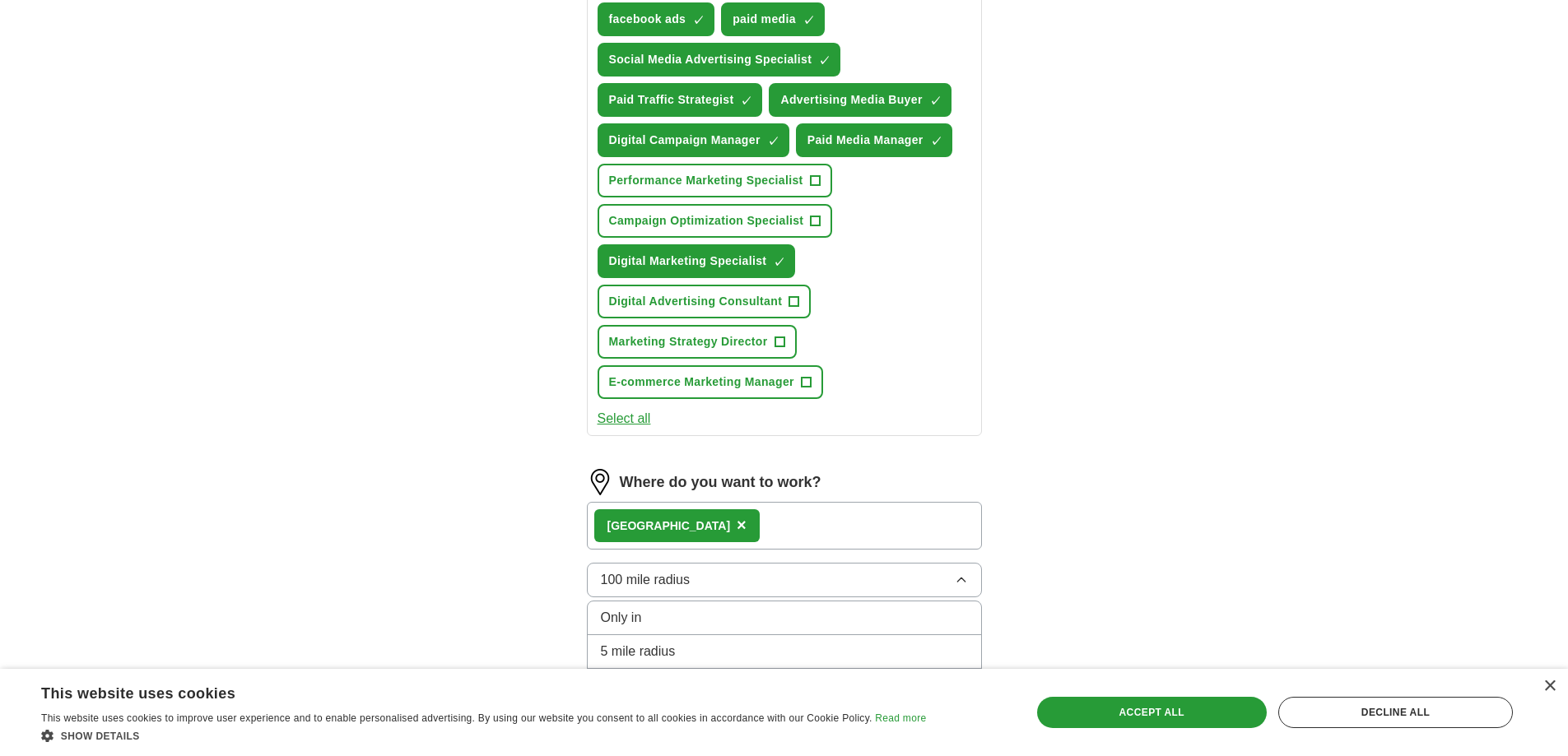 click on "London ×" at bounding box center [784, 526] 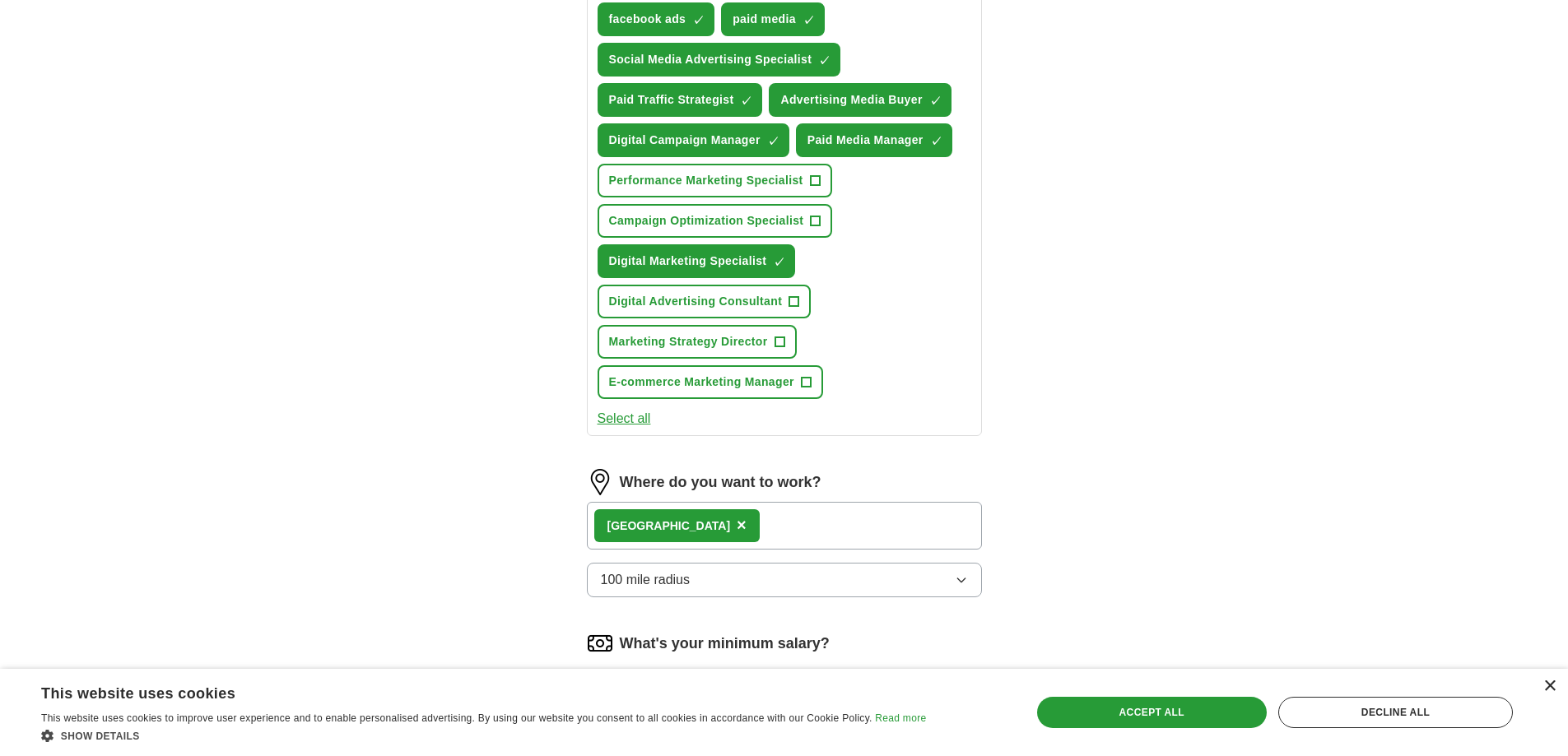 click on "×" at bounding box center [1549, 686] 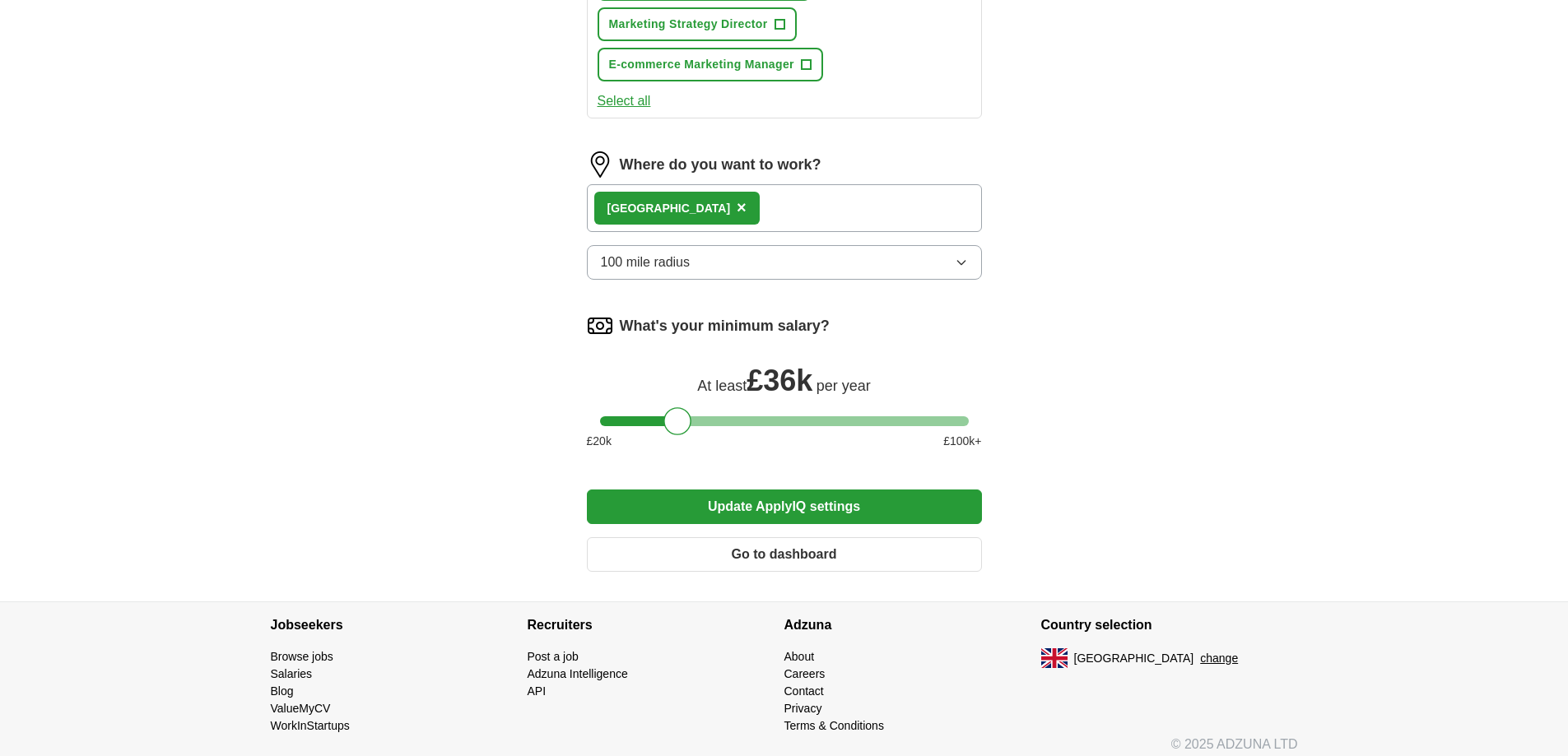 scroll, scrollTop: 987, scrollLeft: 0, axis: vertical 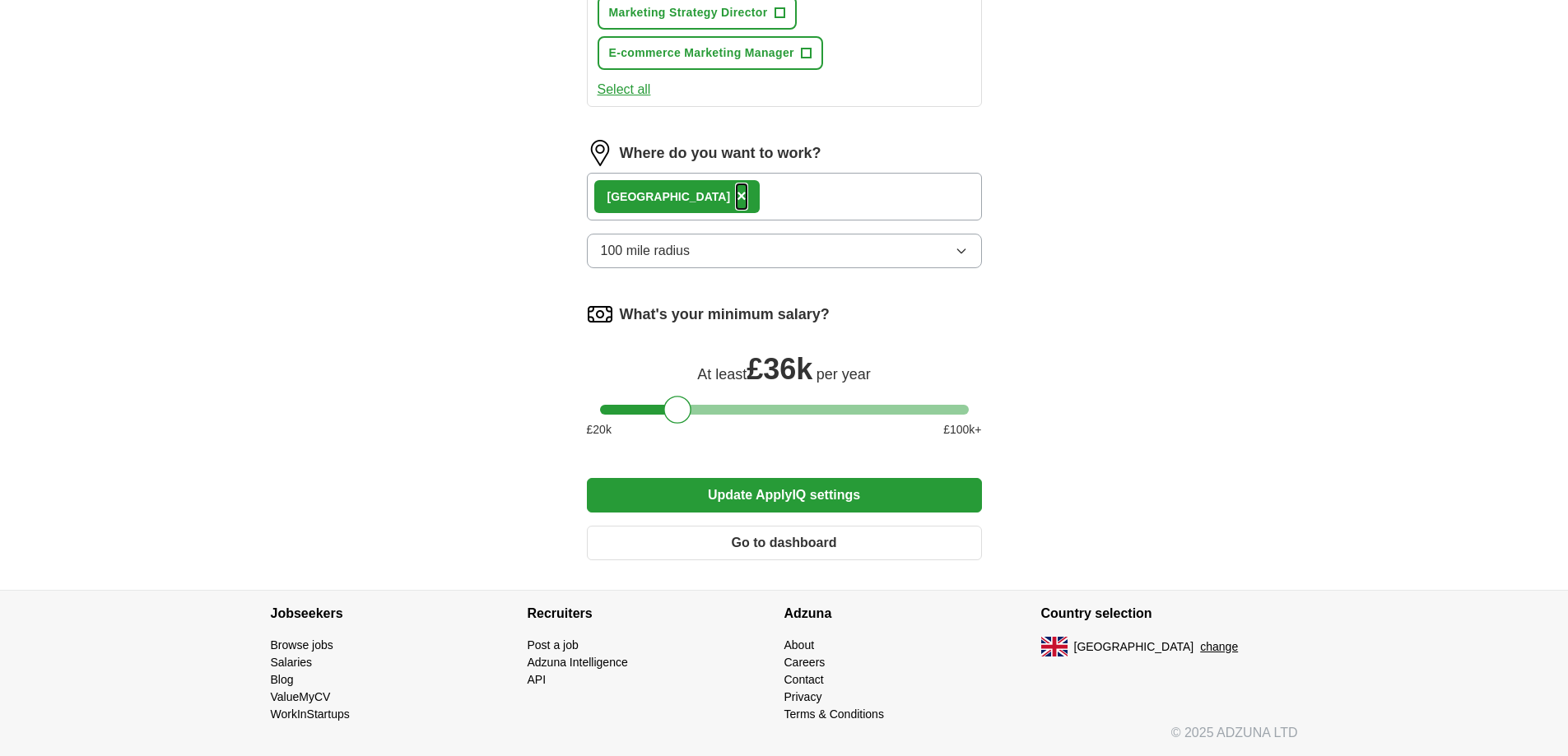click on "×" at bounding box center [742, 196] 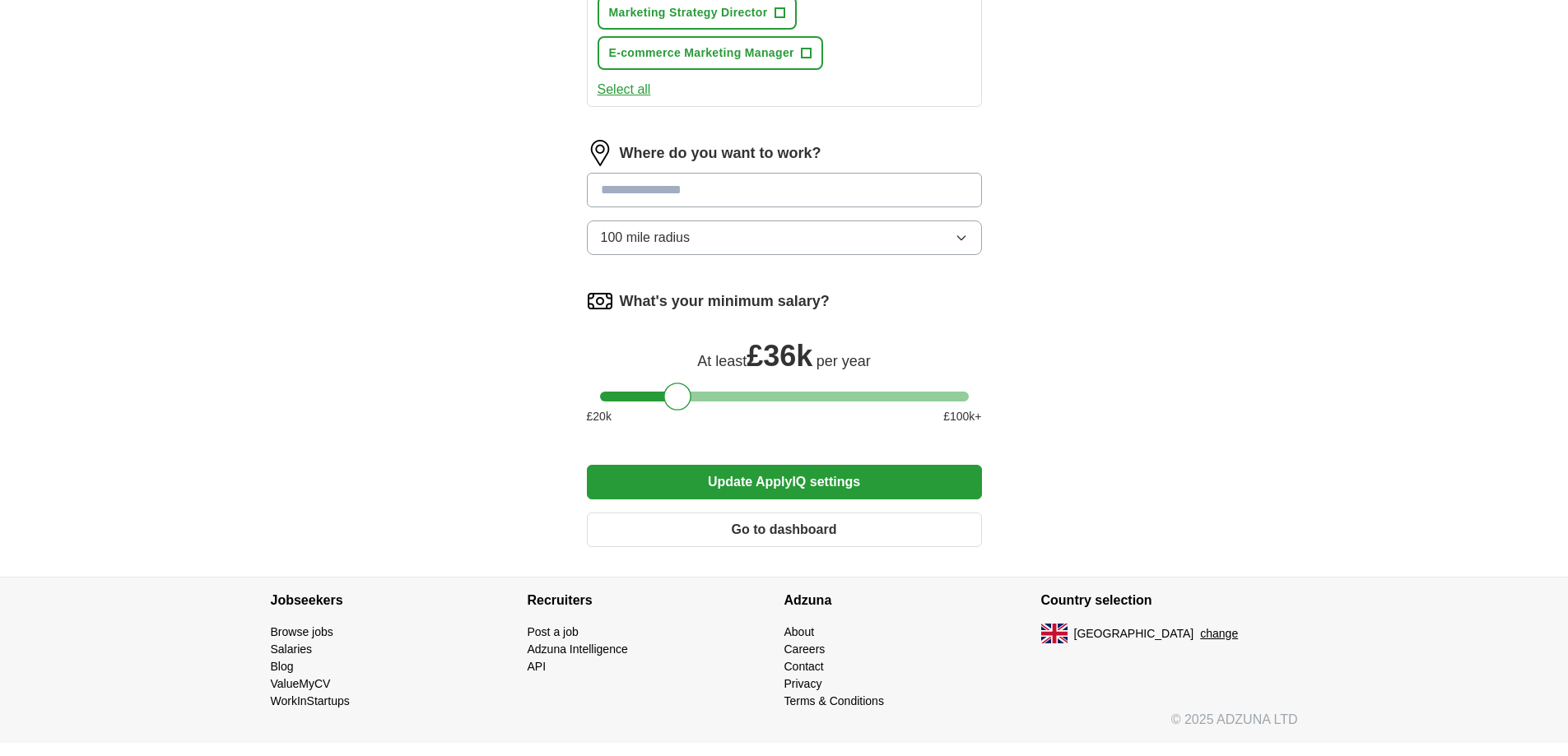 scroll, scrollTop: 974, scrollLeft: 0, axis: vertical 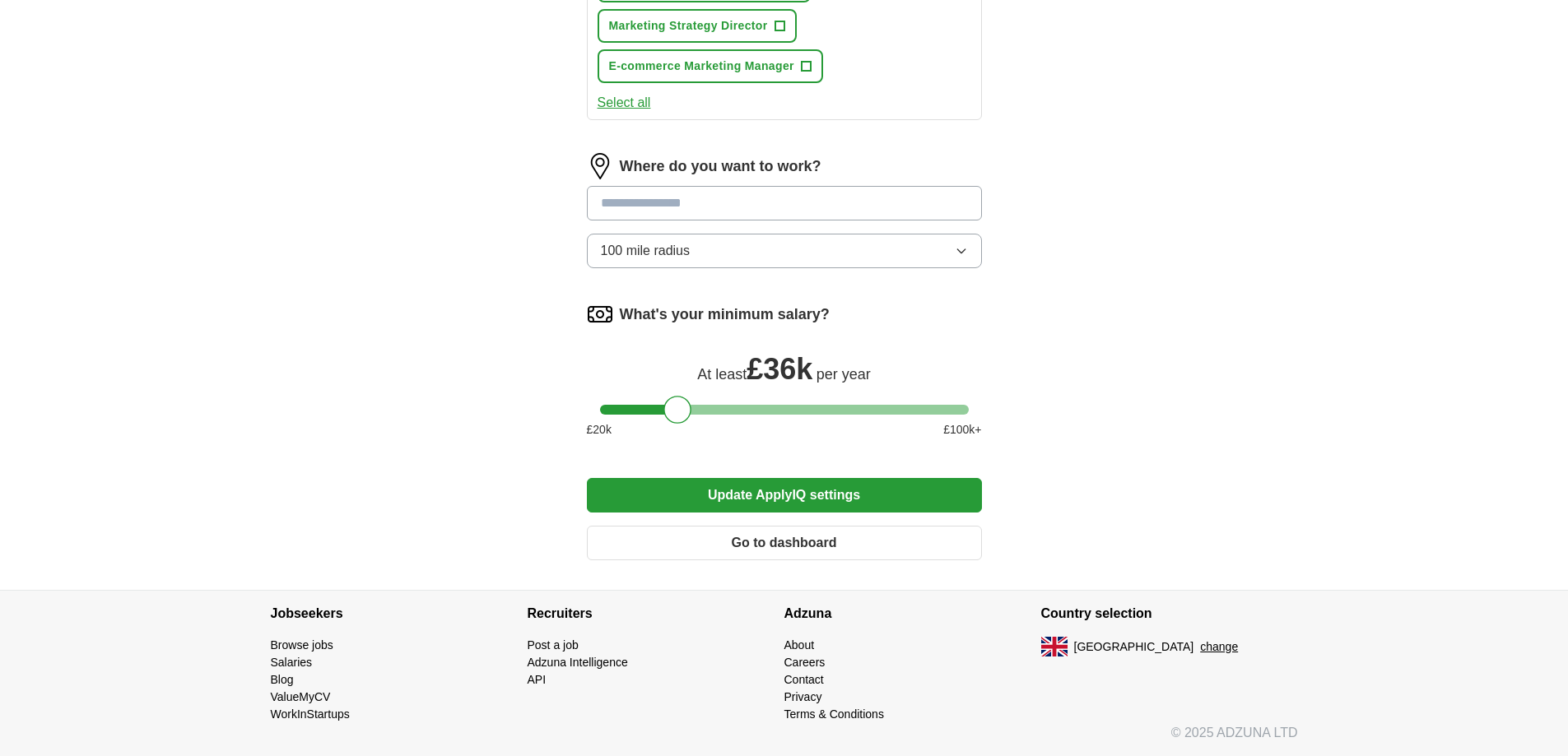 click at bounding box center (784, 203) 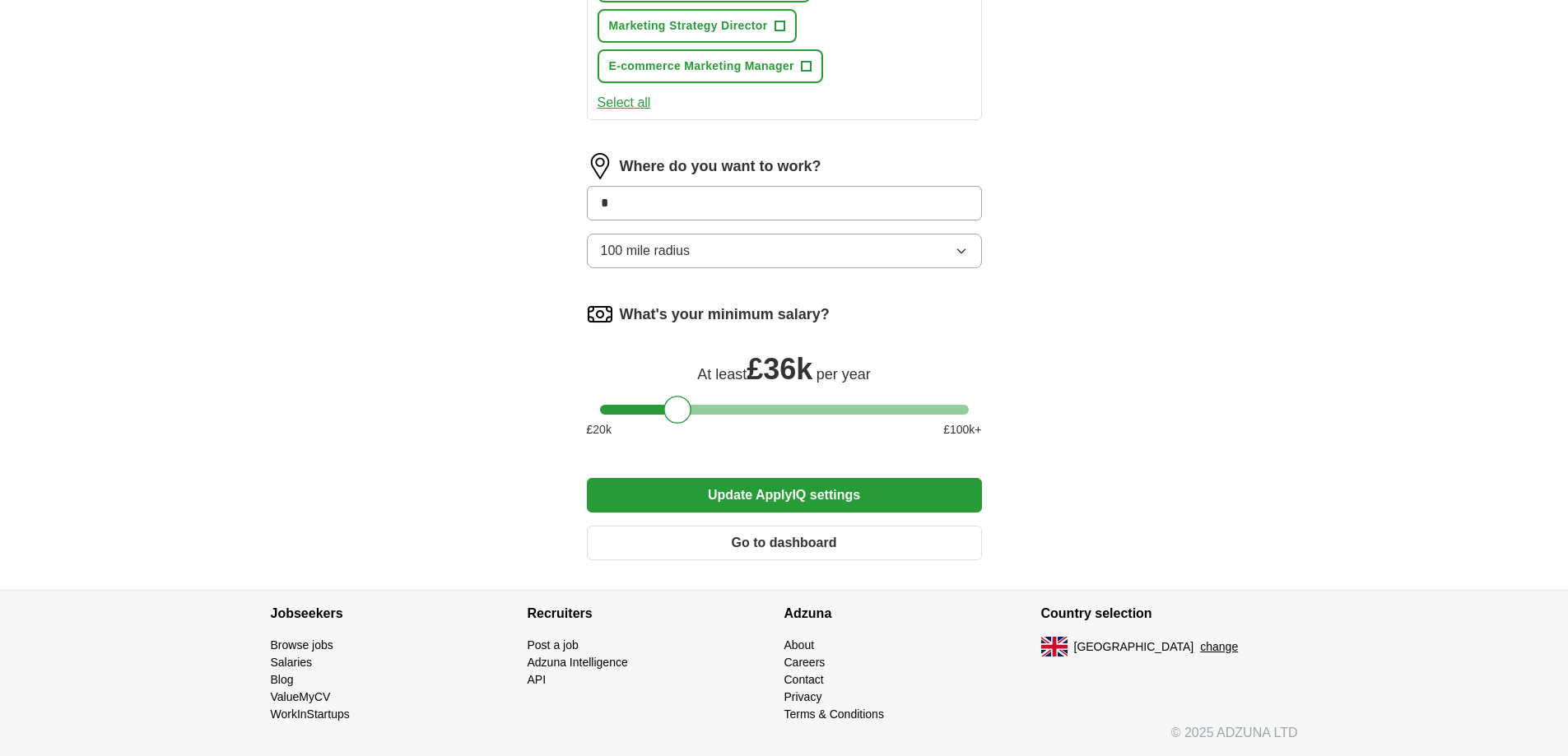 type on "*" 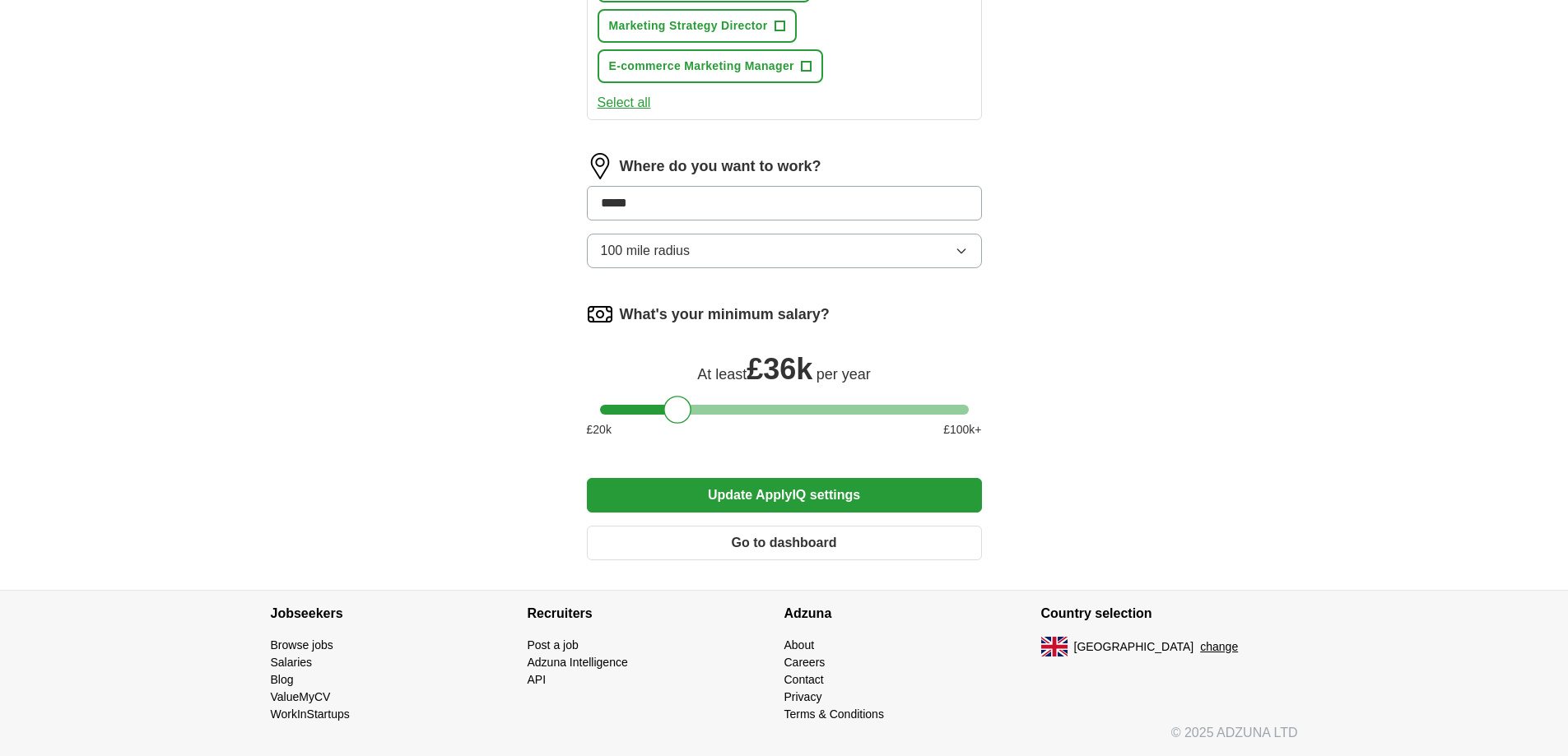 type on "******" 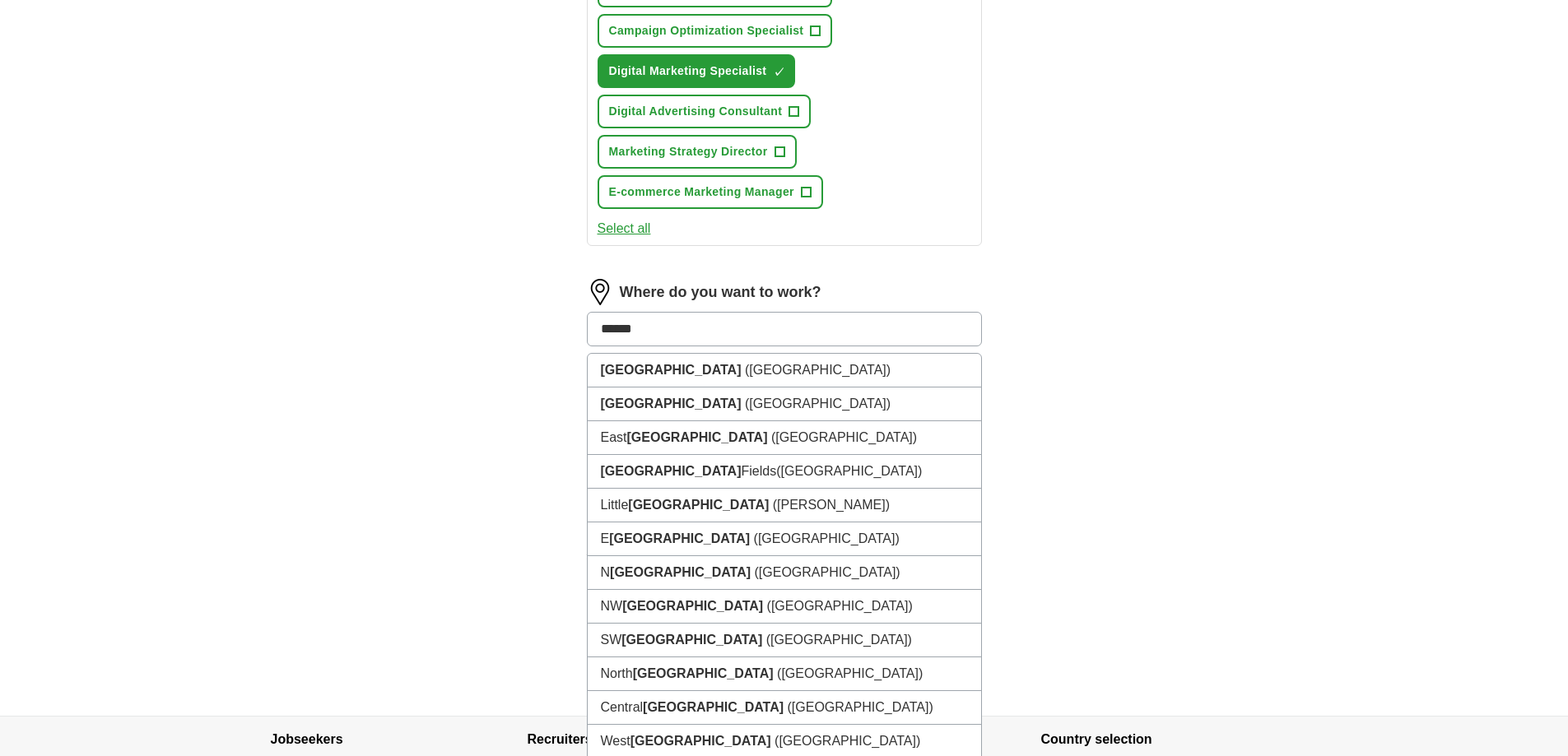scroll, scrollTop: 791, scrollLeft: 0, axis: vertical 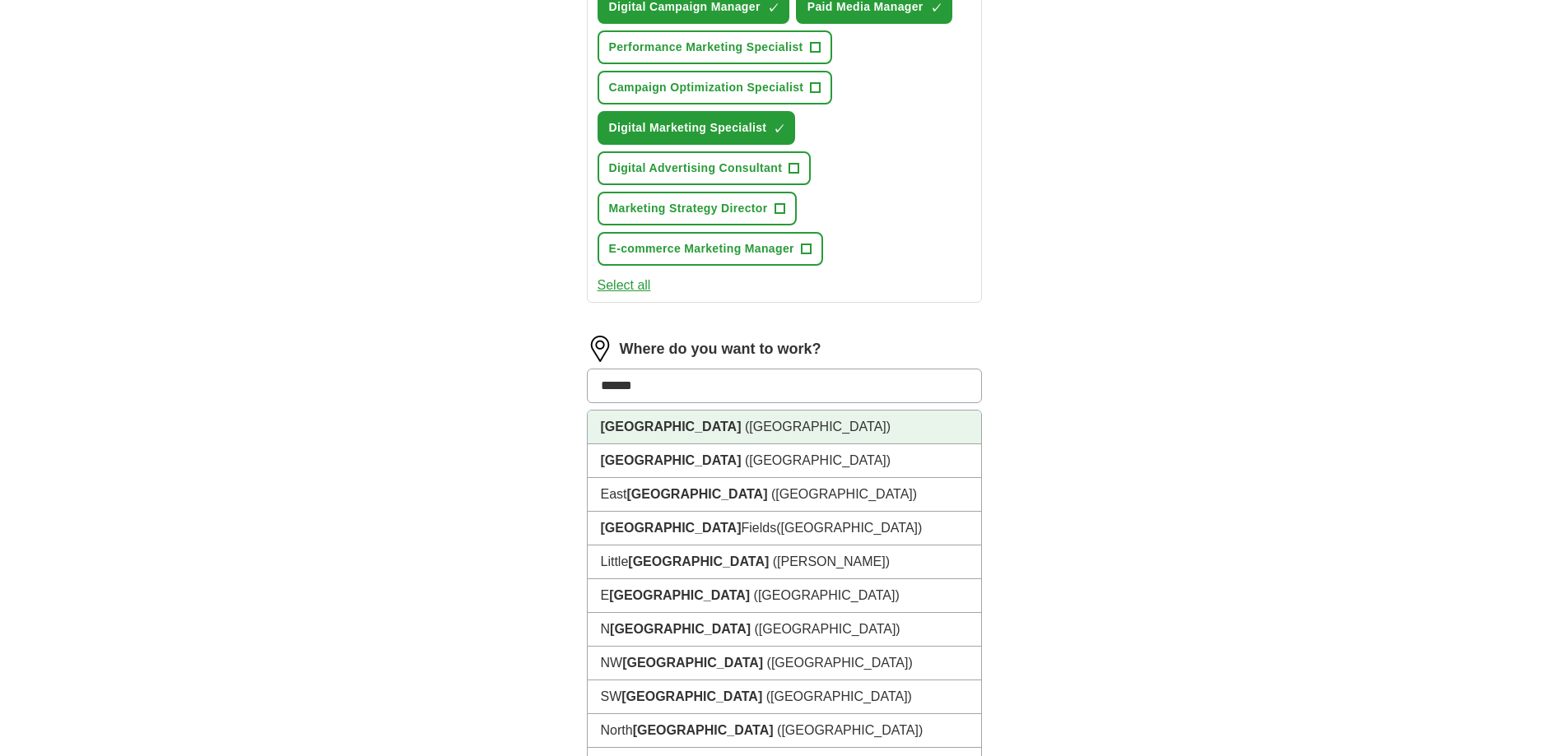 click on "([GEOGRAPHIC_DATA])" at bounding box center (817, 426) 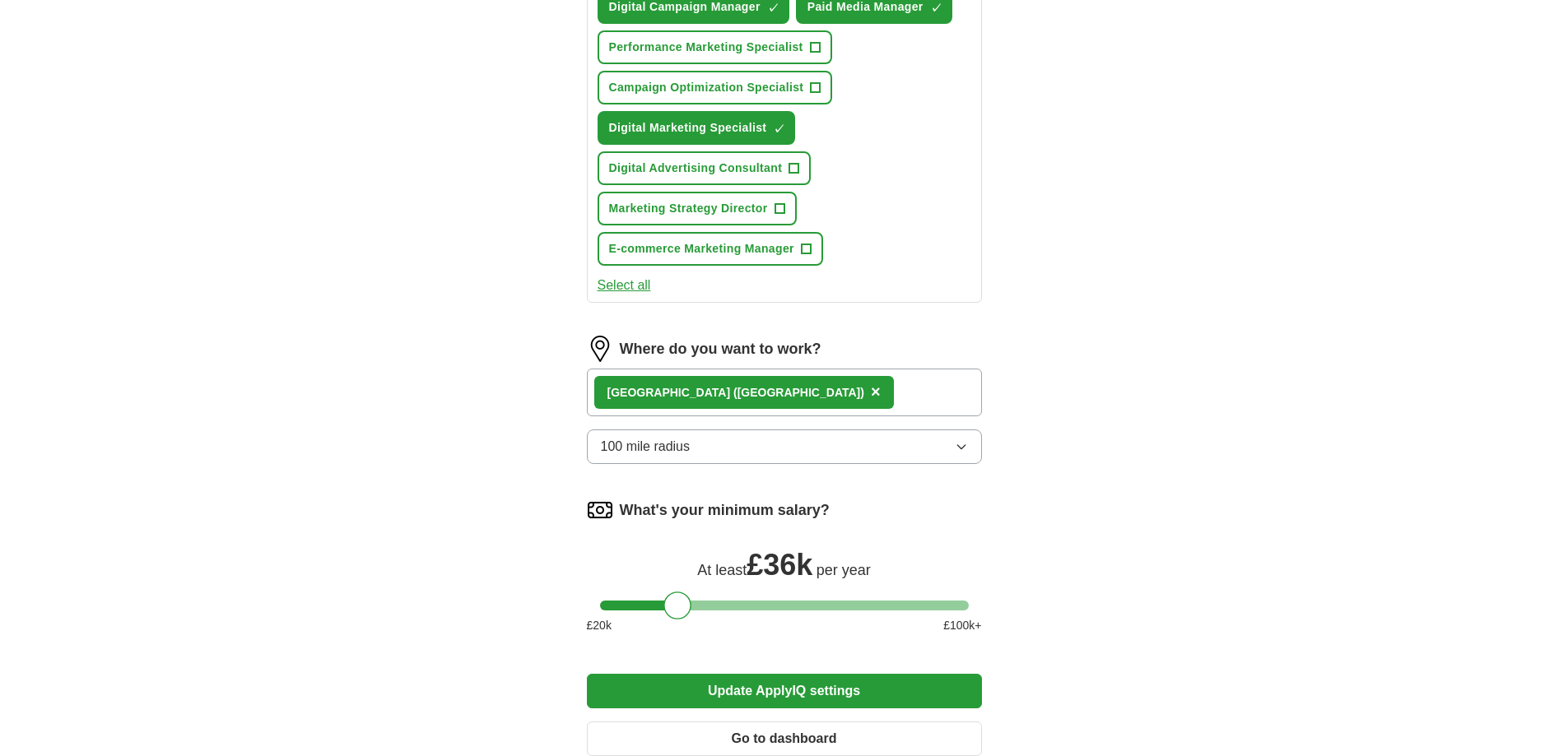 click on "ApplyIQ Let  ApplyIQ  do the hard work of searching and applying for jobs. Just tell us what you're looking for, and we'll do the rest. Select a CV HV English.pdf 07/07/2025, 22:25 Upload a different  CV By uploading your  CV  you agree to our   T&Cs   and   Privacy Notice . First Name ******* Last Name ******** What job are you looking for? Enter job titles and/or pick from our suggestions (4-8 recommended) facebook ads ✓ × paid media ✓ × Social Media Advertising Specialist ✓ × Paid Traffic Strategist ✓ × Advertising Media Buyer ✓ × Digital Campaign Manager ✓ × Paid Media Manager ✓ × Performance Marketing Specialist + Campaign Optimization Specialist + Digital Marketing Specialist ✓ × Digital Advertising Consultant + Marketing Strategy Director + E-commerce Marketing Manager + Select all Where do you want to work? London   (UK) × 100 mile radius What's your minimum salary? At least  £ 36k   per year £ 20 k £ 100 k+ Update ApplyIQ settings Go to dashboard" at bounding box center (784, 22) 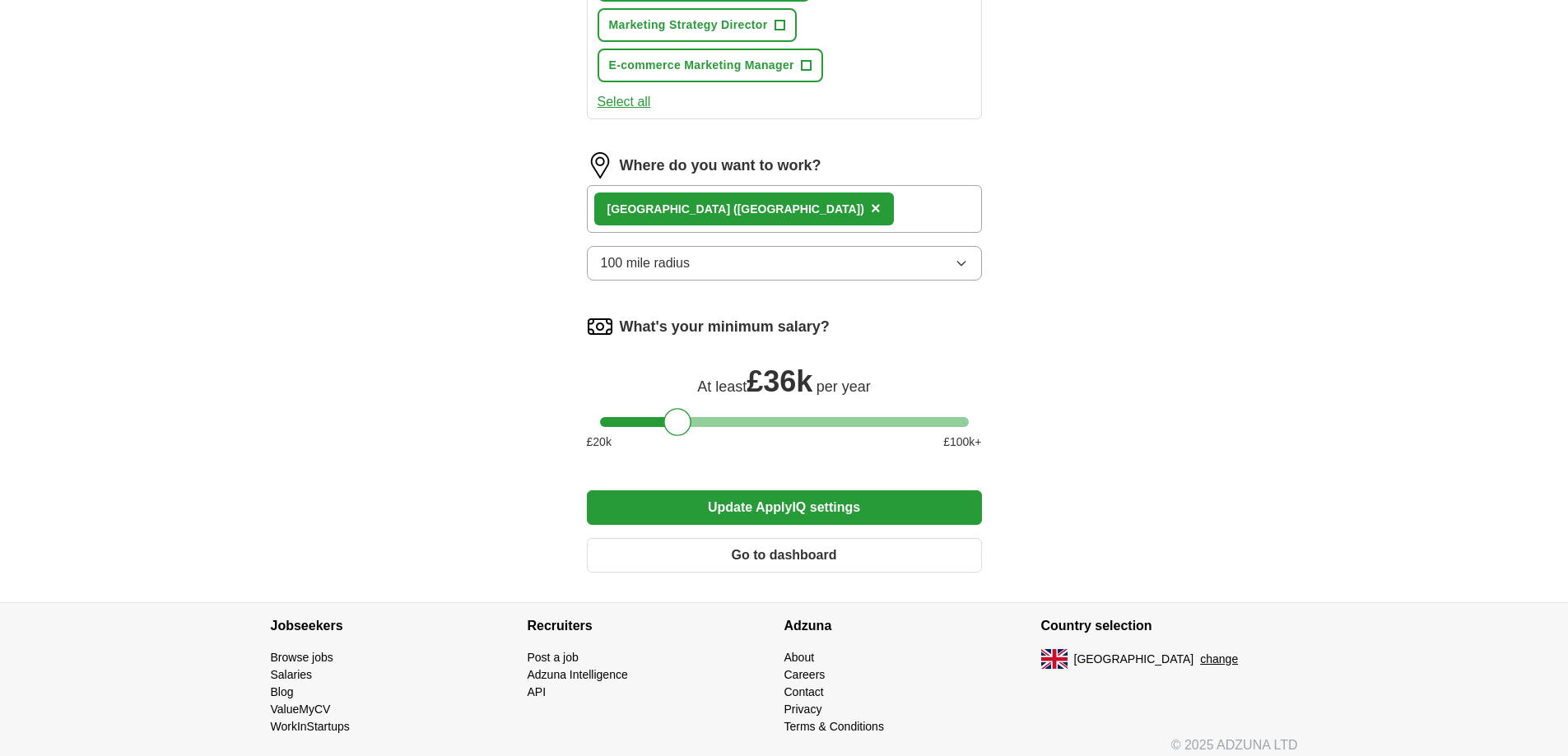scroll, scrollTop: 987, scrollLeft: 0, axis: vertical 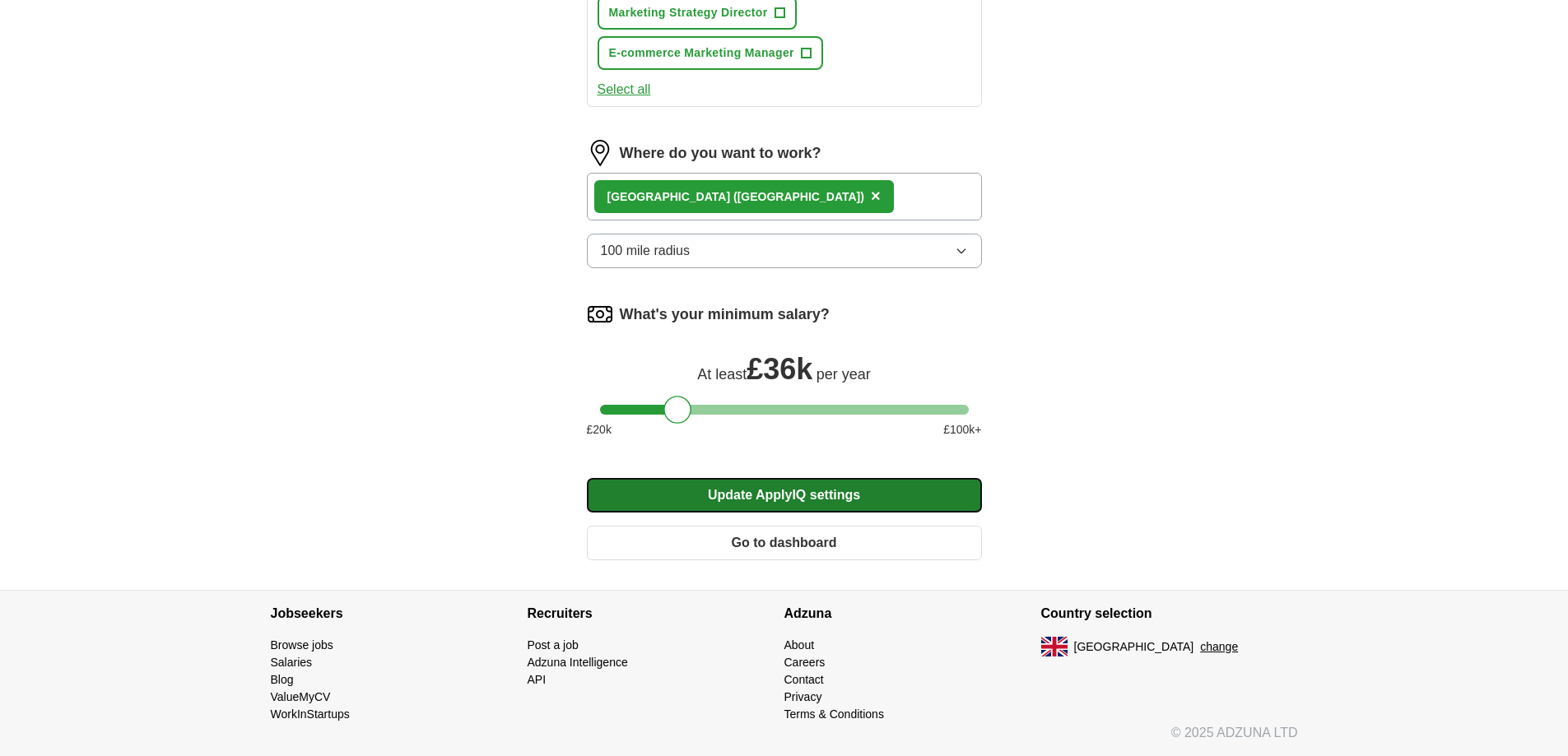 click on "Update ApplyIQ settings" at bounding box center (784, 495) 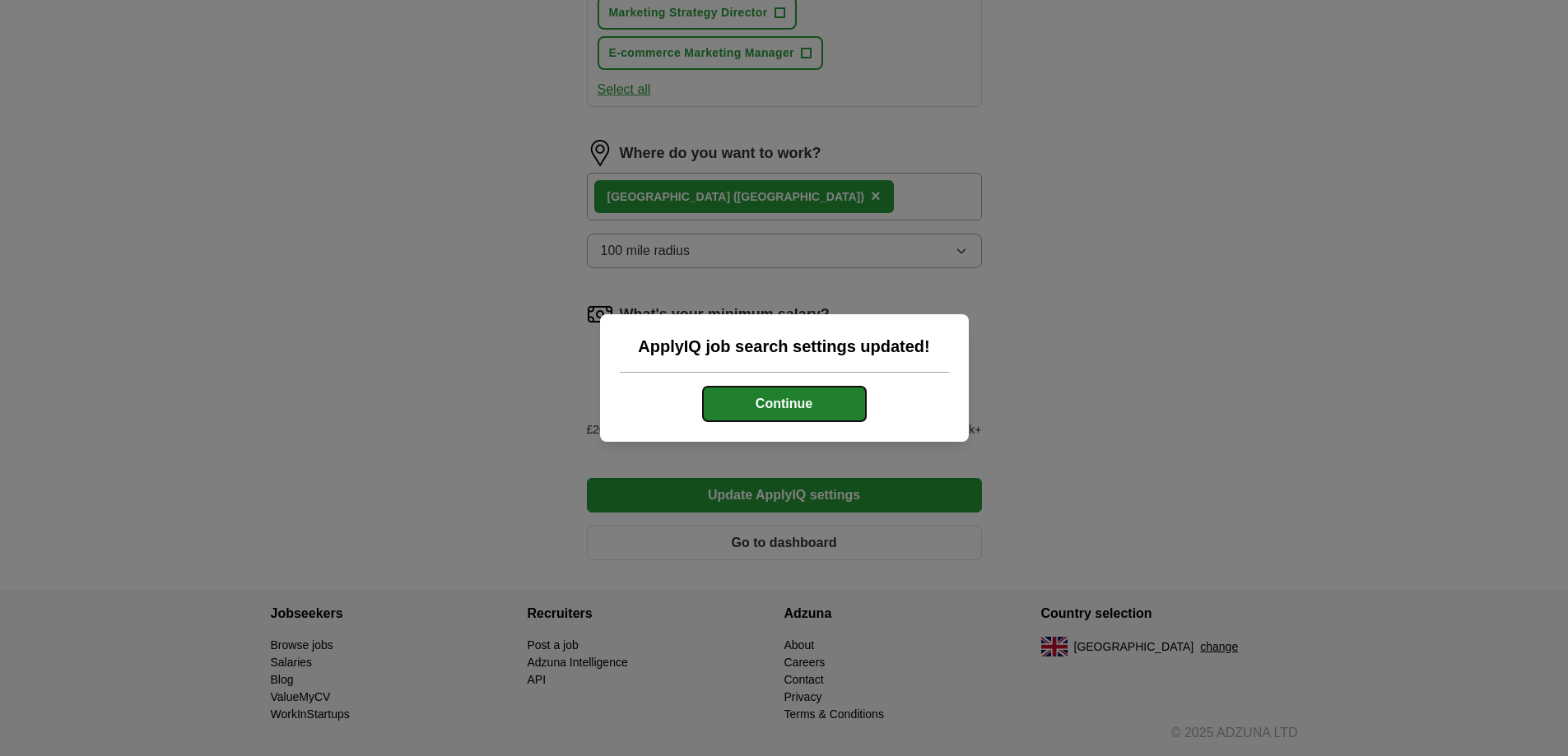 click on "Continue" at bounding box center [784, 404] 